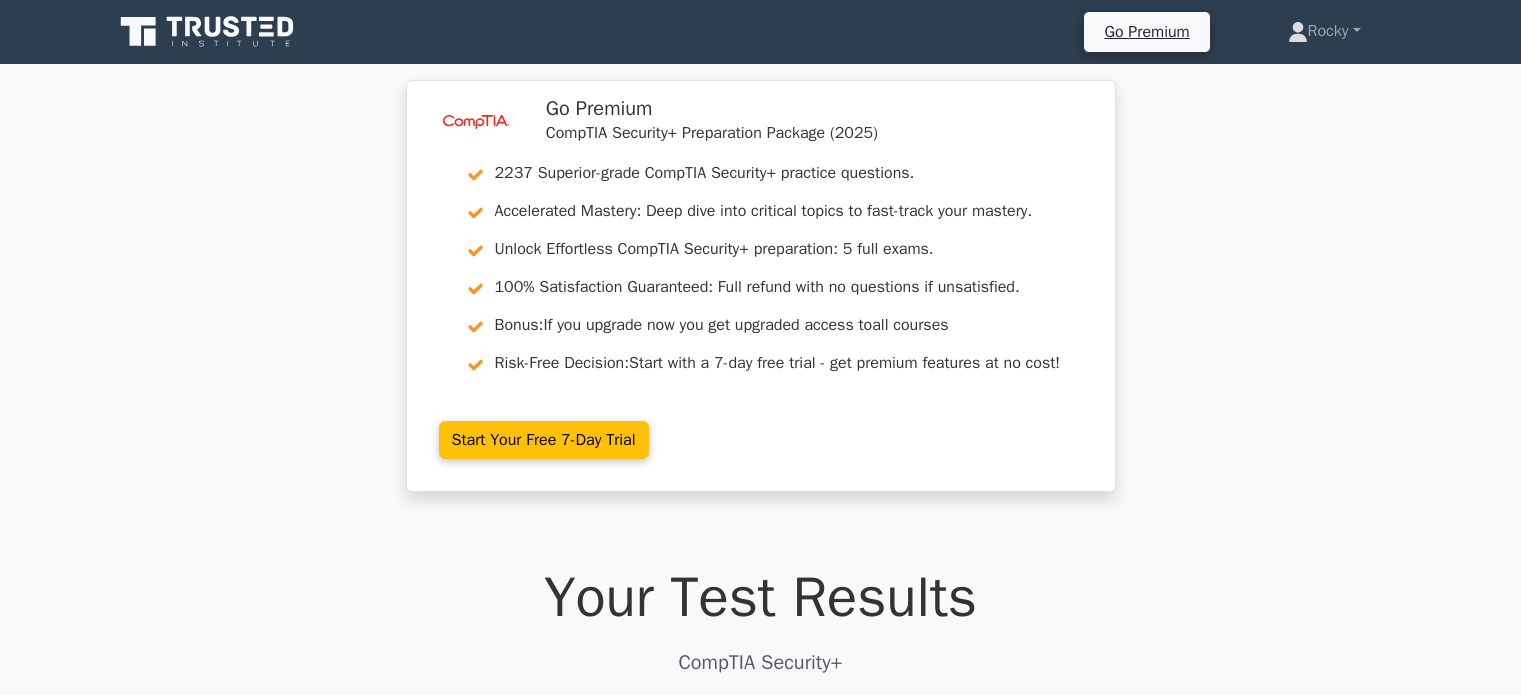 scroll, scrollTop: 0, scrollLeft: 0, axis: both 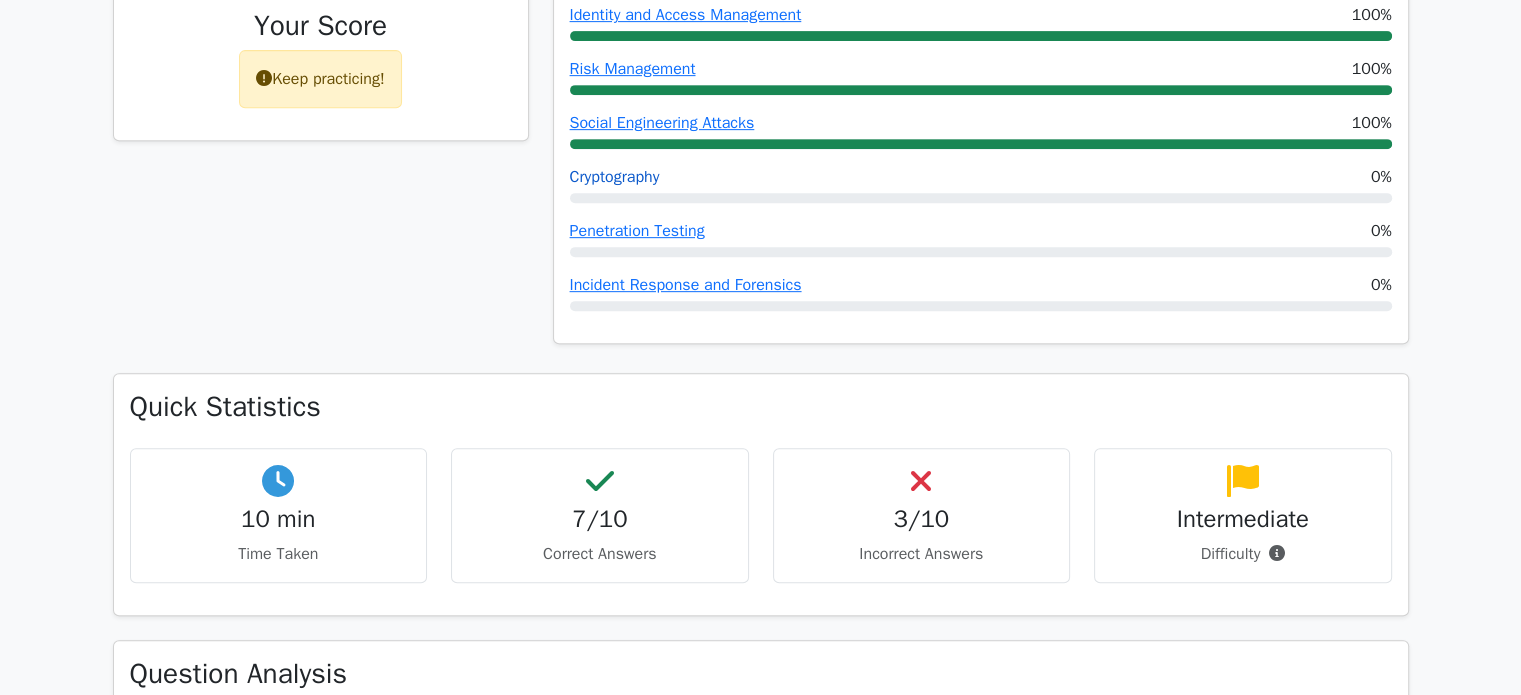 click on "Cryptography" at bounding box center [615, 177] 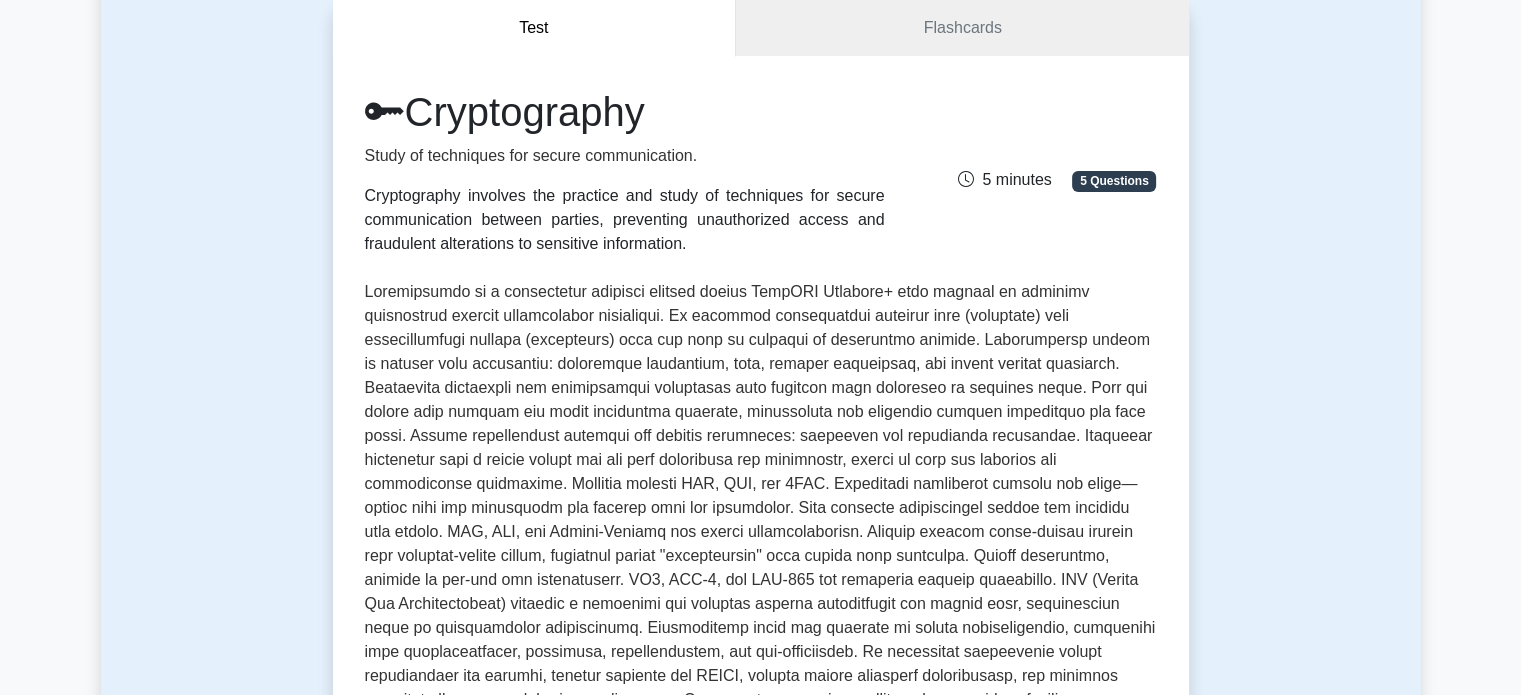 scroll, scrollTop: 0, scrollLeft: 0, axis: both 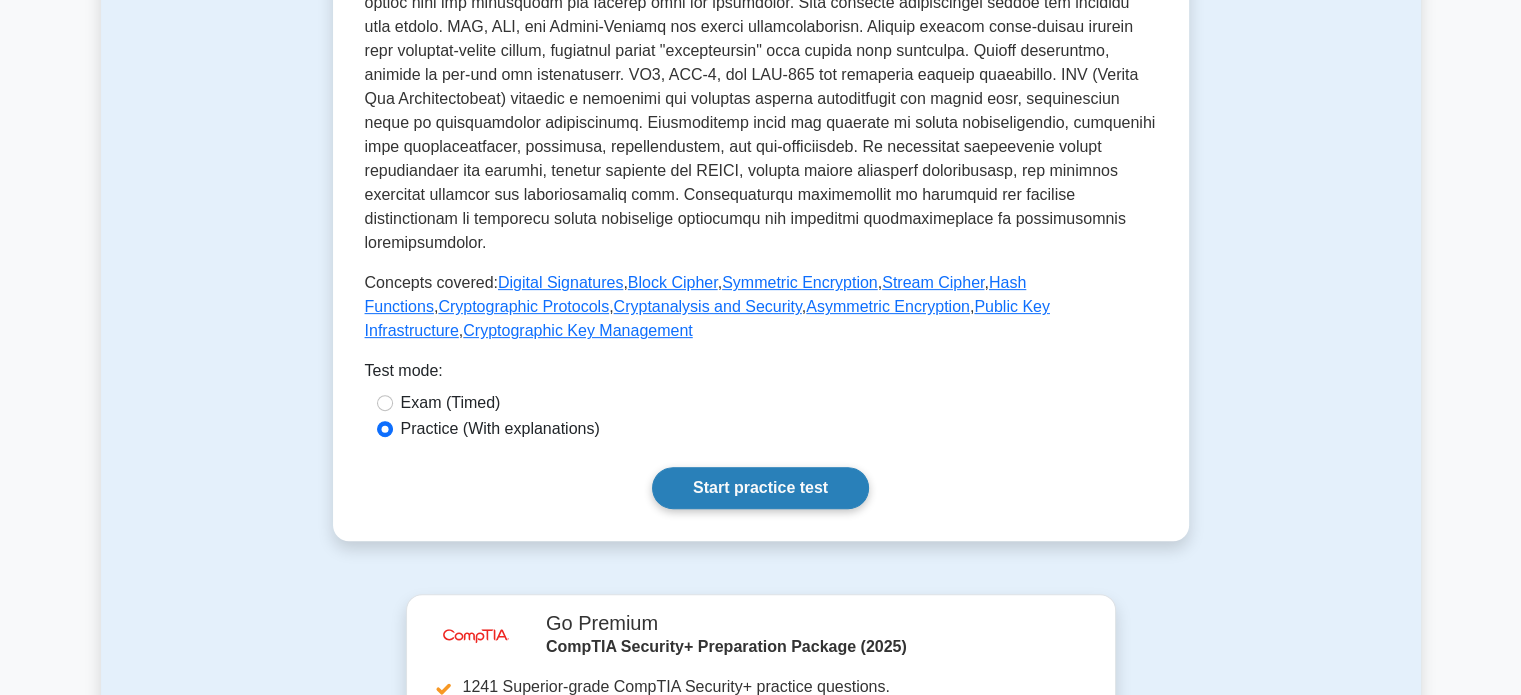 click on "Start practice test" at bounding box center [760, 488] 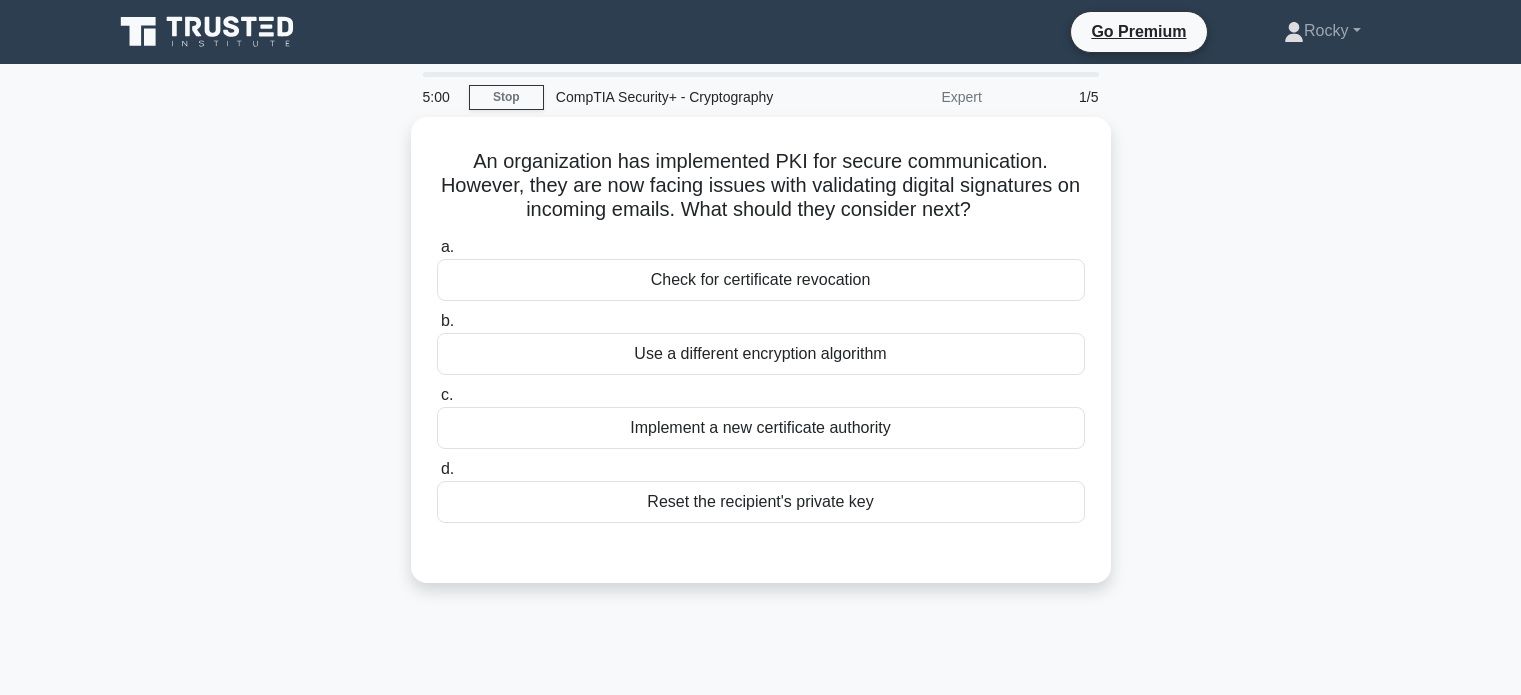 scroll, scrollTop: 0, scrollLeft: 0, axis: both 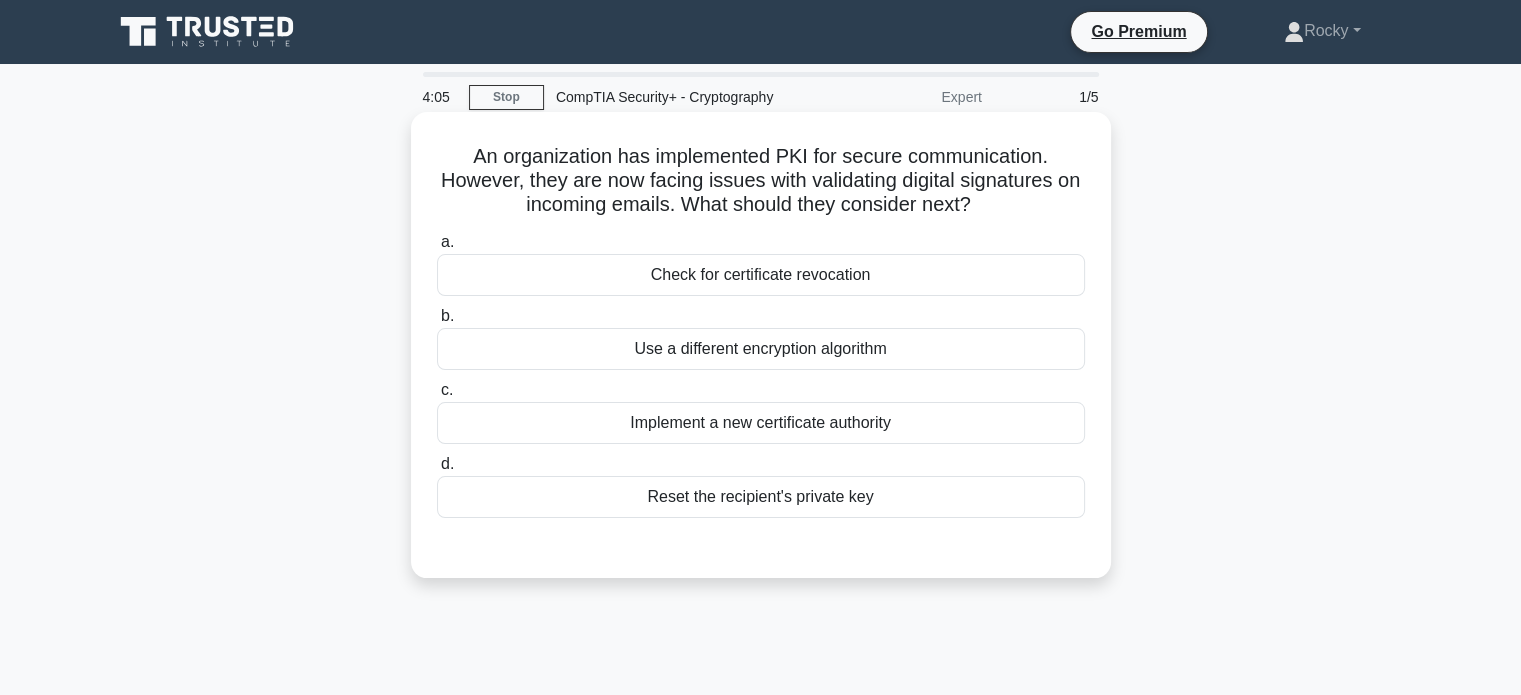 click on "Implement a new certificate authority" at bounding box center (761, 423) 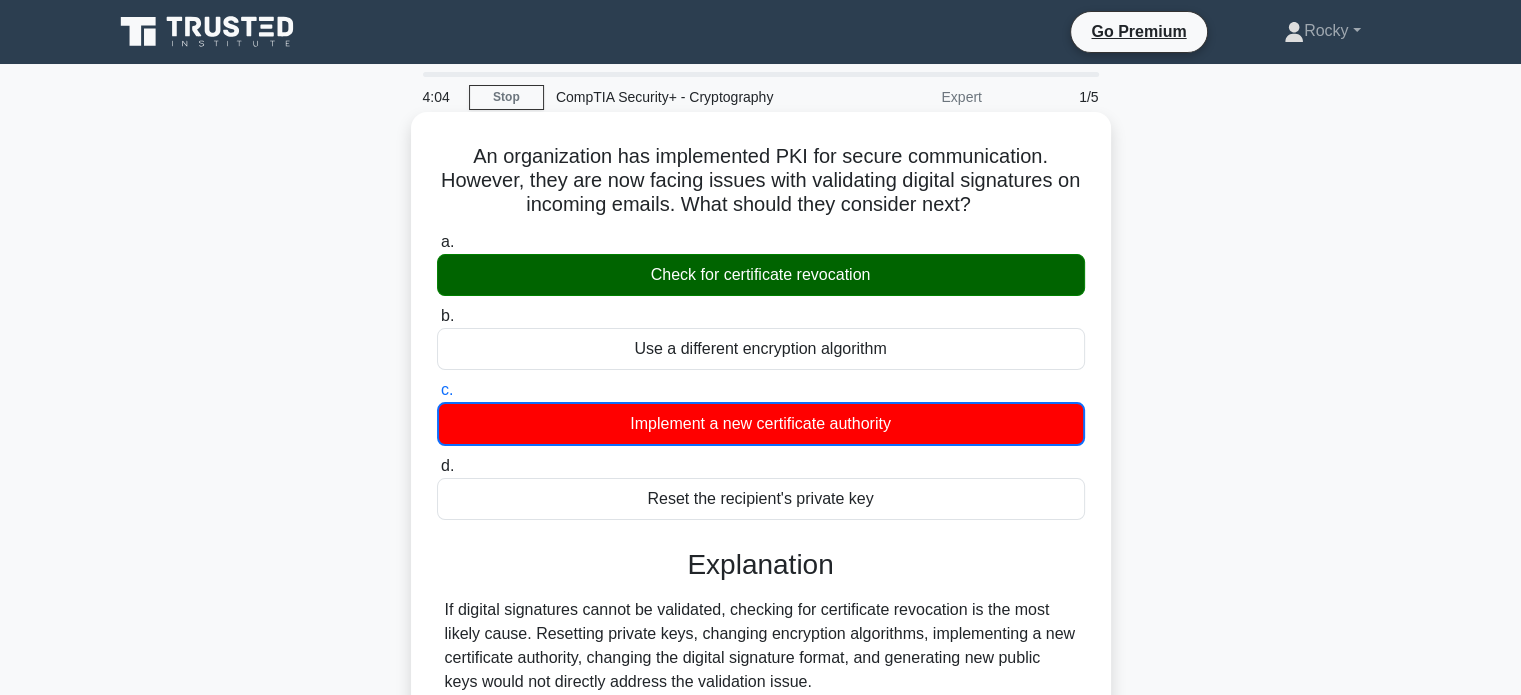 click on "Implement a new certificate authority" at bounding box center (761, 424) 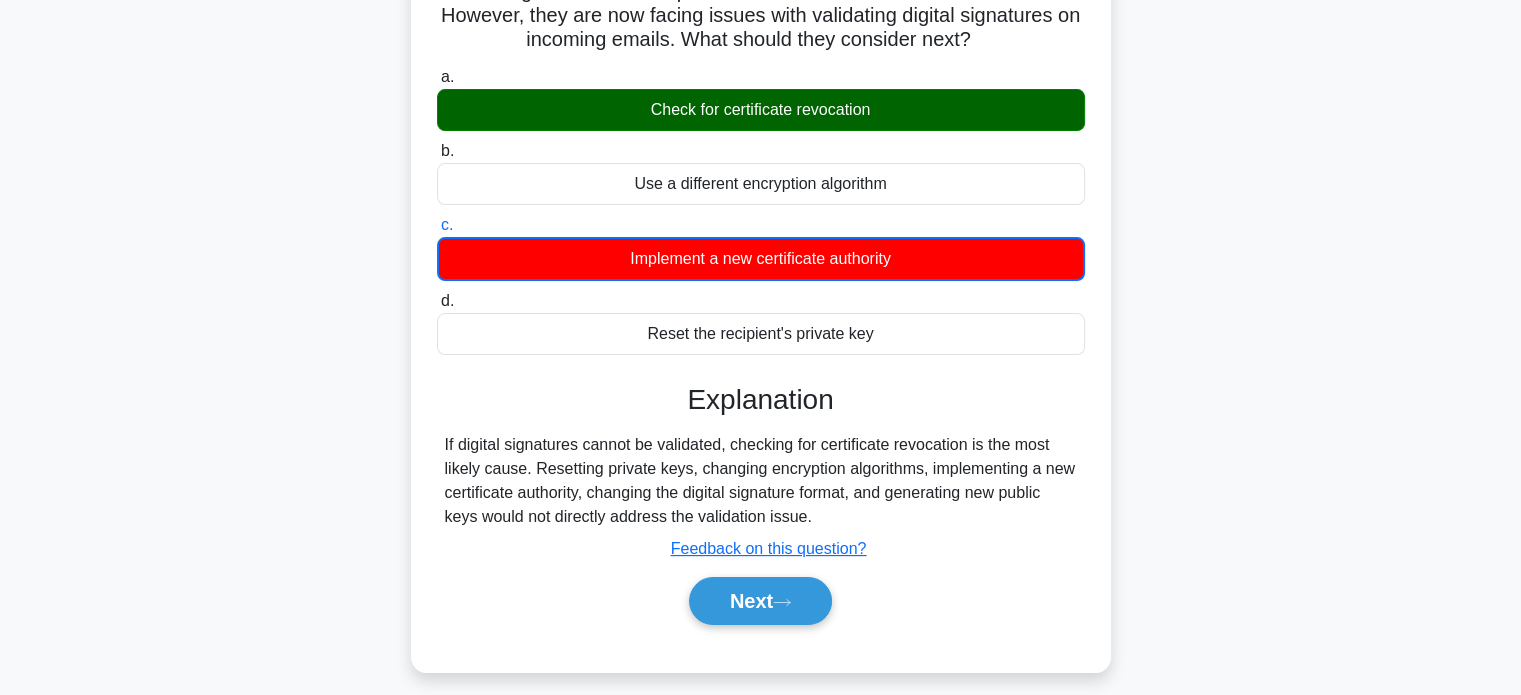 scroll, scrollTop: 200, scrollLeft: 0, axis: vertical 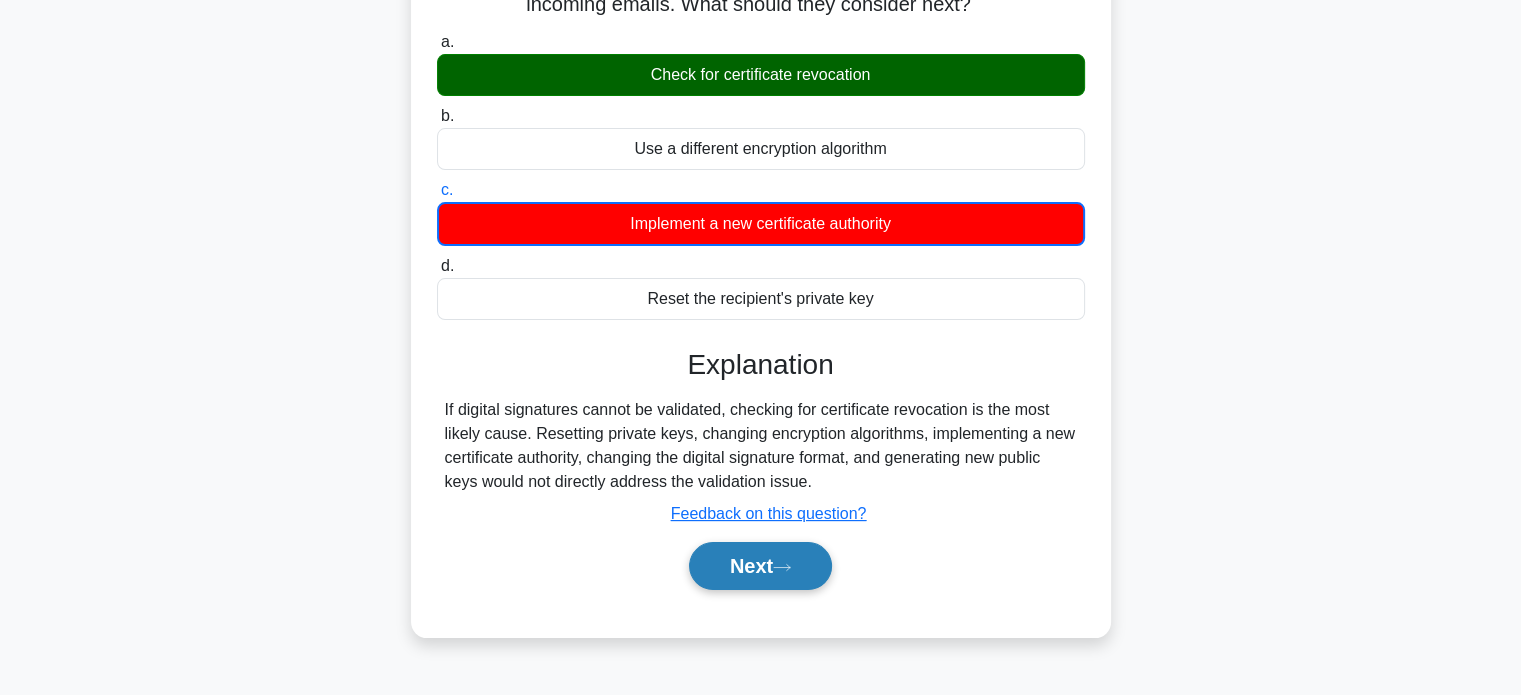 click on "Next" at bounding box center (760, 566) 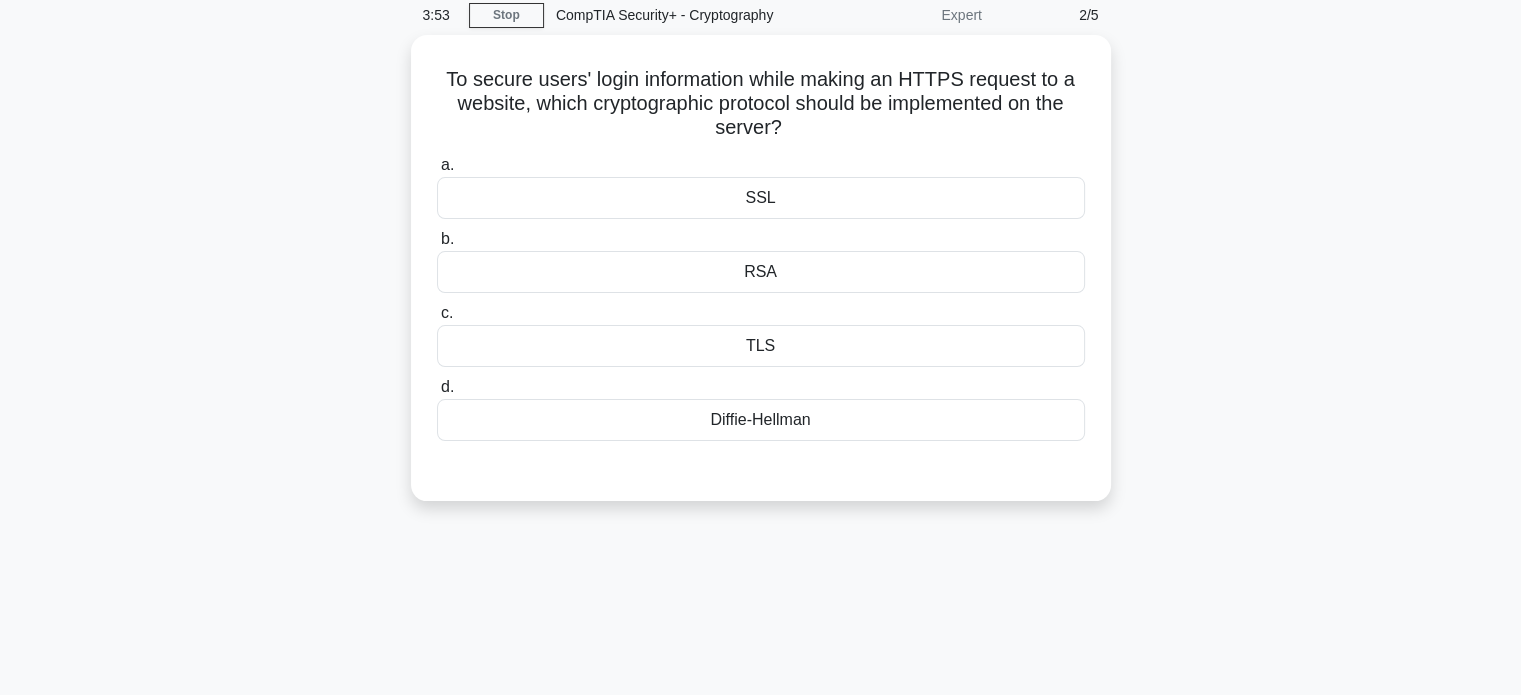 scroll, scrollTop: 0, scrollLeft: 0, axis: both 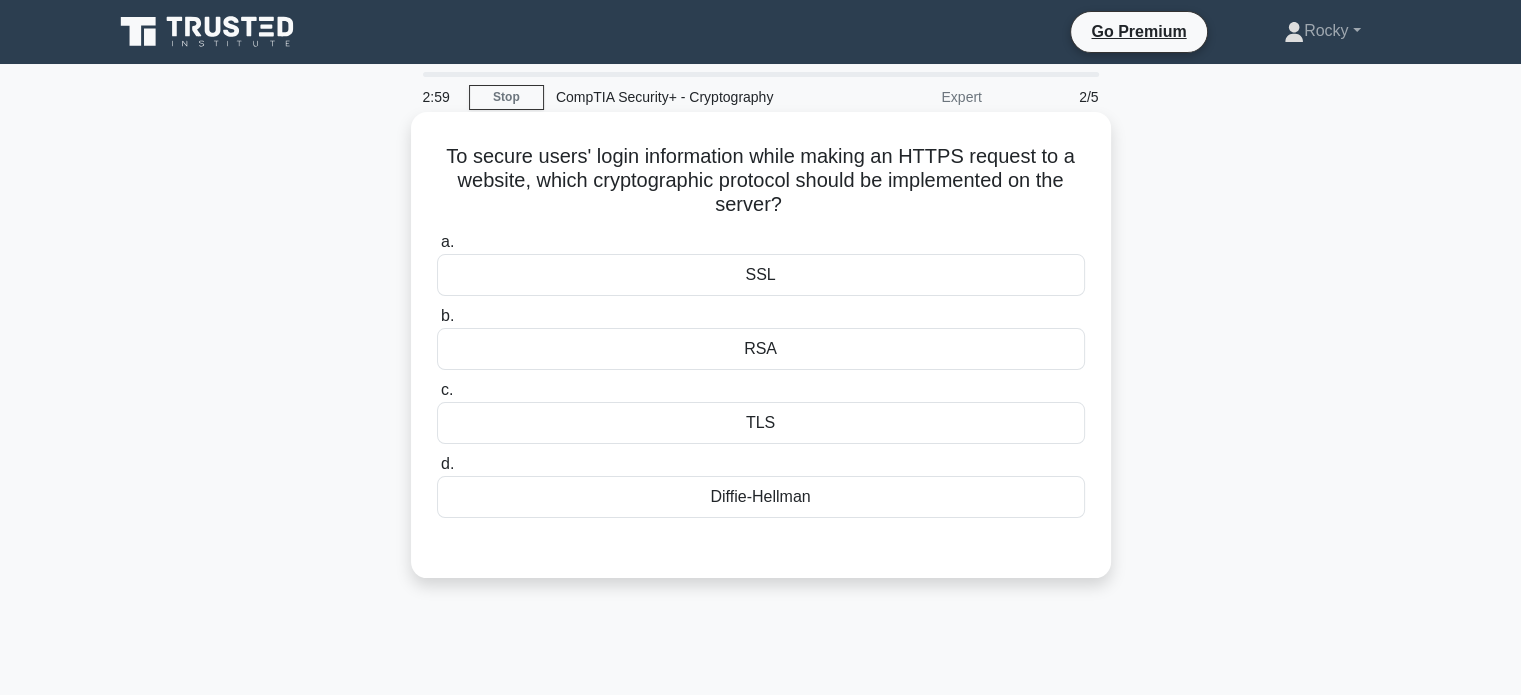 click on "TLS" at bounding box center (761, 423) 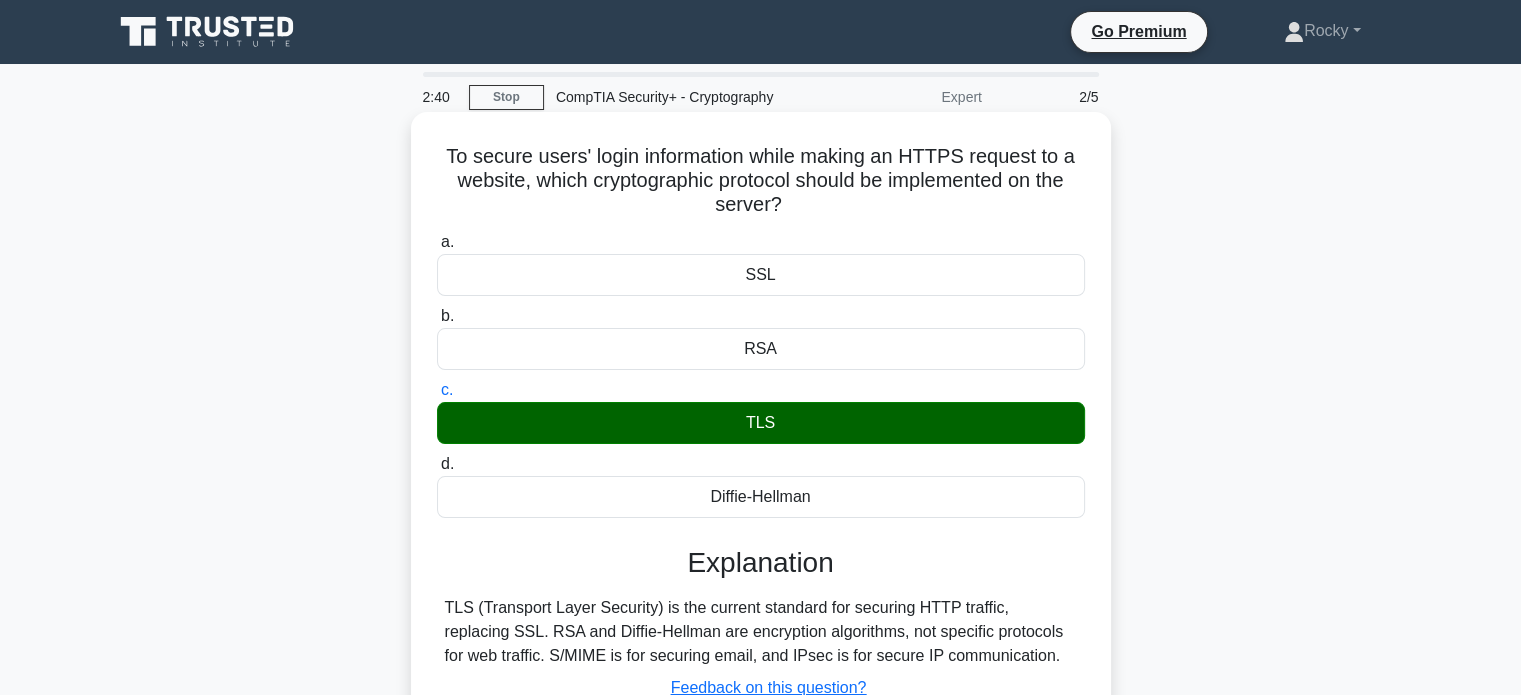 scroll, scrollTop: 300, scrollLeft: 0, axis: vertical 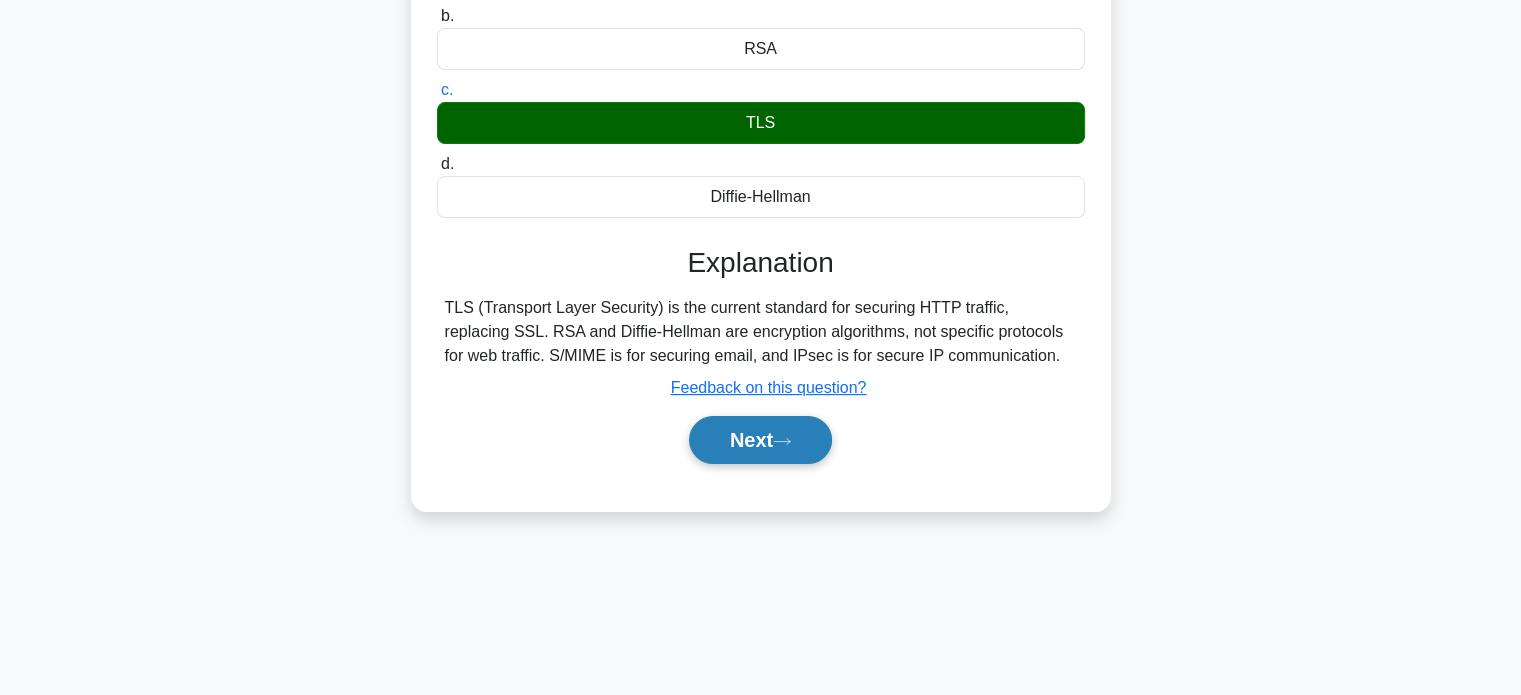 click on "Next" at bounding box center [760, 440] 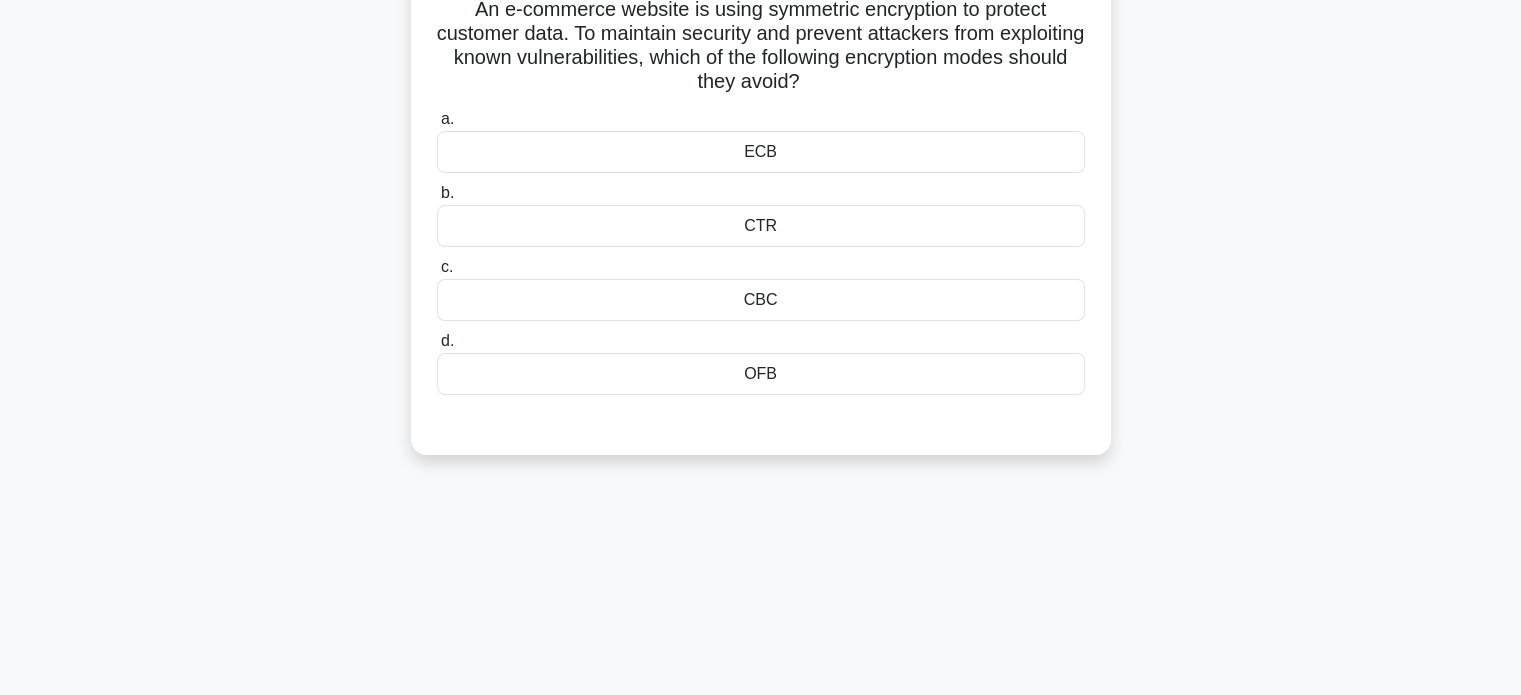scroll, scrollTop: 0, scrollLeft: 0, axis: both 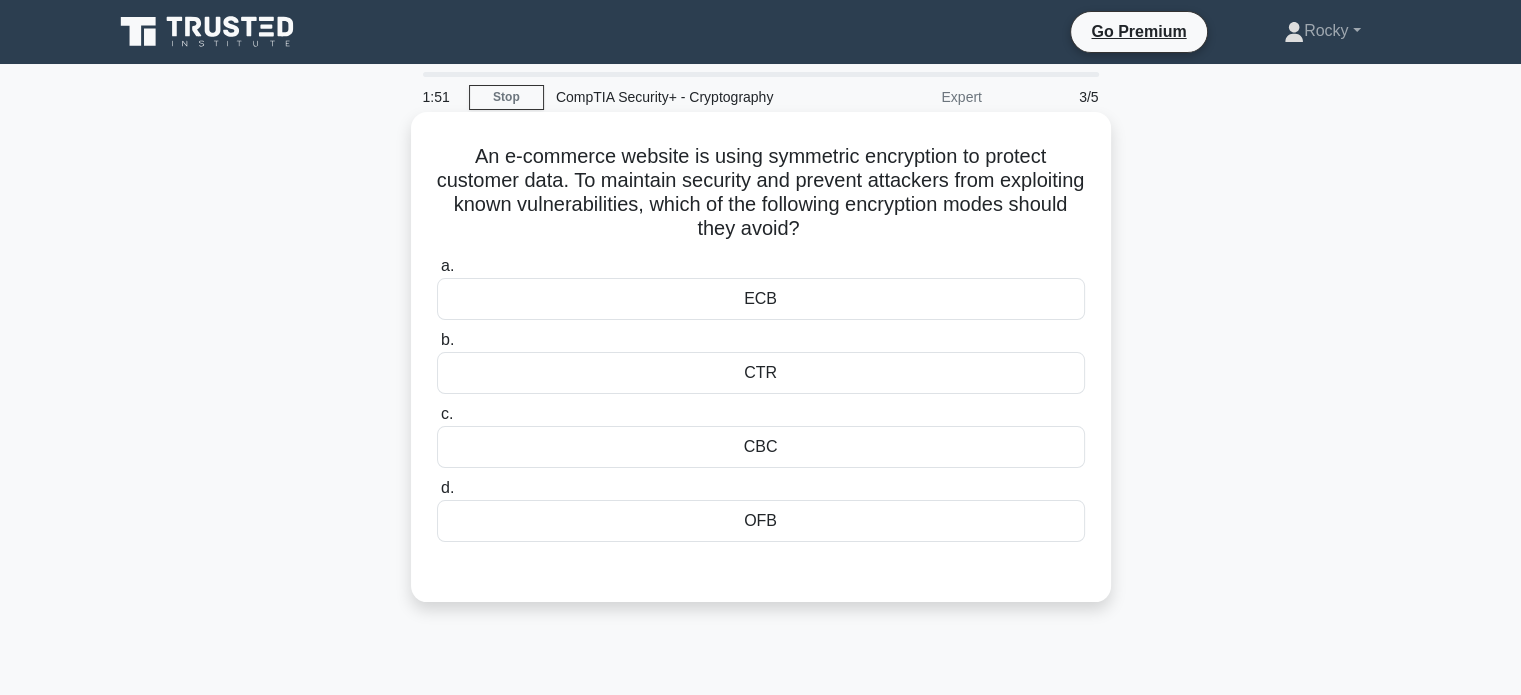 click on "CBC" at bounding box center [761, 447] 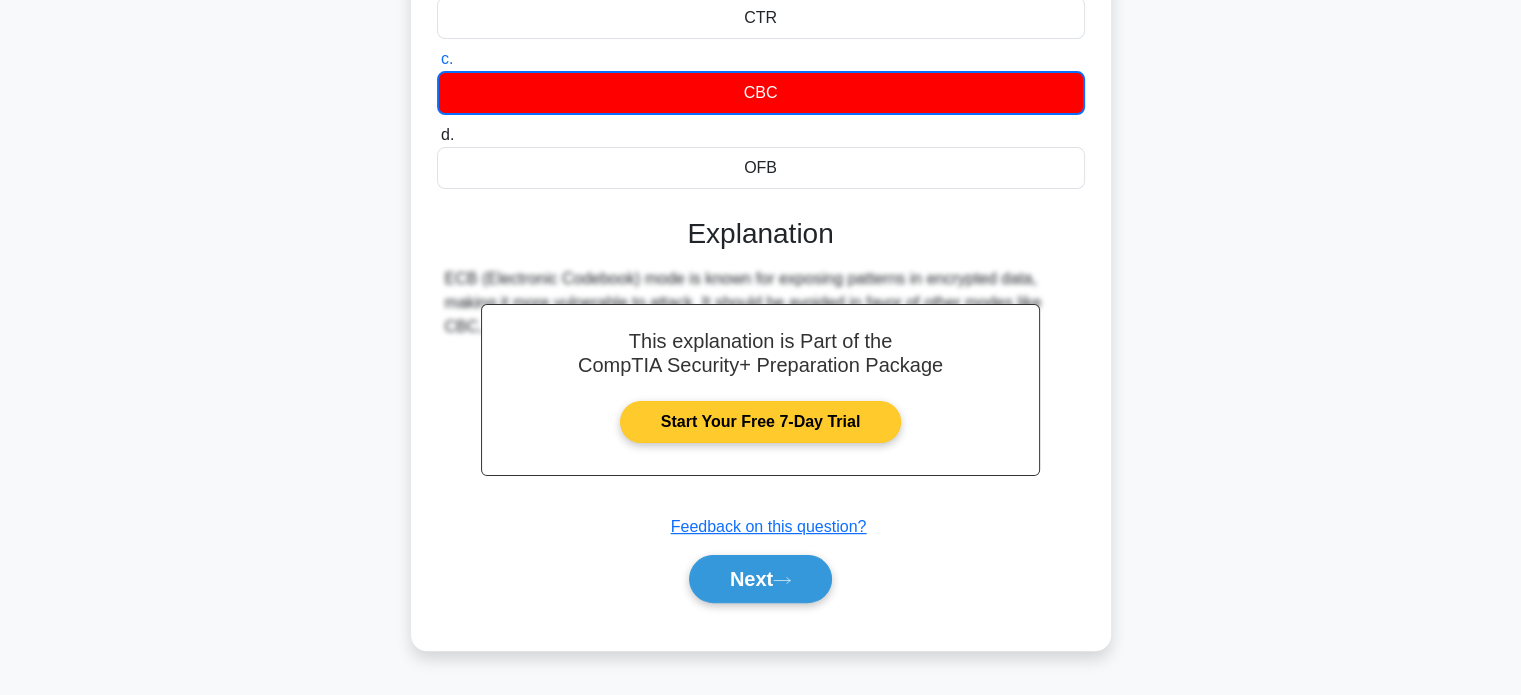 scroll, scrollTop: 385, scrollLeft: 0, axis: vertical 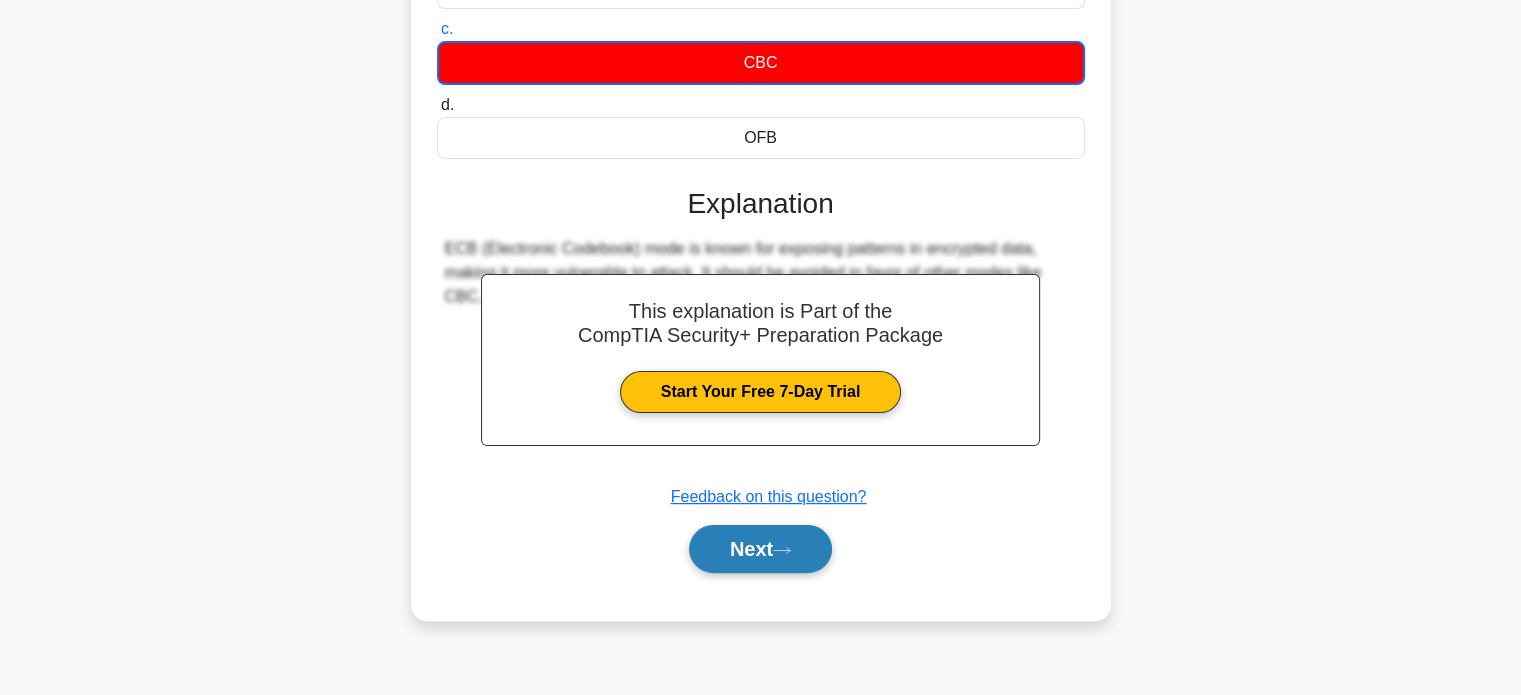 click on "Next" at bounding box center [760, 549] 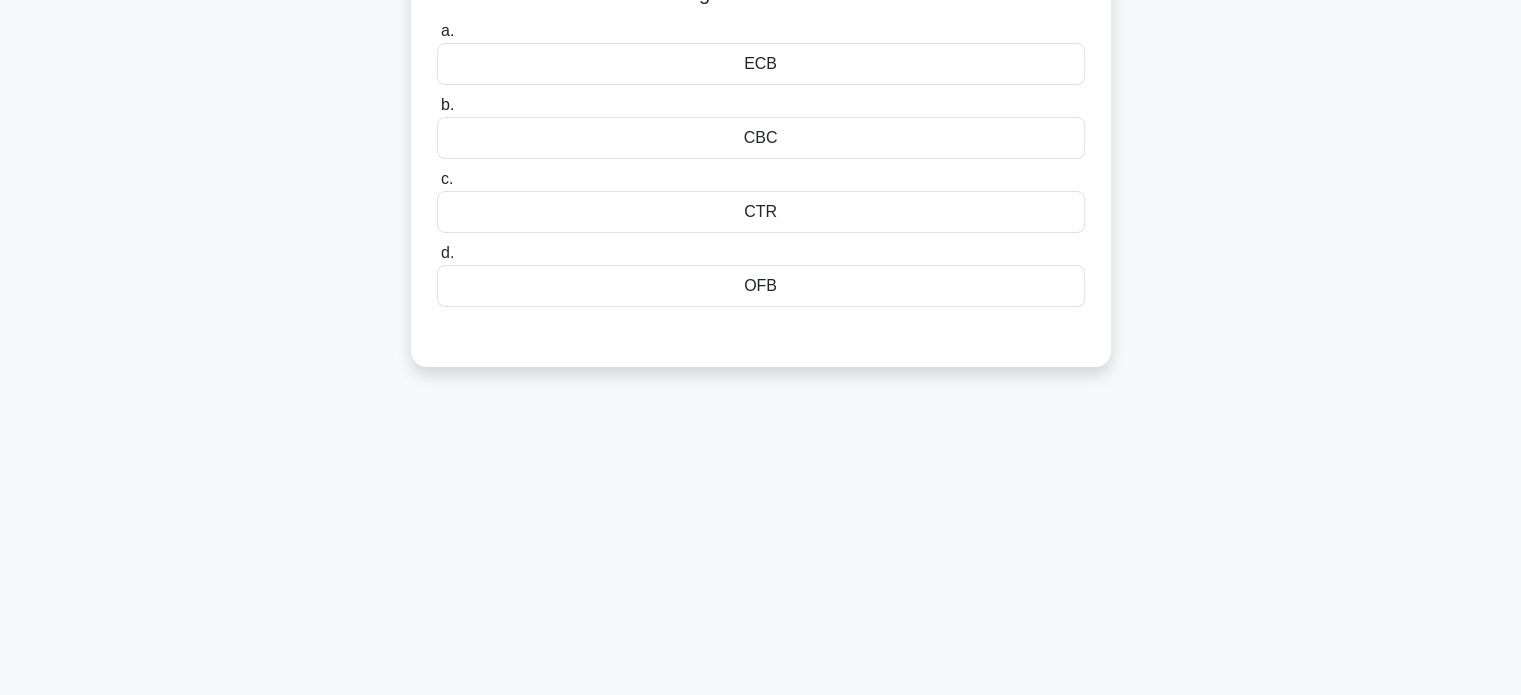 scroll, scrollTop: 0, scrollLeft: 0, axis: both 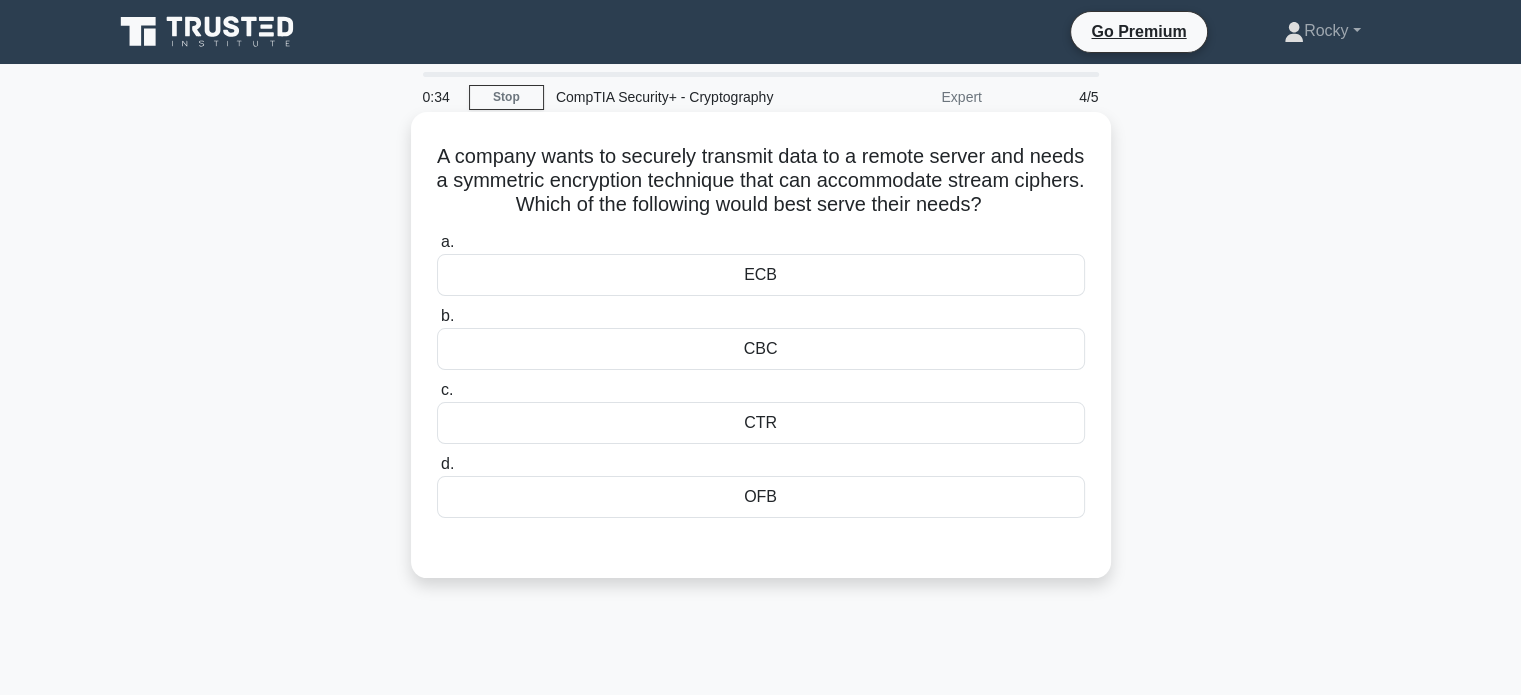 click on "CBC" at bounding box center [761, 349] 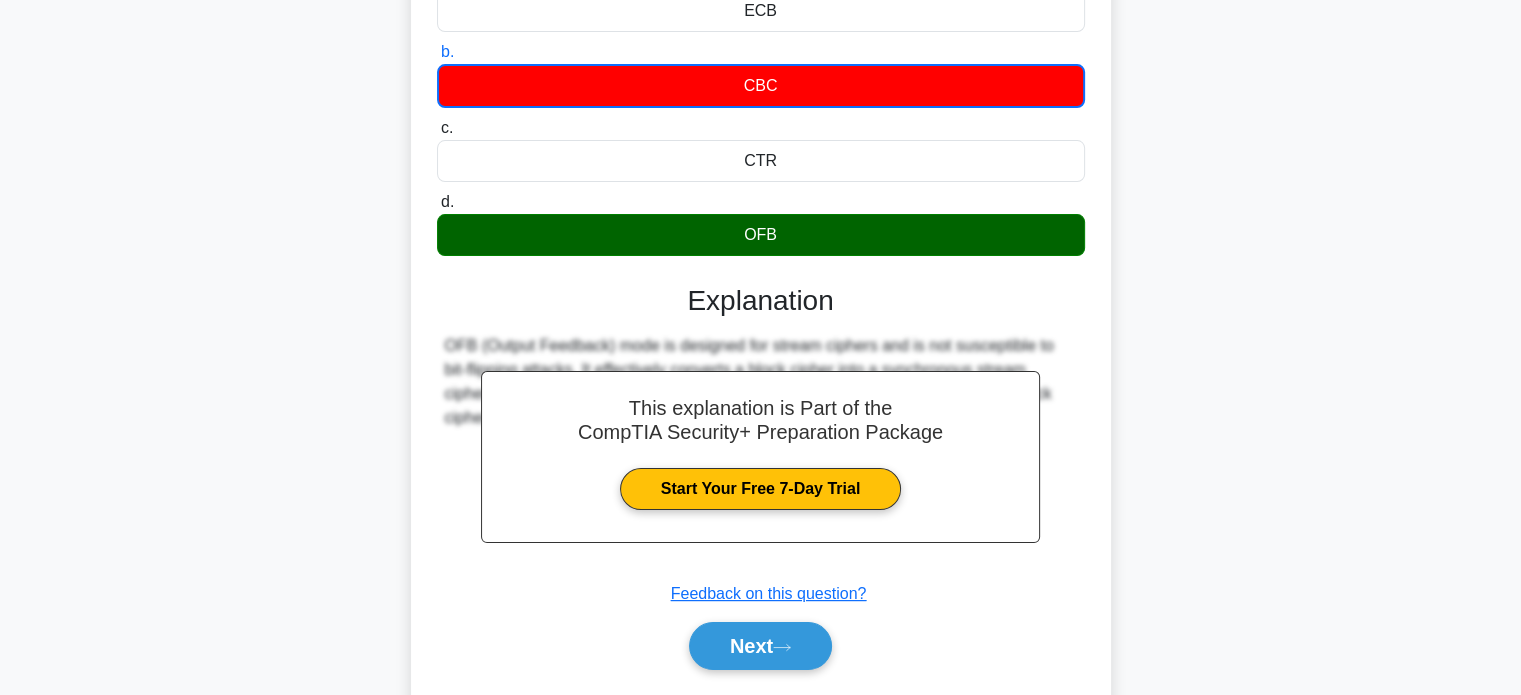 scroll, scrollTop: 300, scrollLeft: 0, axis: vertical 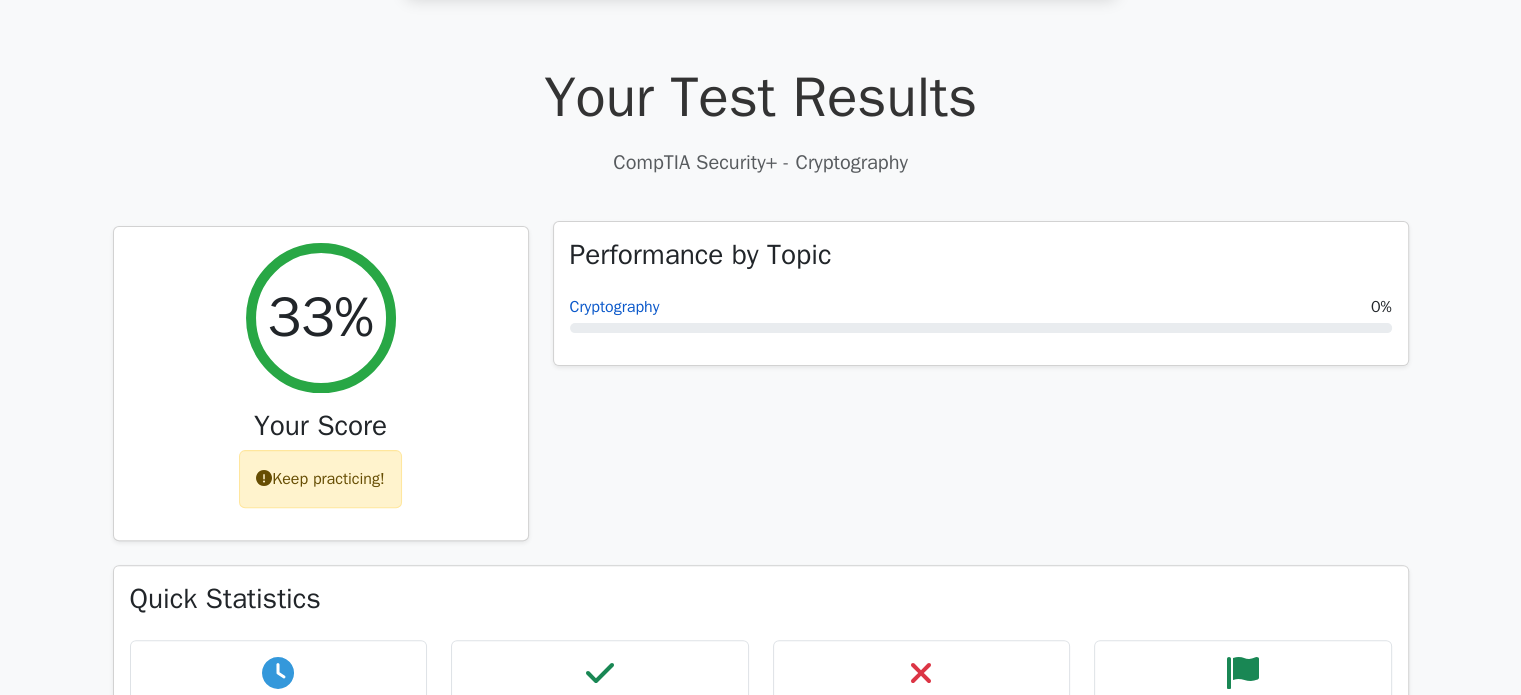 click on "Cryptography" at bounding box center (615, 307) 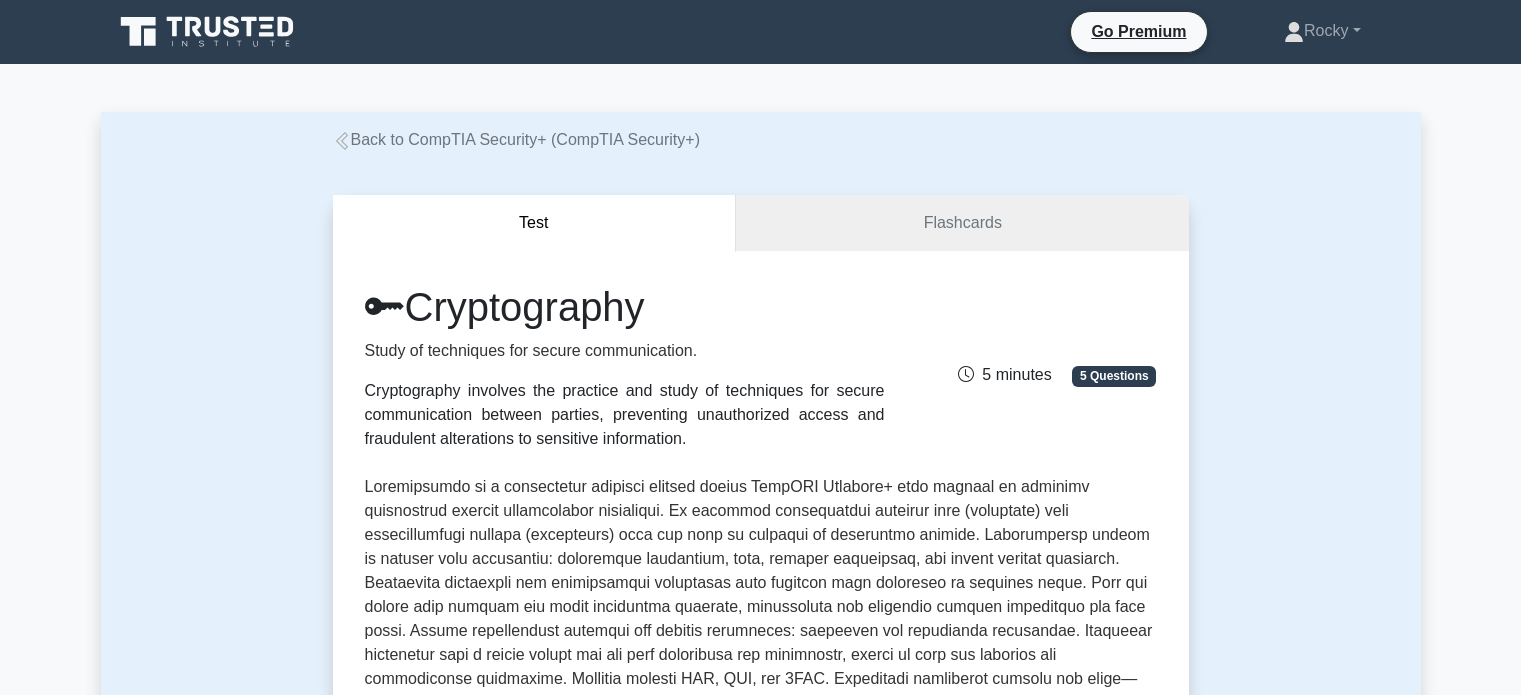 scroll, scrollTop: 0, scrollLeft: 0, axis: both 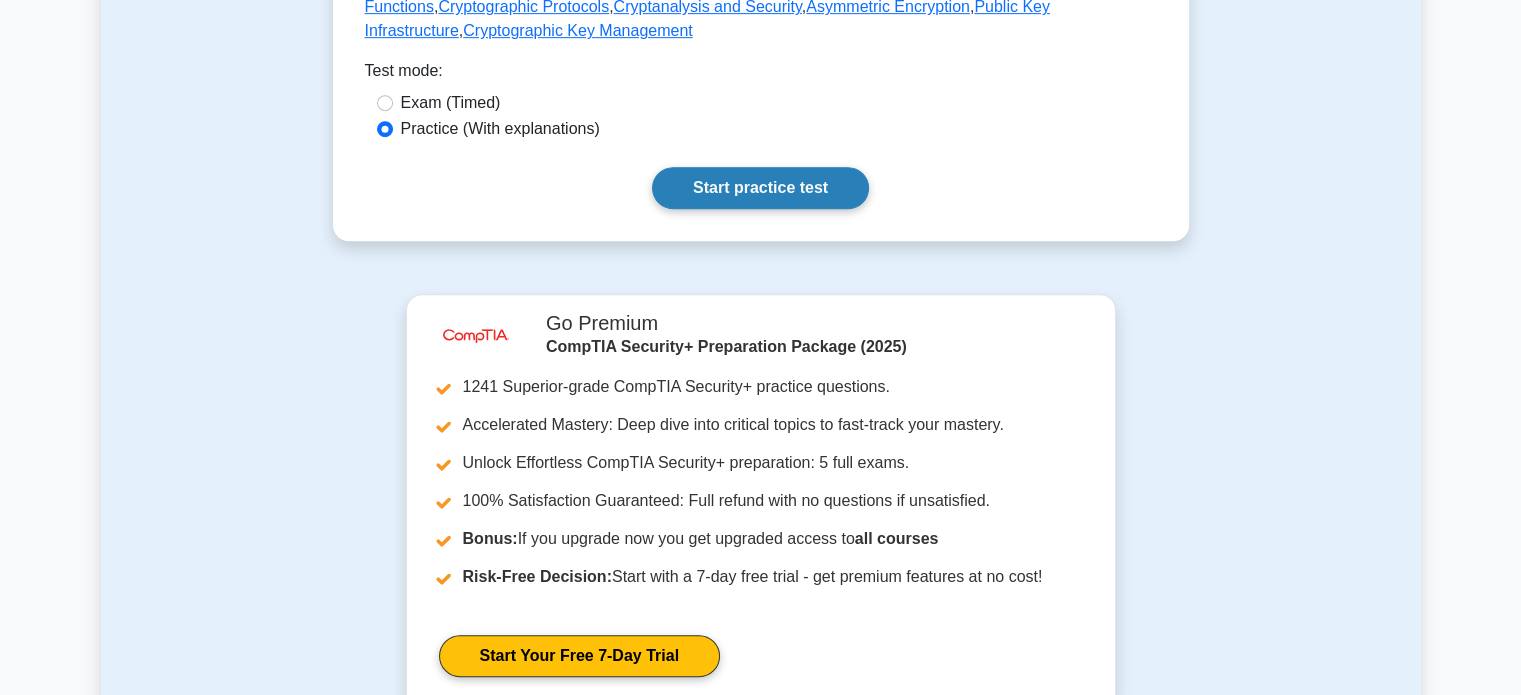 click on "Start practice test" at bounding box center (760, 188) 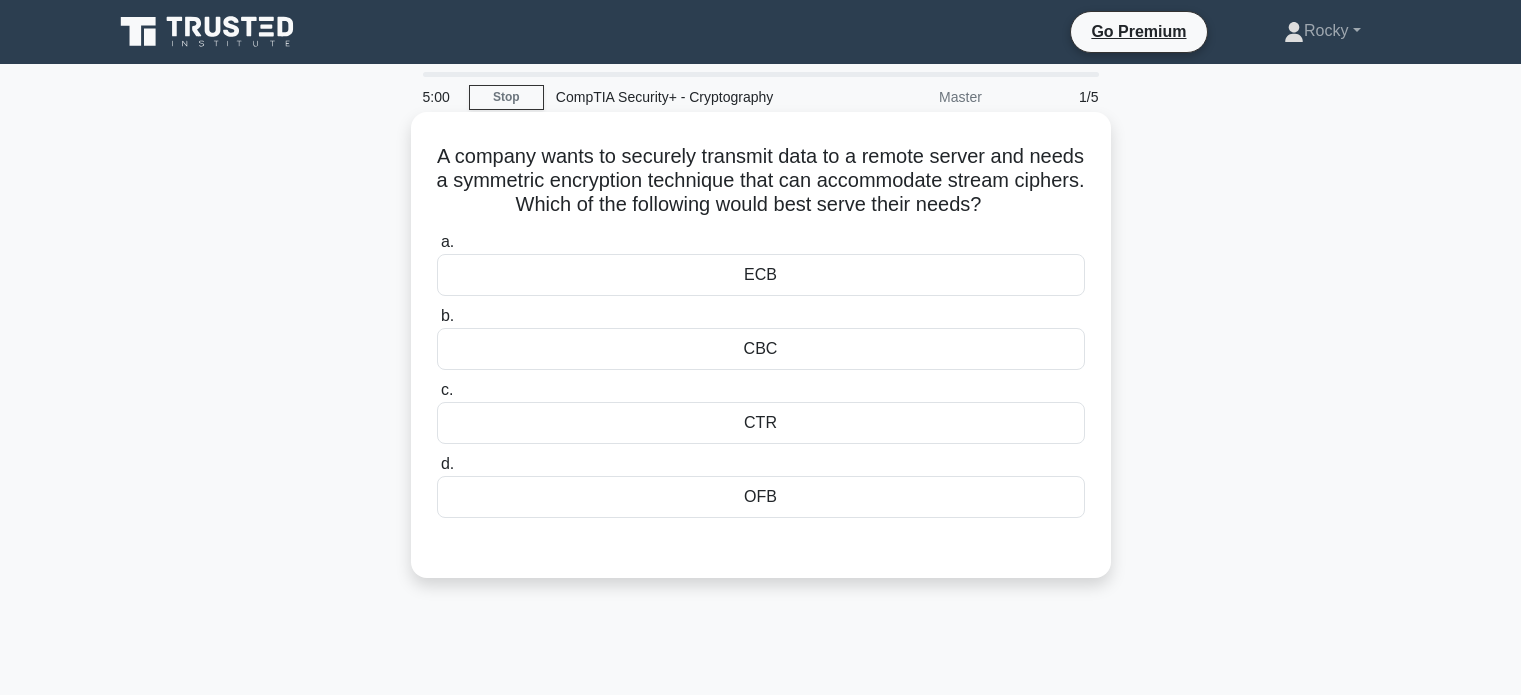 scroll, scrollTop: 0, scrollLeft: 0, axis: both 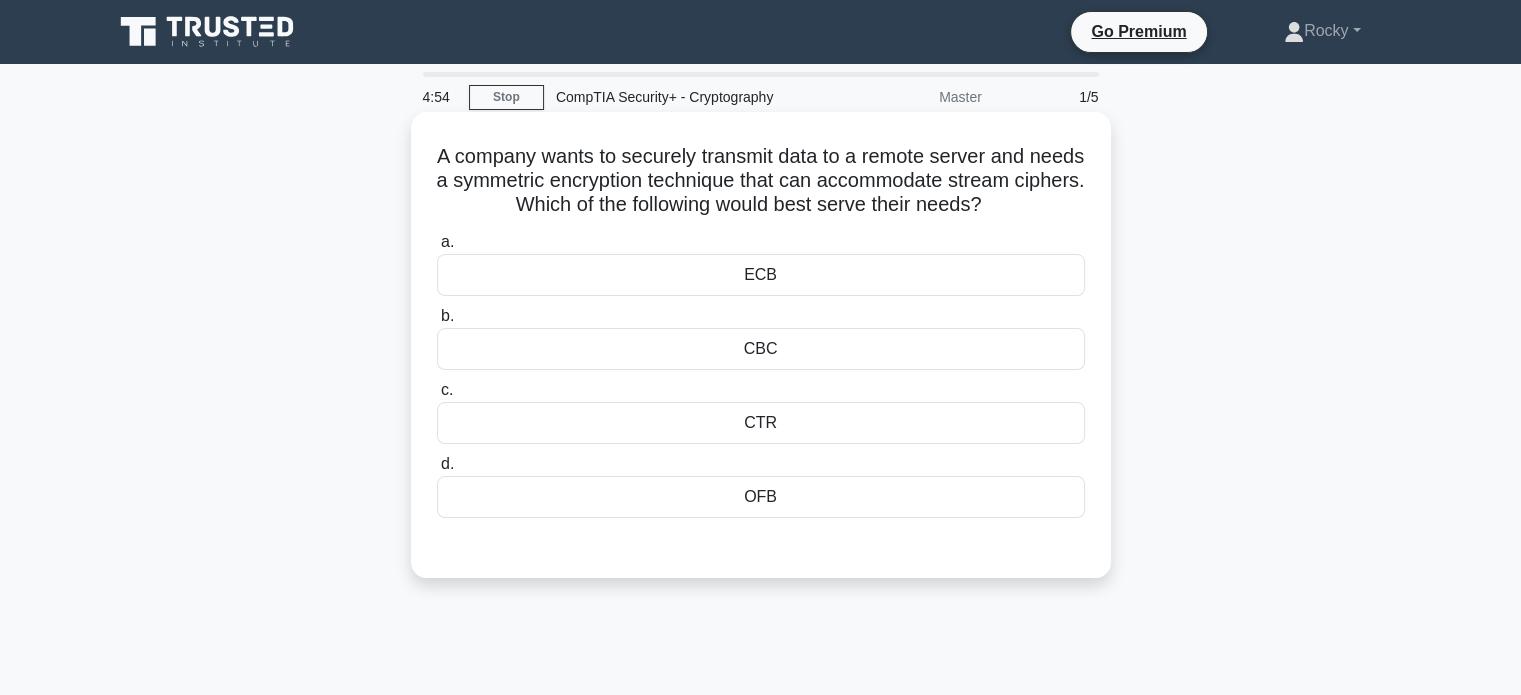 click on "ECB" at bounding box center (761, 275) 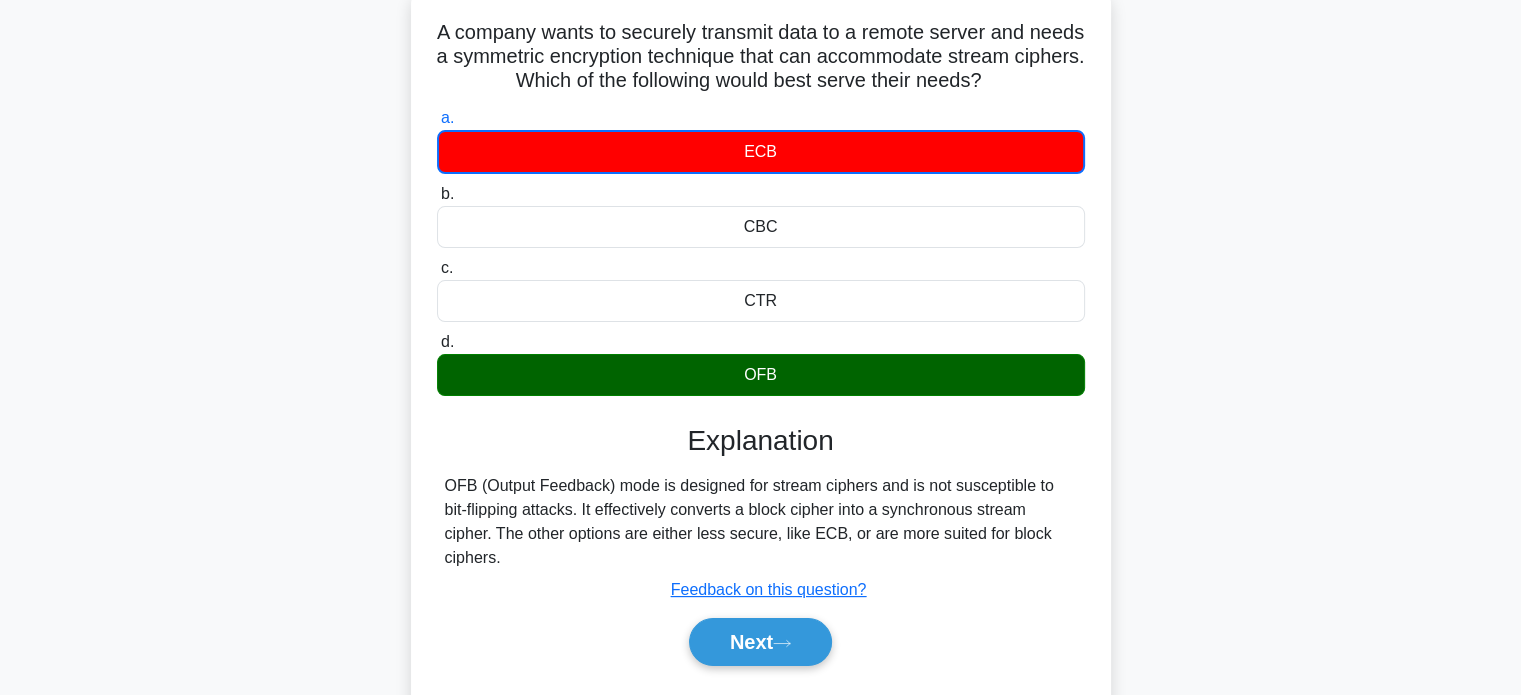 scroll, scrollTop: 385, scrollLeft: 0, axis: vertical 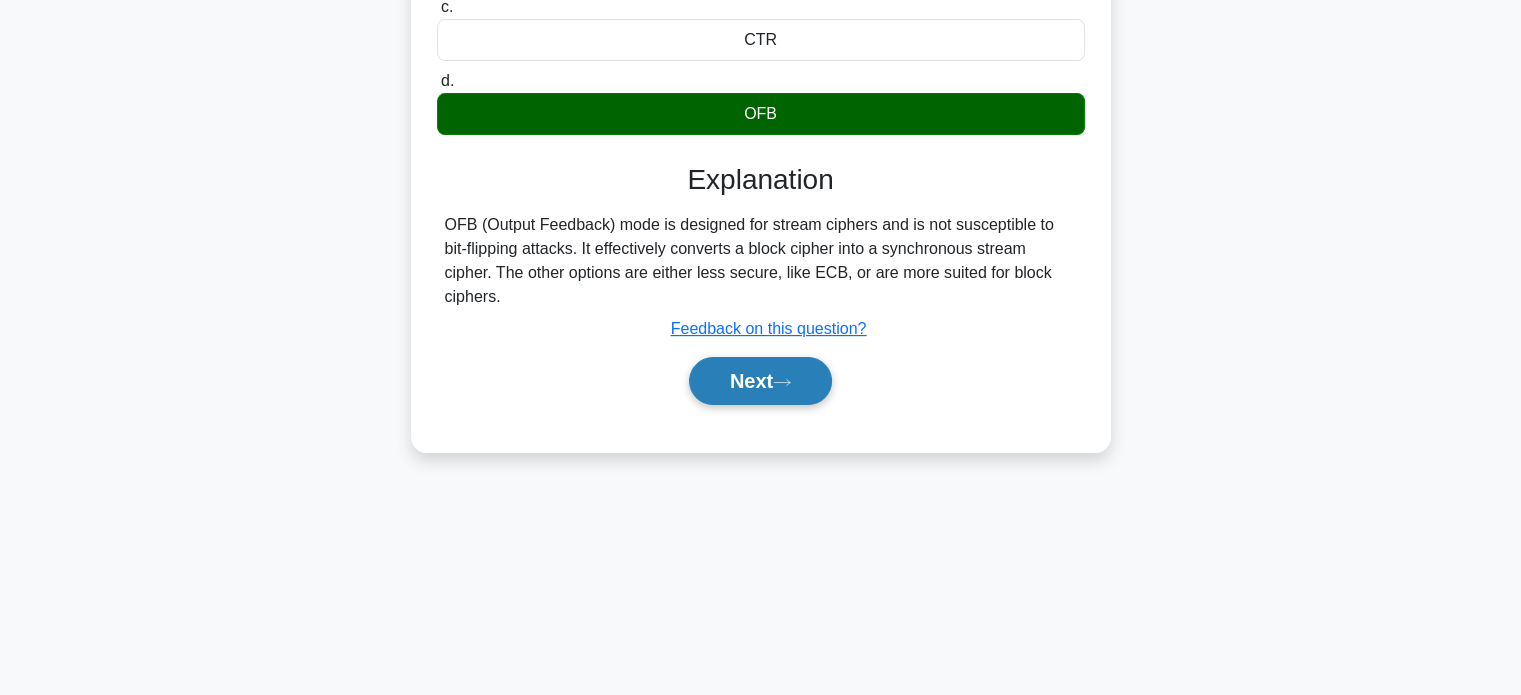 click on "Next" at bounding box center (760, 381) 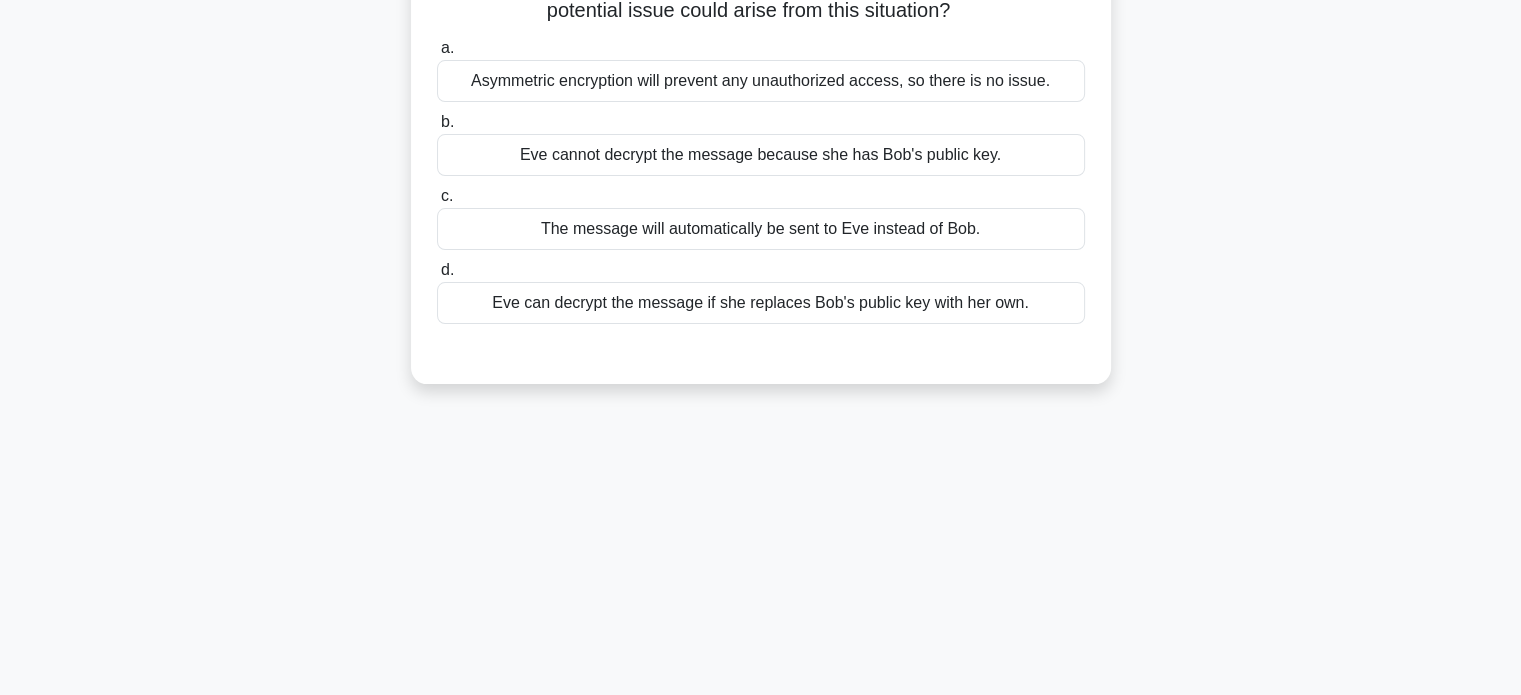 scroll, scrollTop: 0, scrollLeft: 0, axis: both 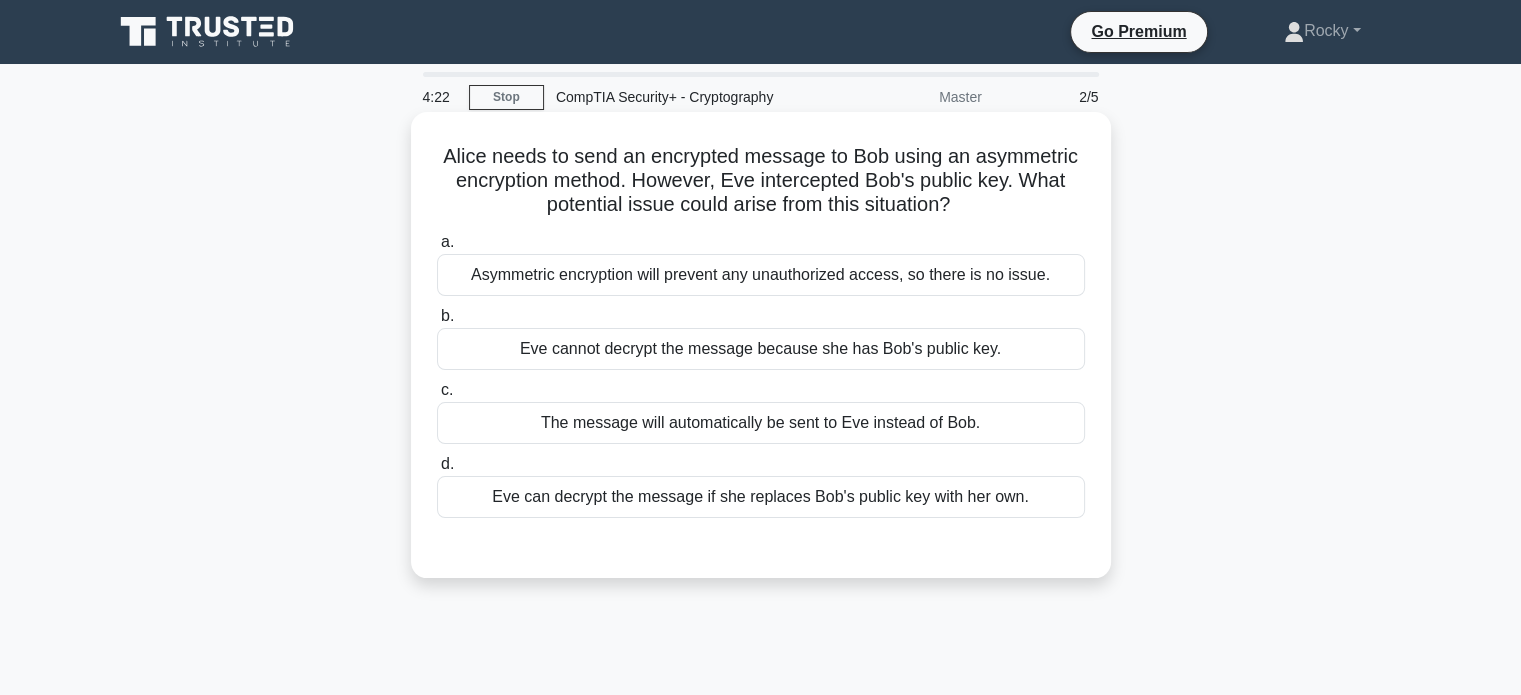 click on "Eve cannot decrypt the message because she has Bob's public key." at bounding box center [761, 349] 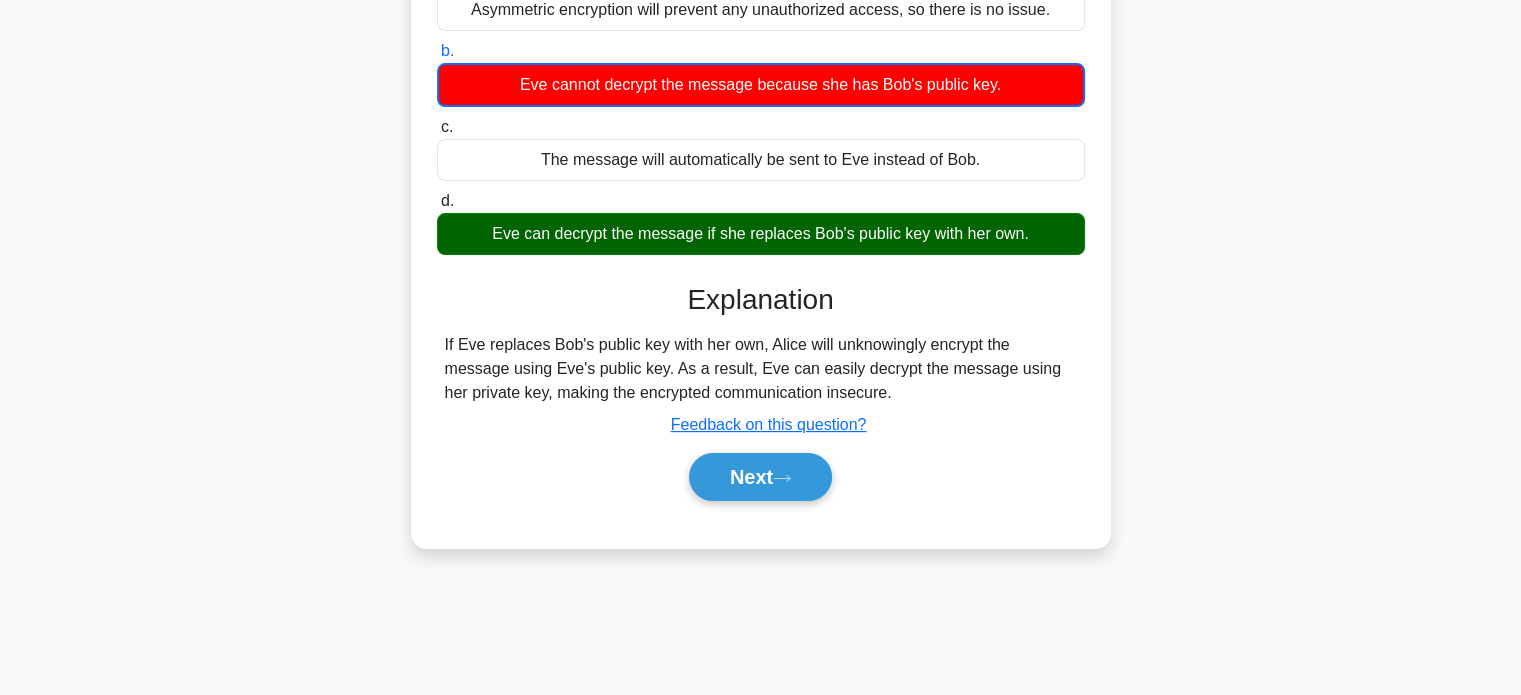 scroll, scrollTop: 300, scrollLeft: 0, axis: vertical 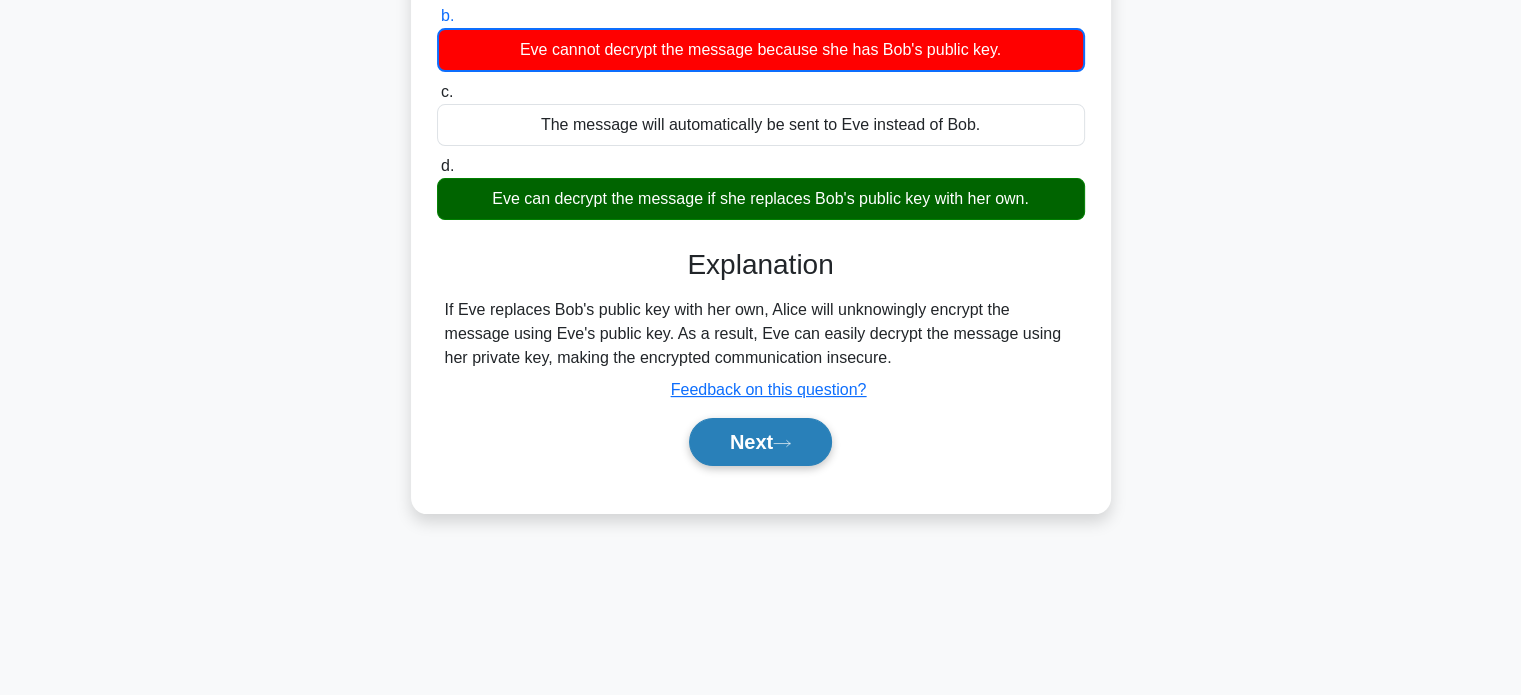 click on "Next" at bounding box center (760, 442) 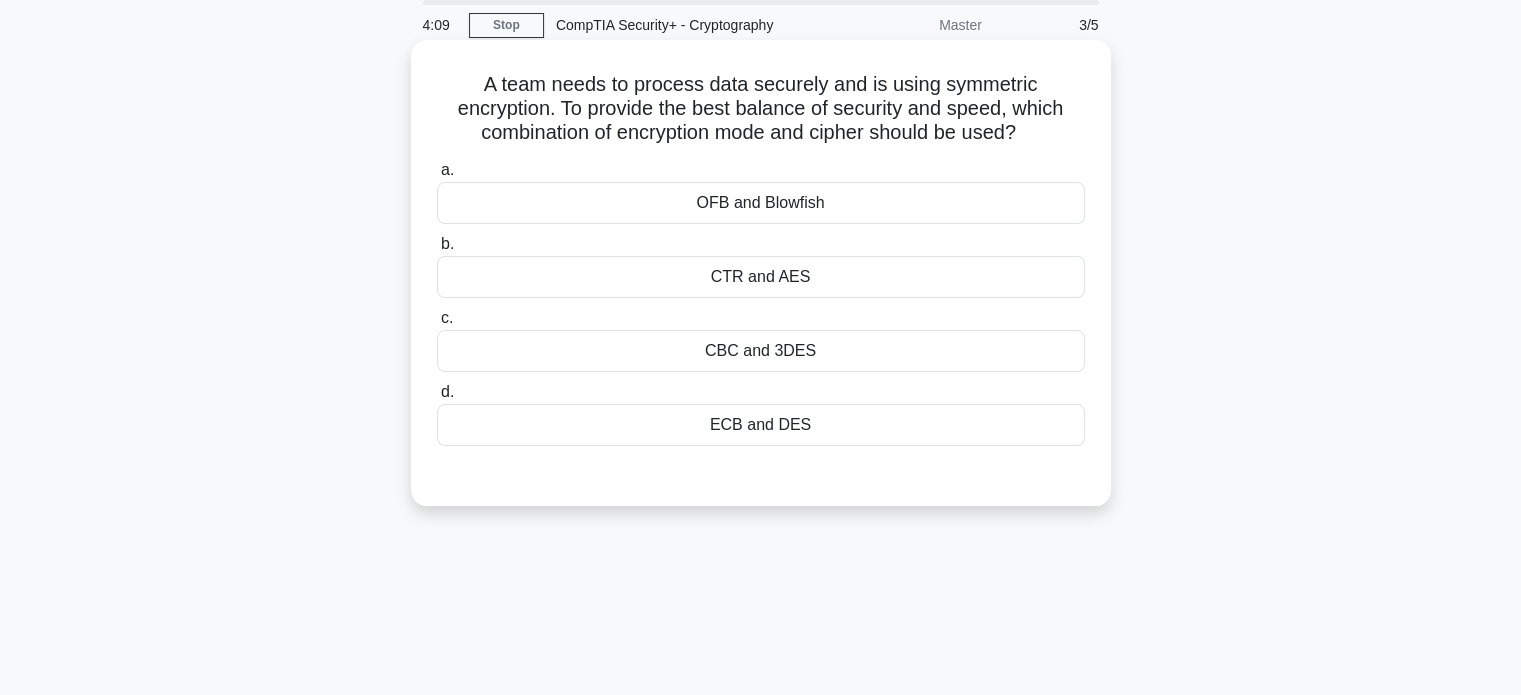 scroll, scrollTop: 0, scrollLeft: 0, axis: both 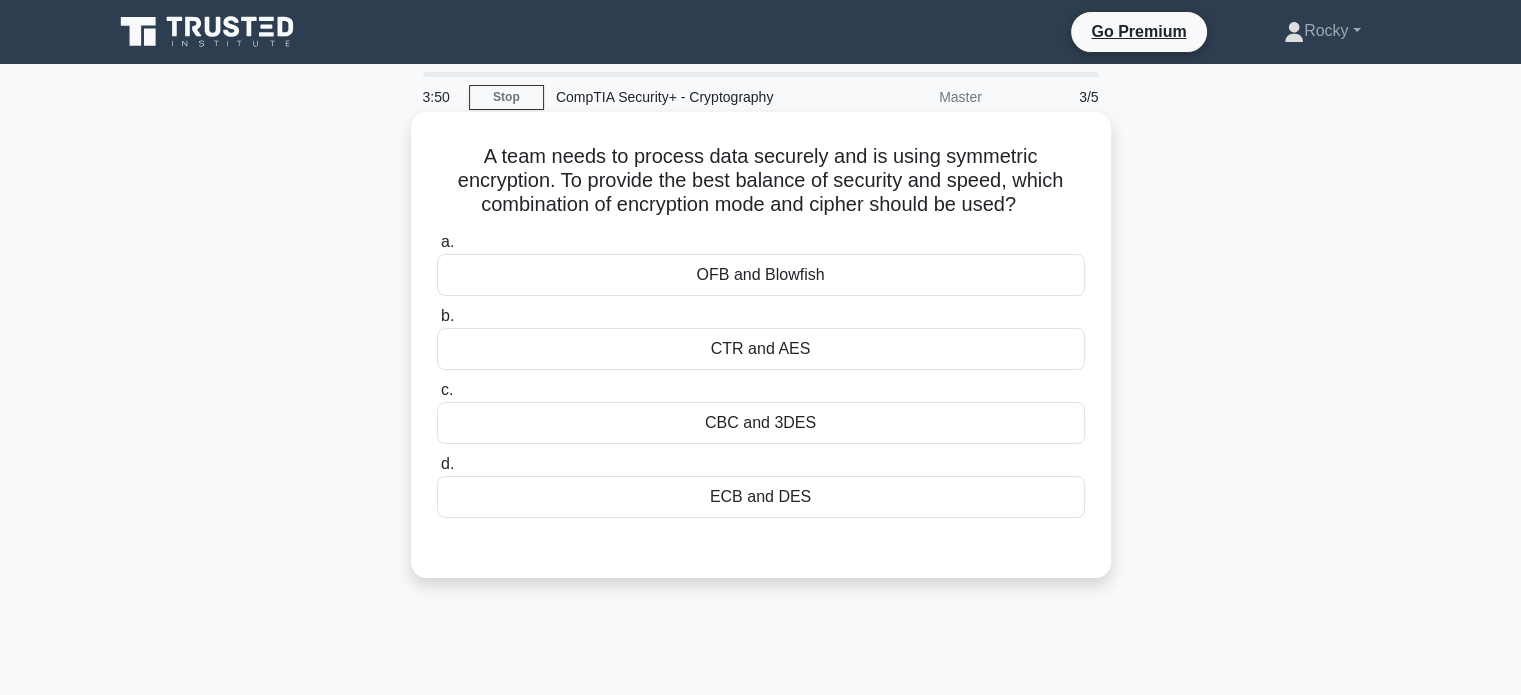 click on "ECB and DES" at bounding box center (761, 497) 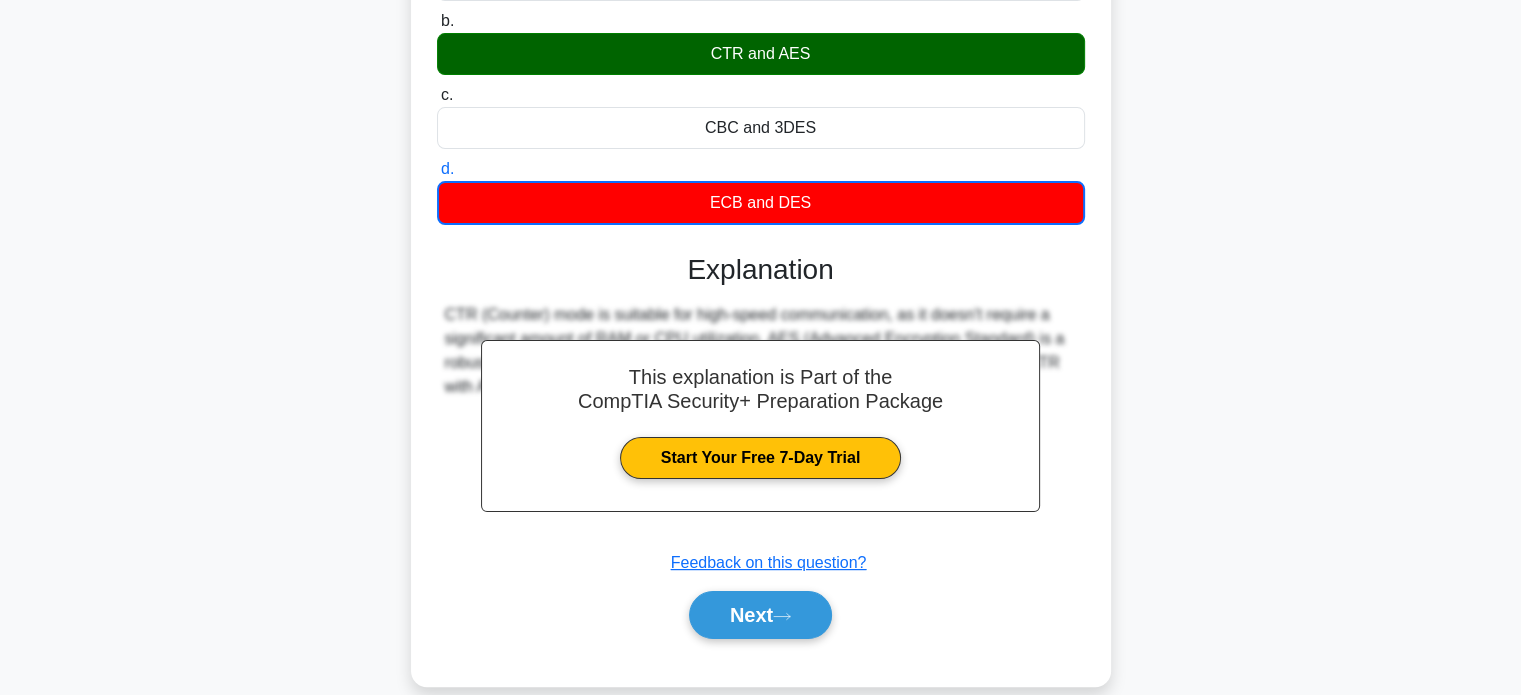 scroll, scrollTop: 385, scrollLeft: 0, axis: vertical 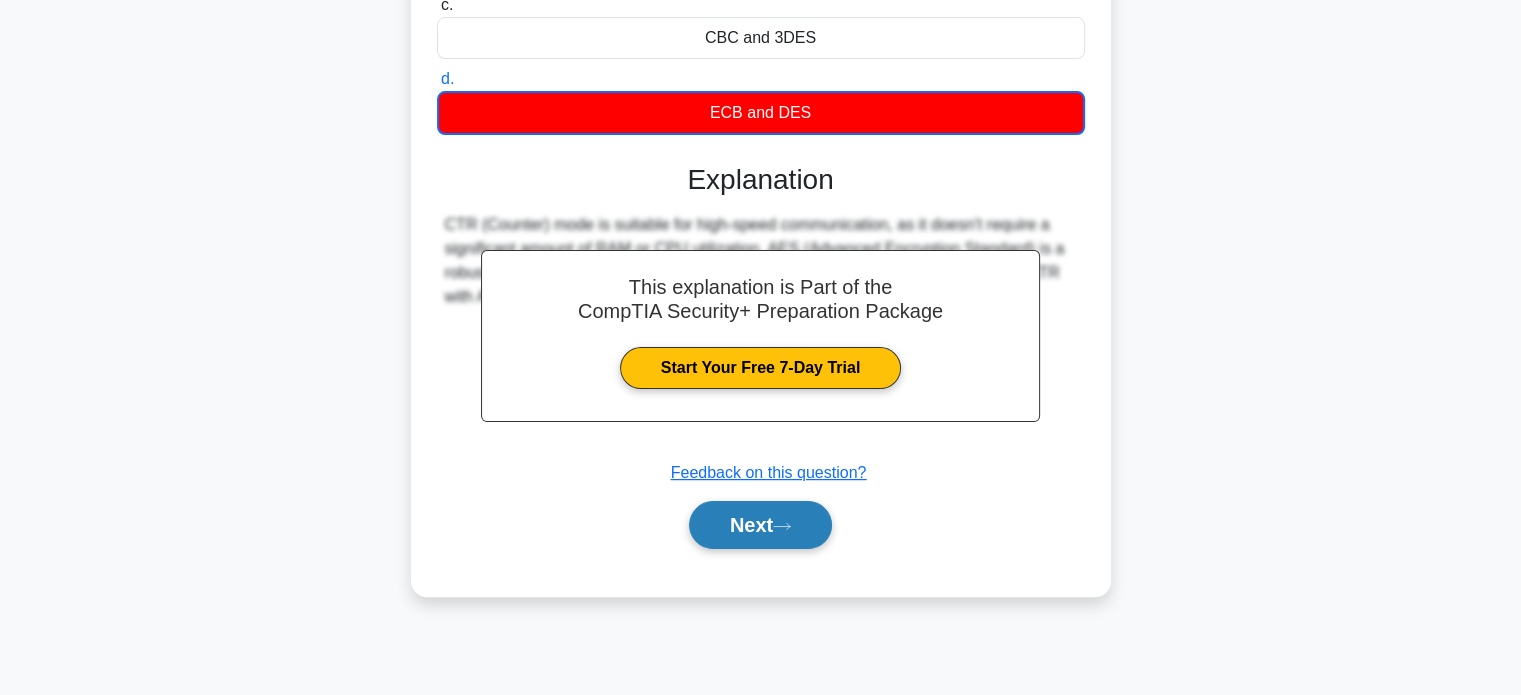 click on "Next" at bounding box center [760, 525] 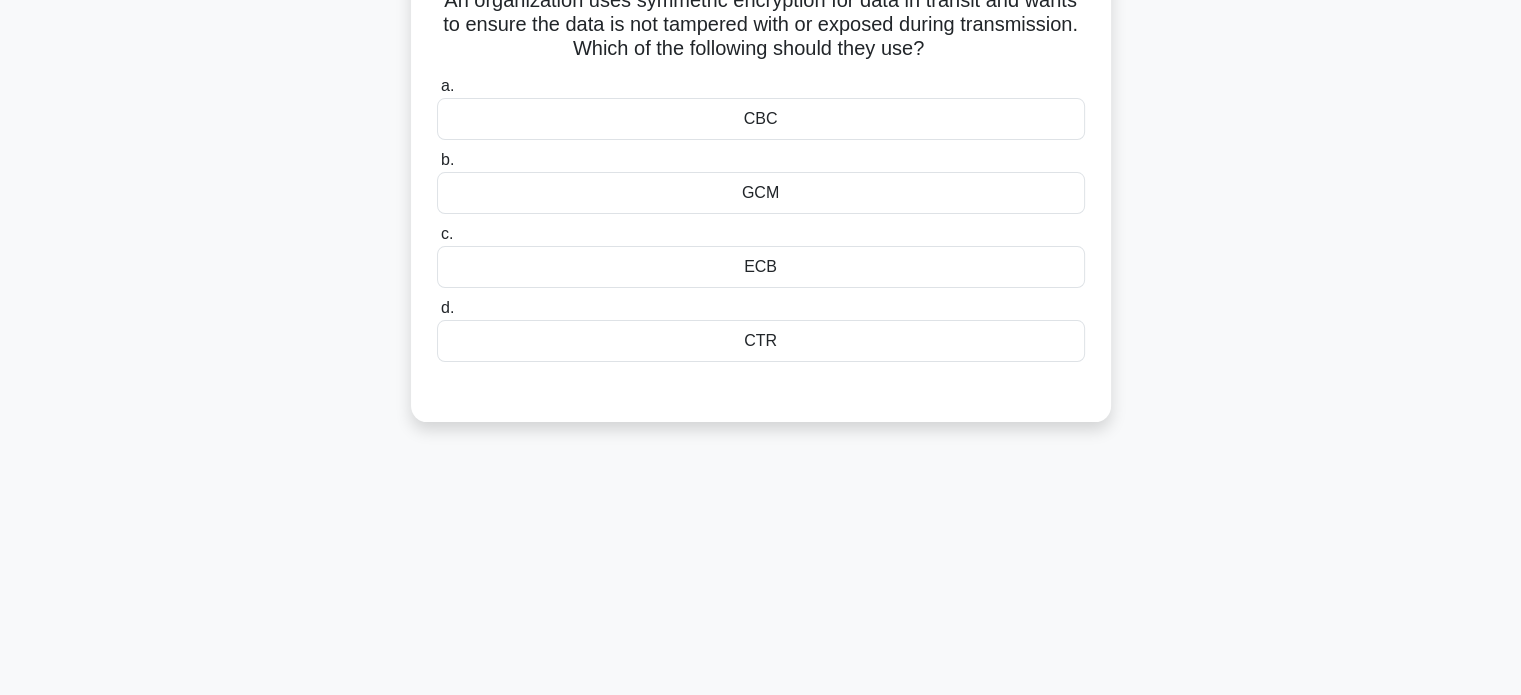 scroll, scrollTop: 0, scrollLeft: 0, axis: both 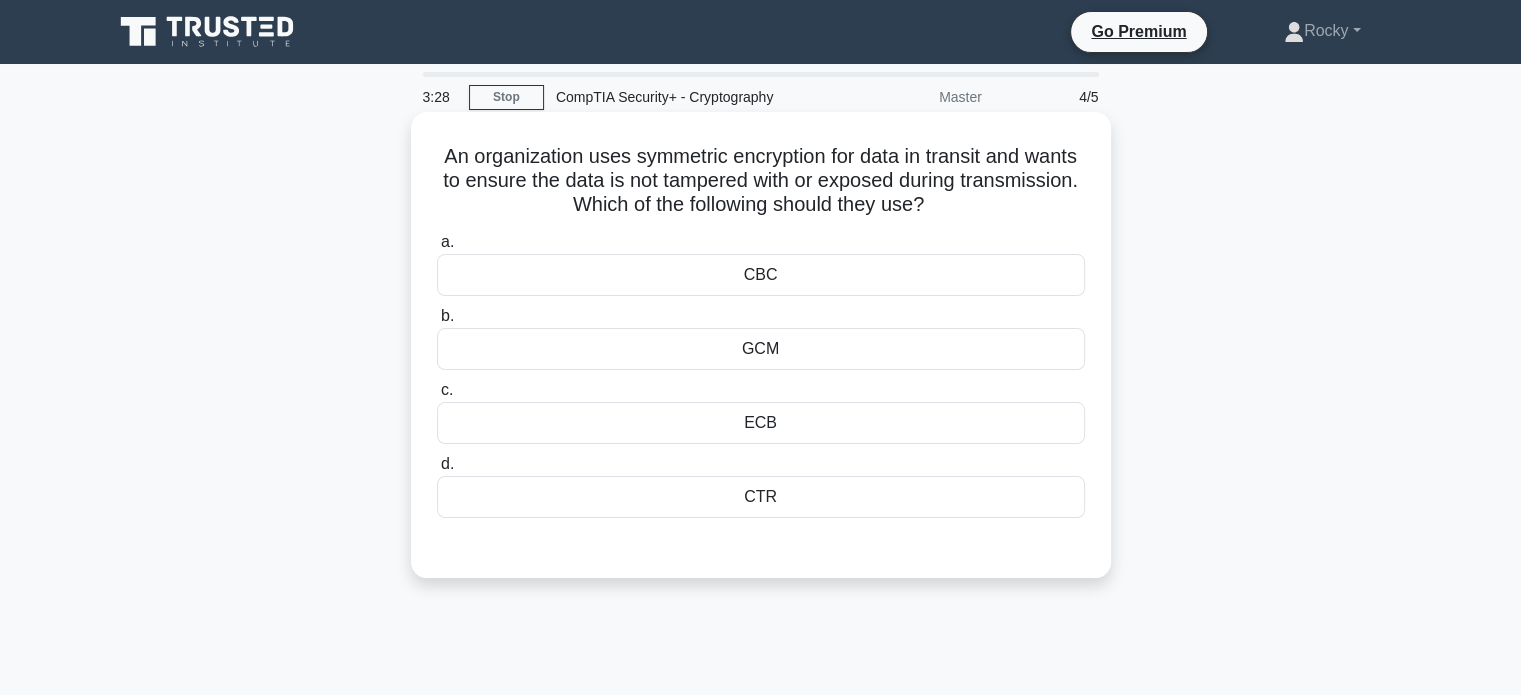 click on "GCM" at bounding box center (761, 349) 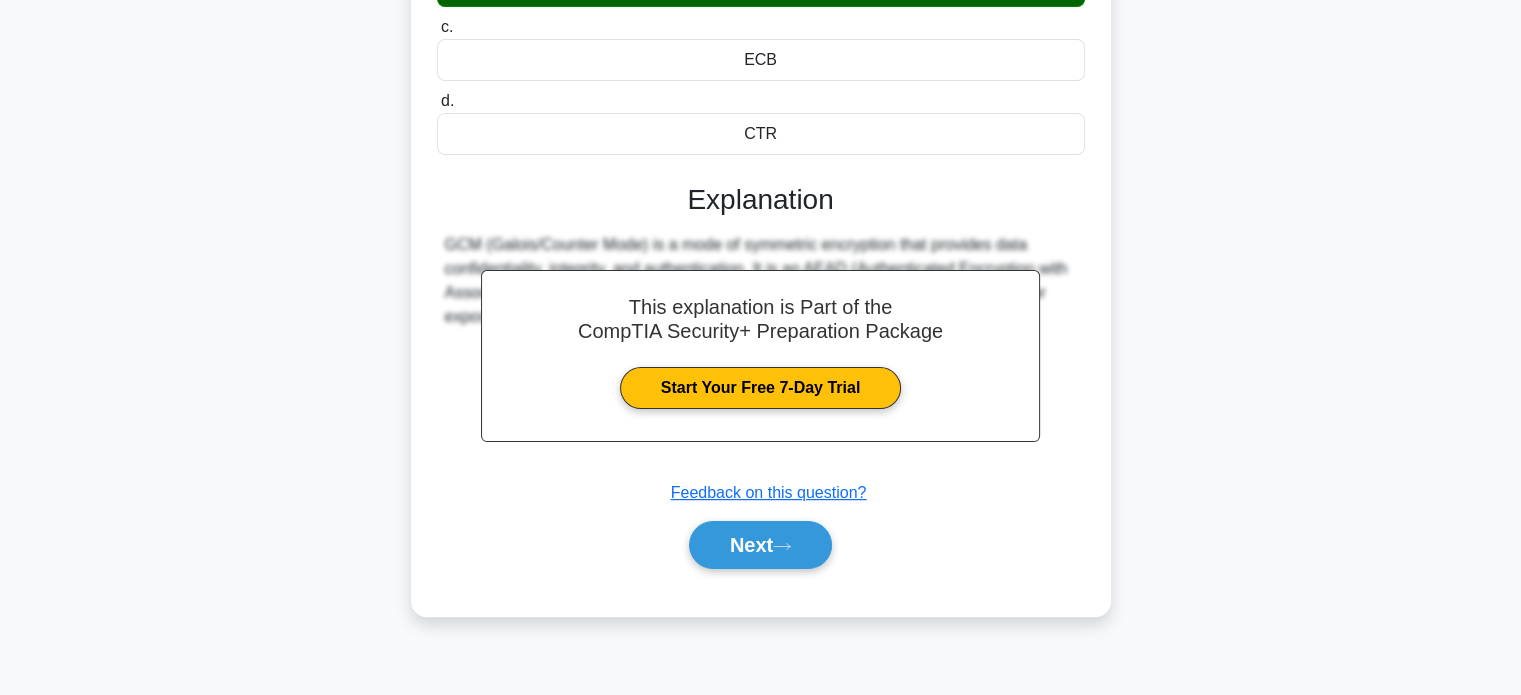scroll, scrollTop: 385, scrollLeft: 0, axis: vertical 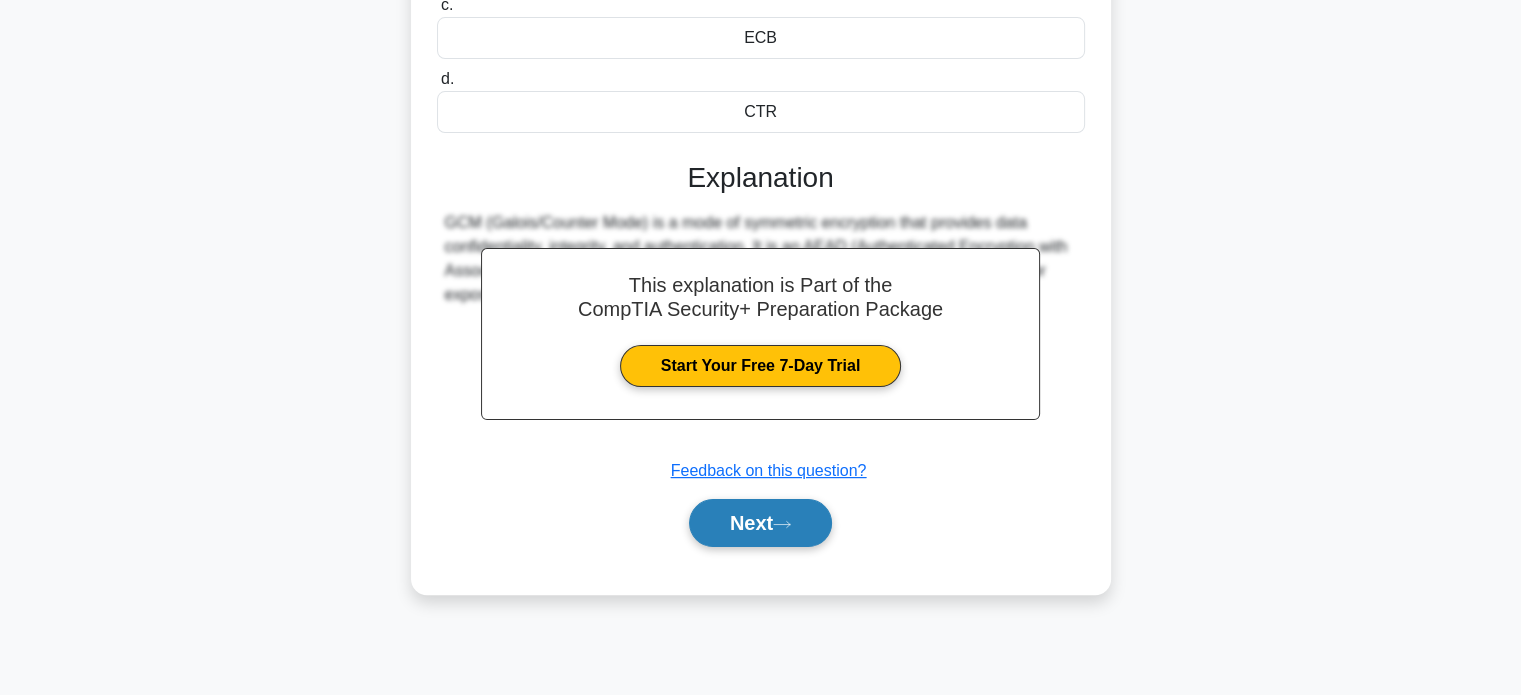 click on "Next" at bounding box center [760, 523] 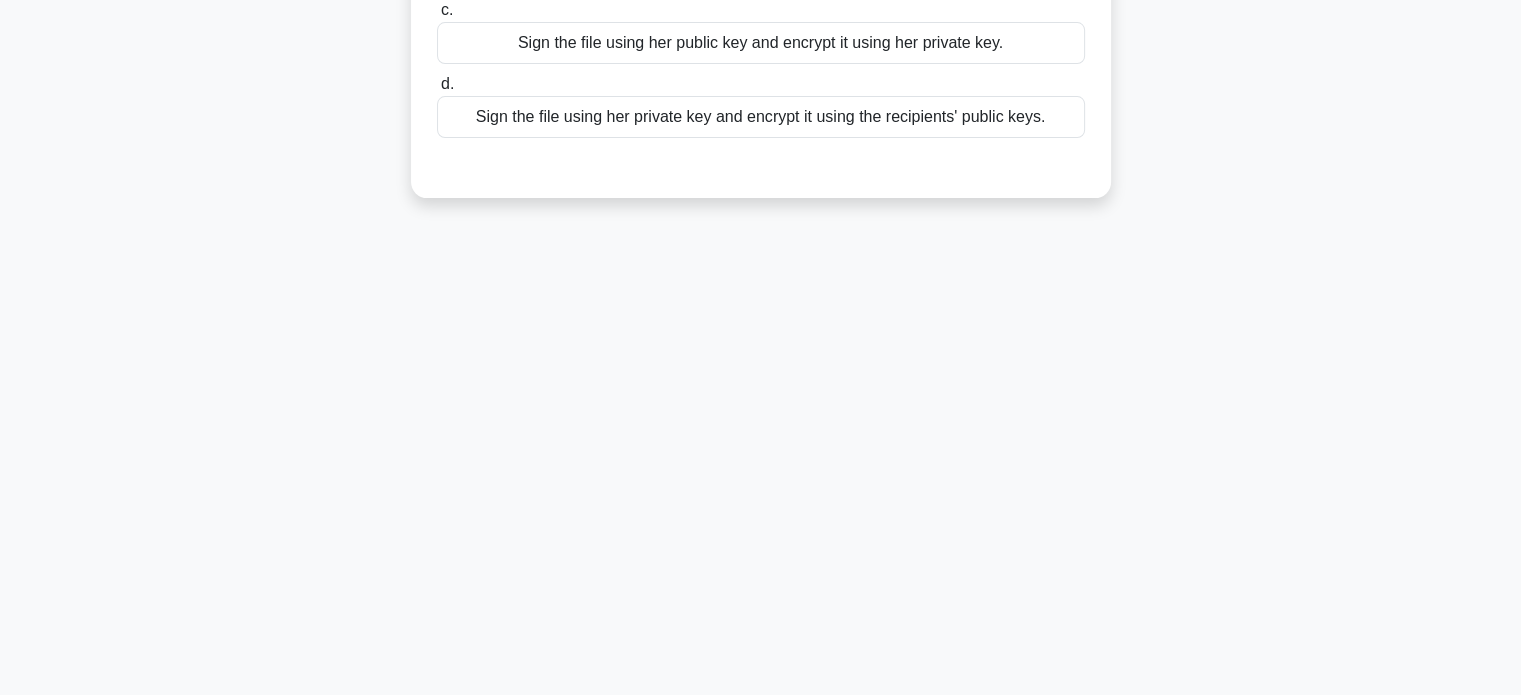 scroll, scrollTop: 0, scrollLeft: 0, axis: both 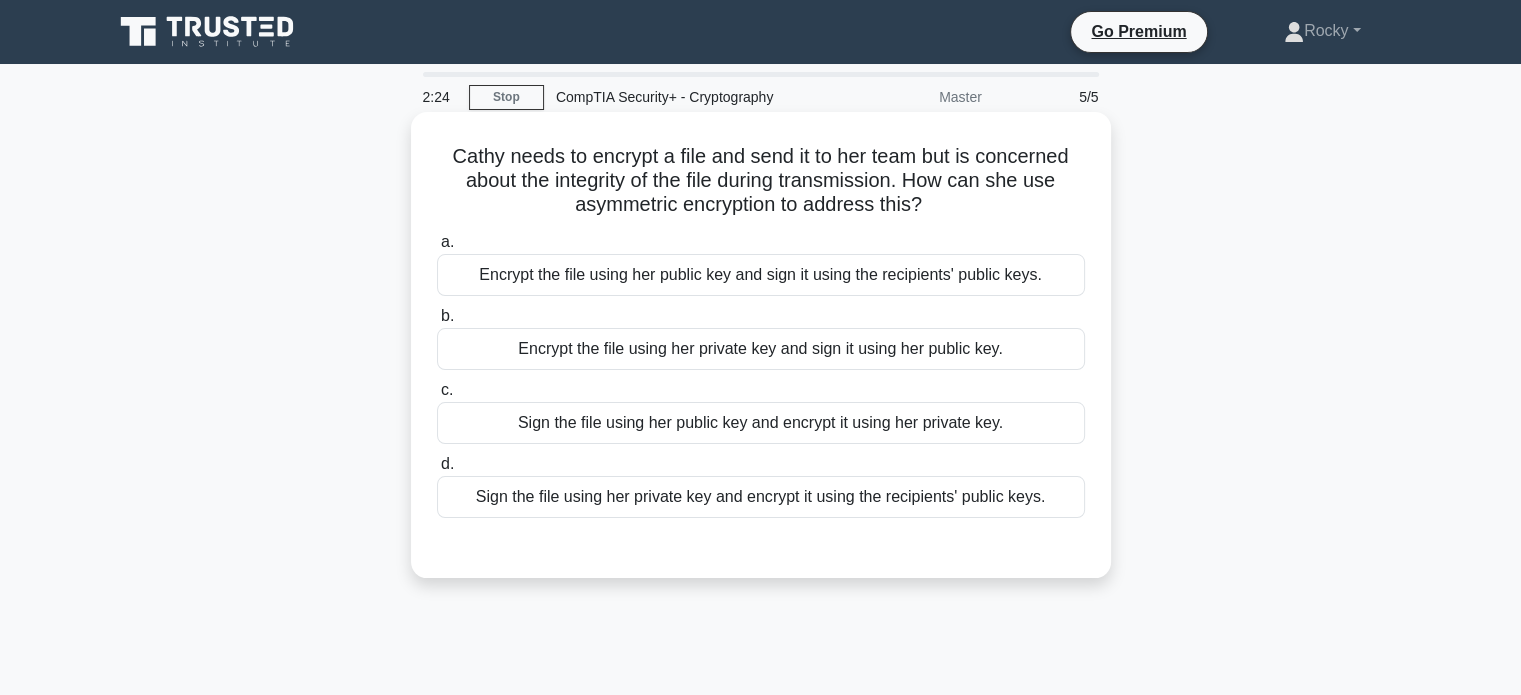 click on "Sign the file using her public key and encrypt it using her private key." at bounding box center [761, 423] 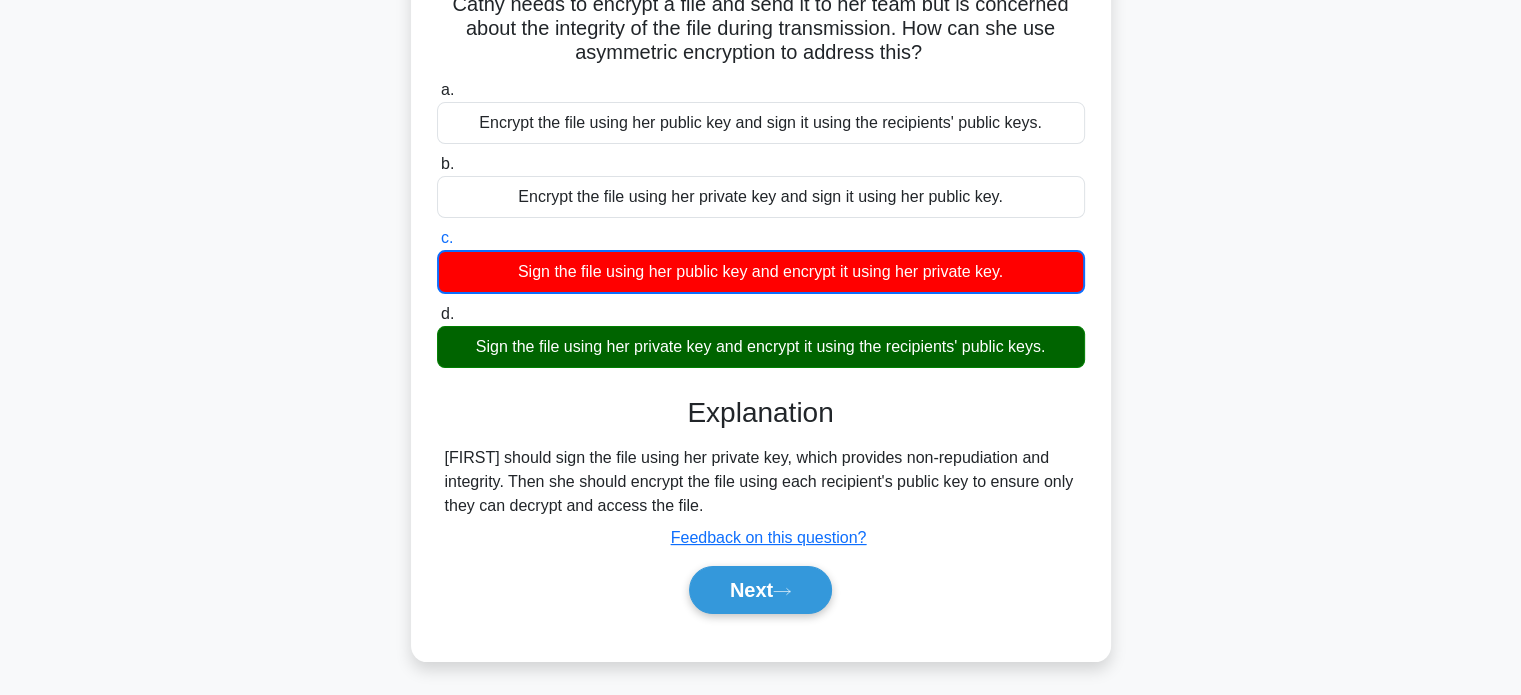 scroll, scrollTop: 200, scrollLeft: 0, axis: vertical 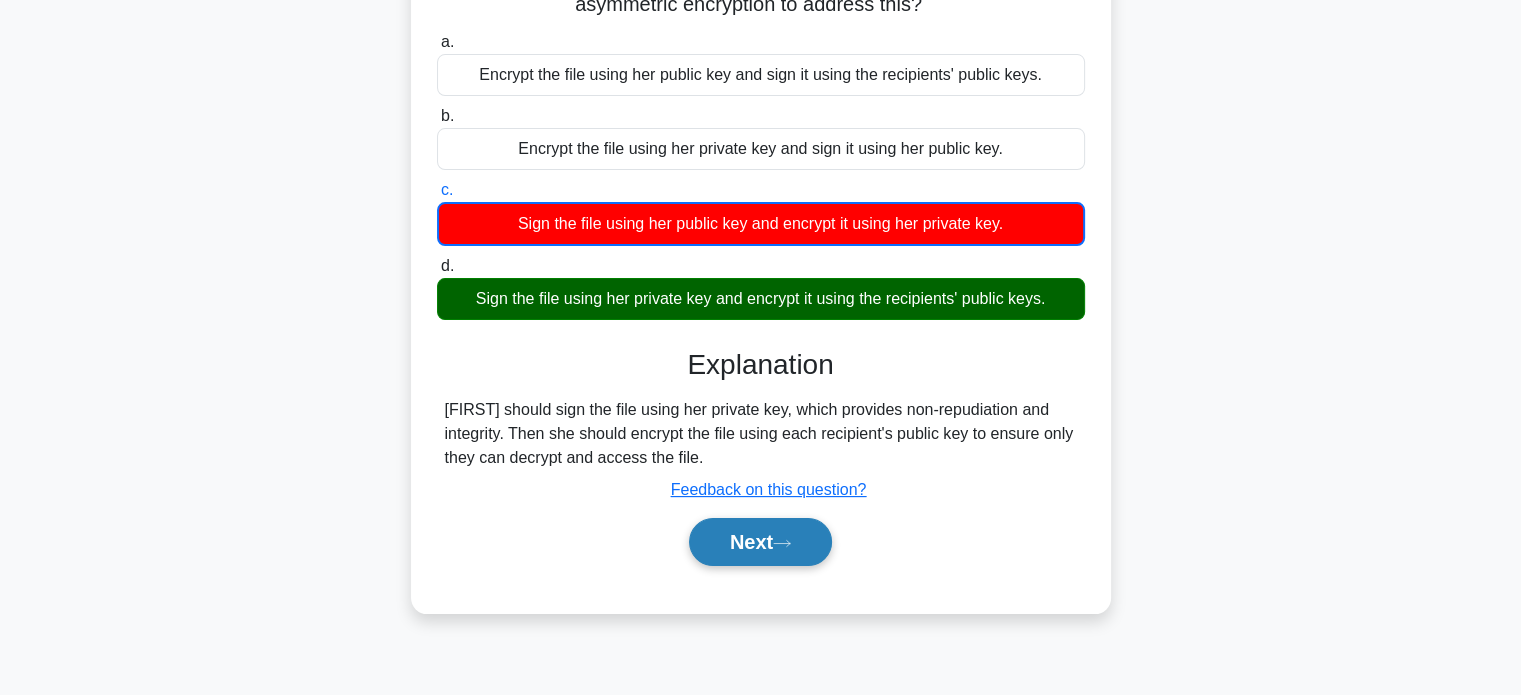 click on "Next" at bounding box center (760, 542) 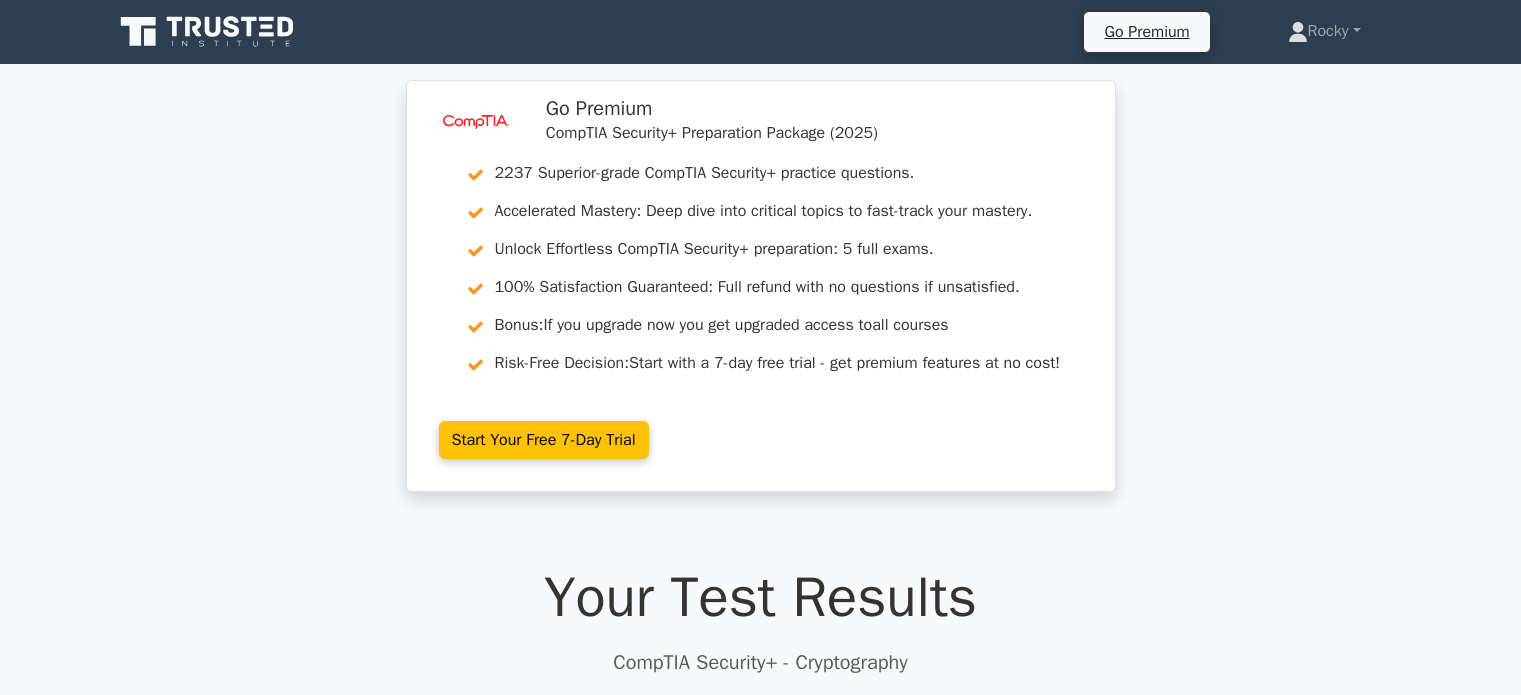 scroll, scrollTop: 0, scrollLeft: 0, axis: both 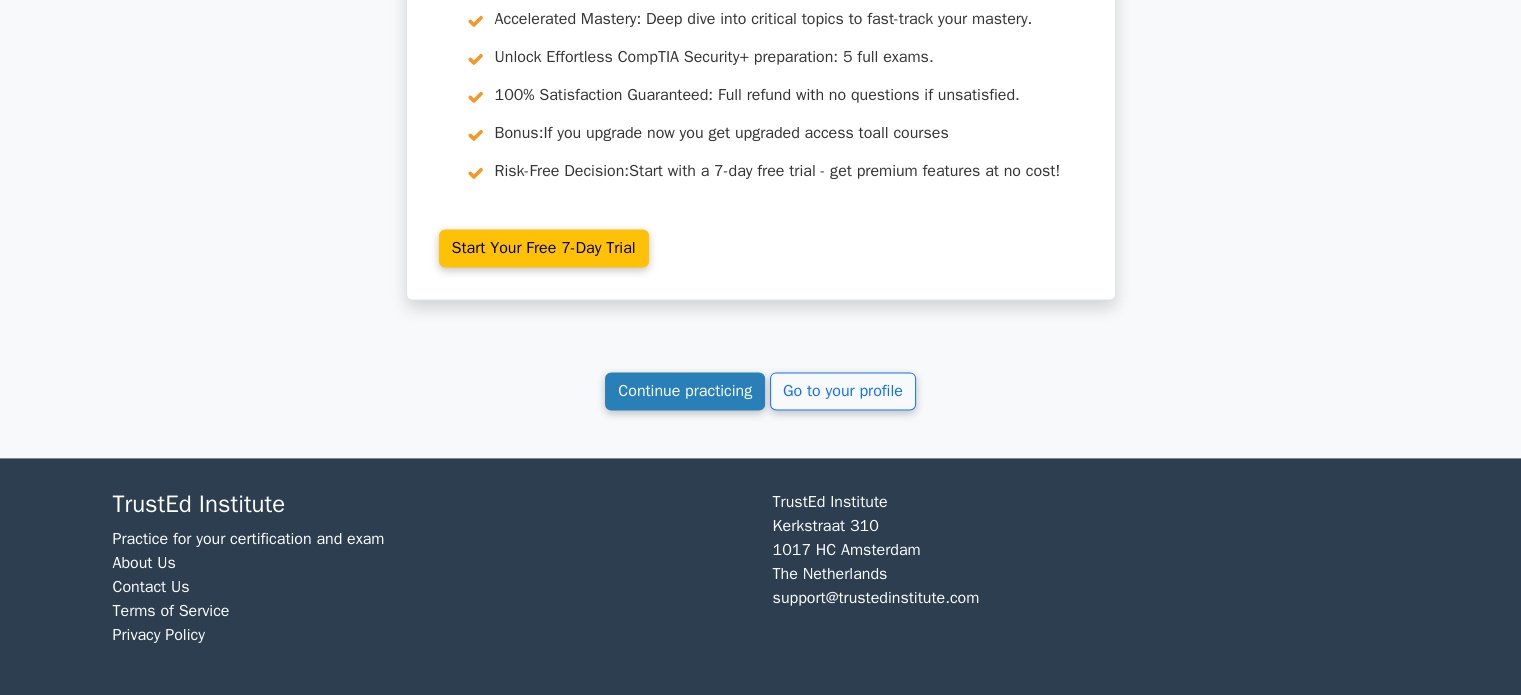 click on "Continue practicing" at bounding box center [685, 391] 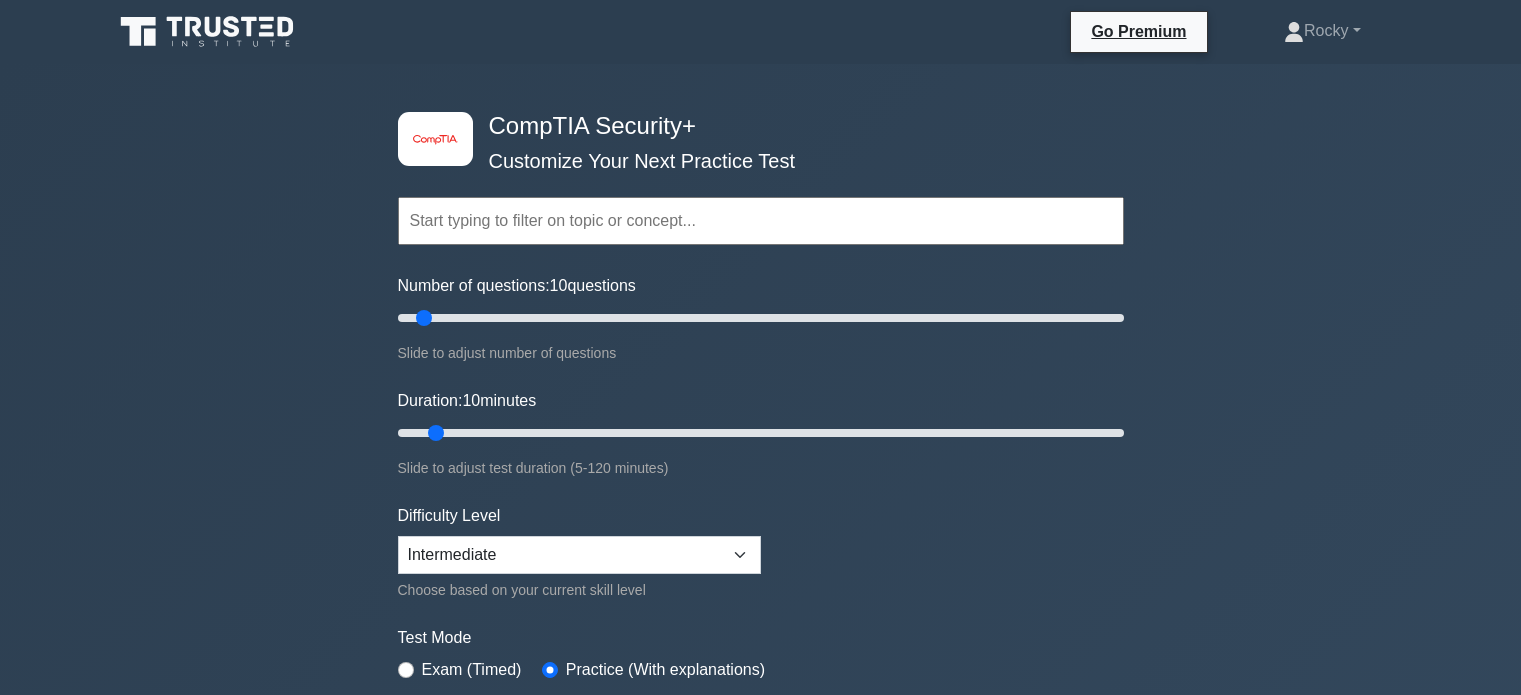 scroll, scrollTop: 0, scrollLeft: 0, axis: both 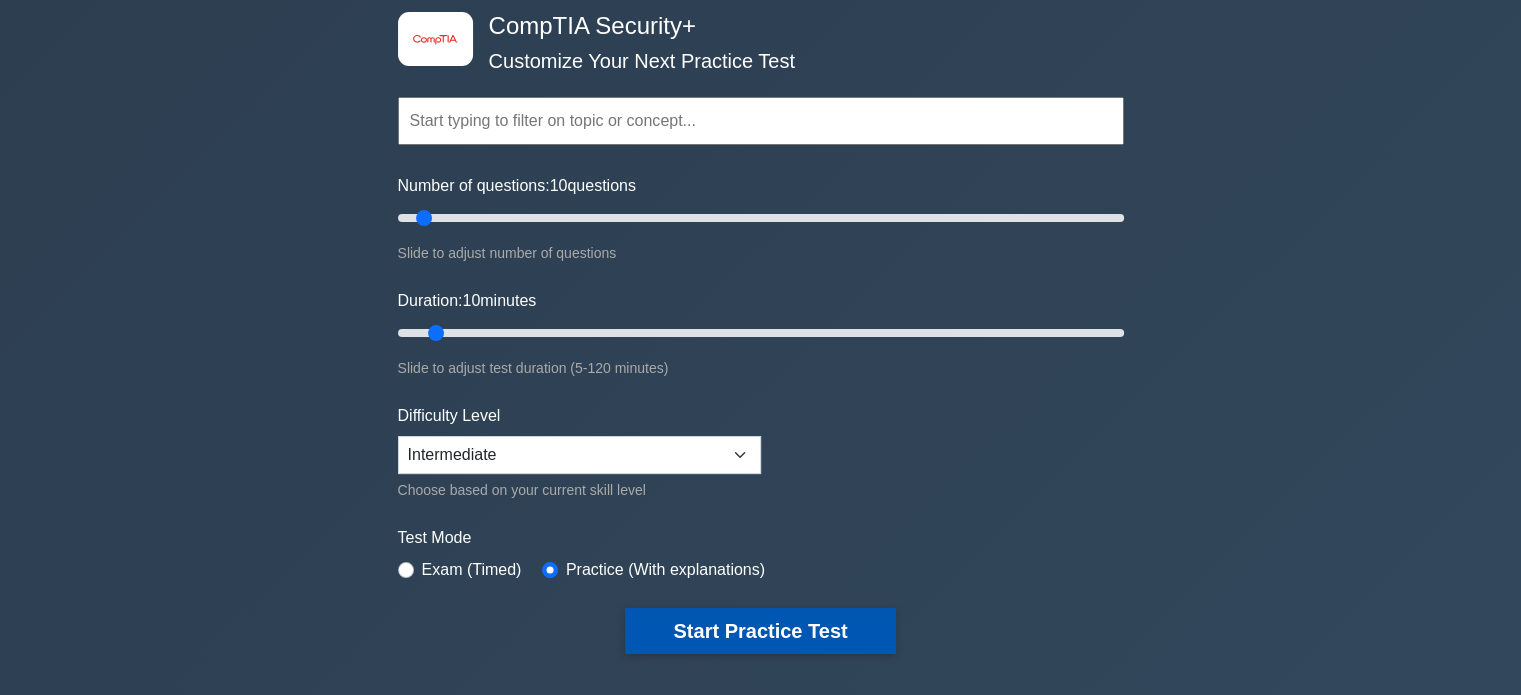 click on "Start Practice Test" at bounding box center [760, 631] 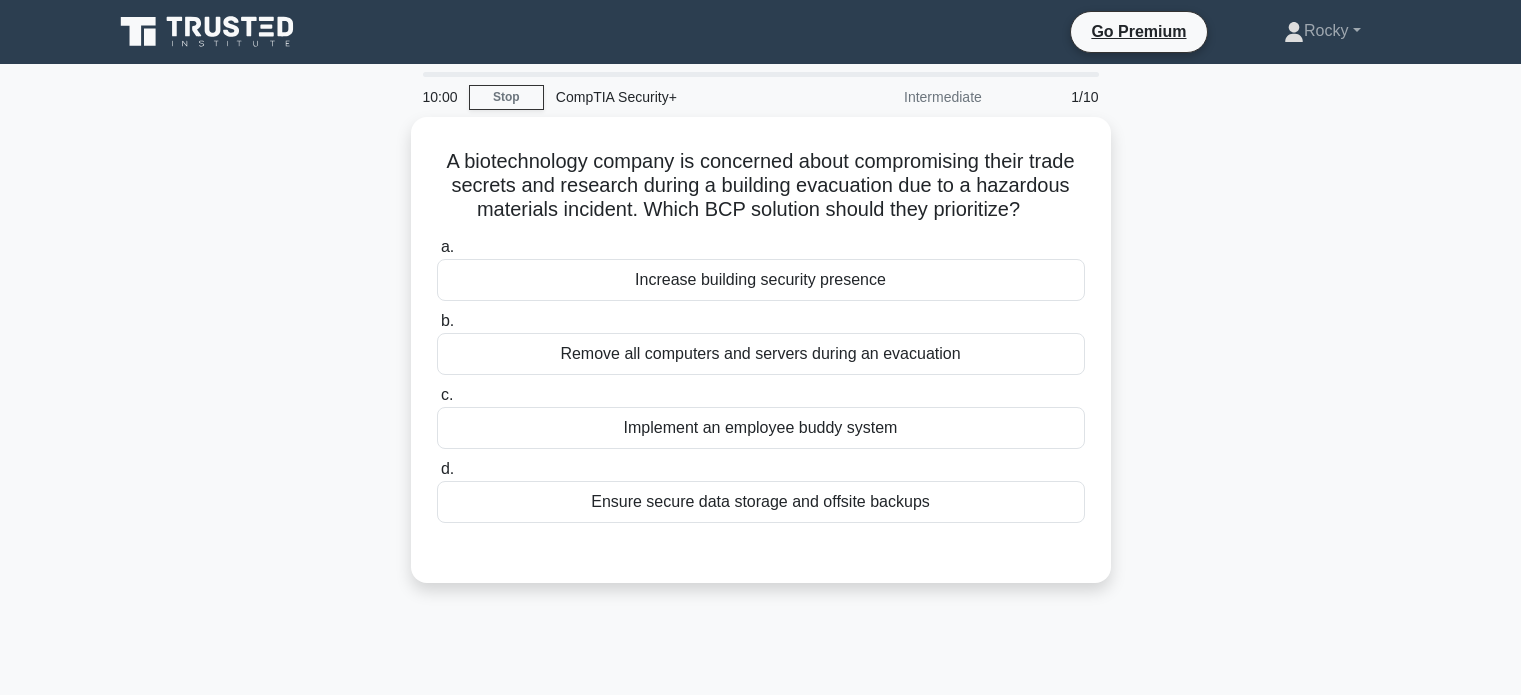 scroll, scrollTop: 0, scrollLeft: 0, axis: both 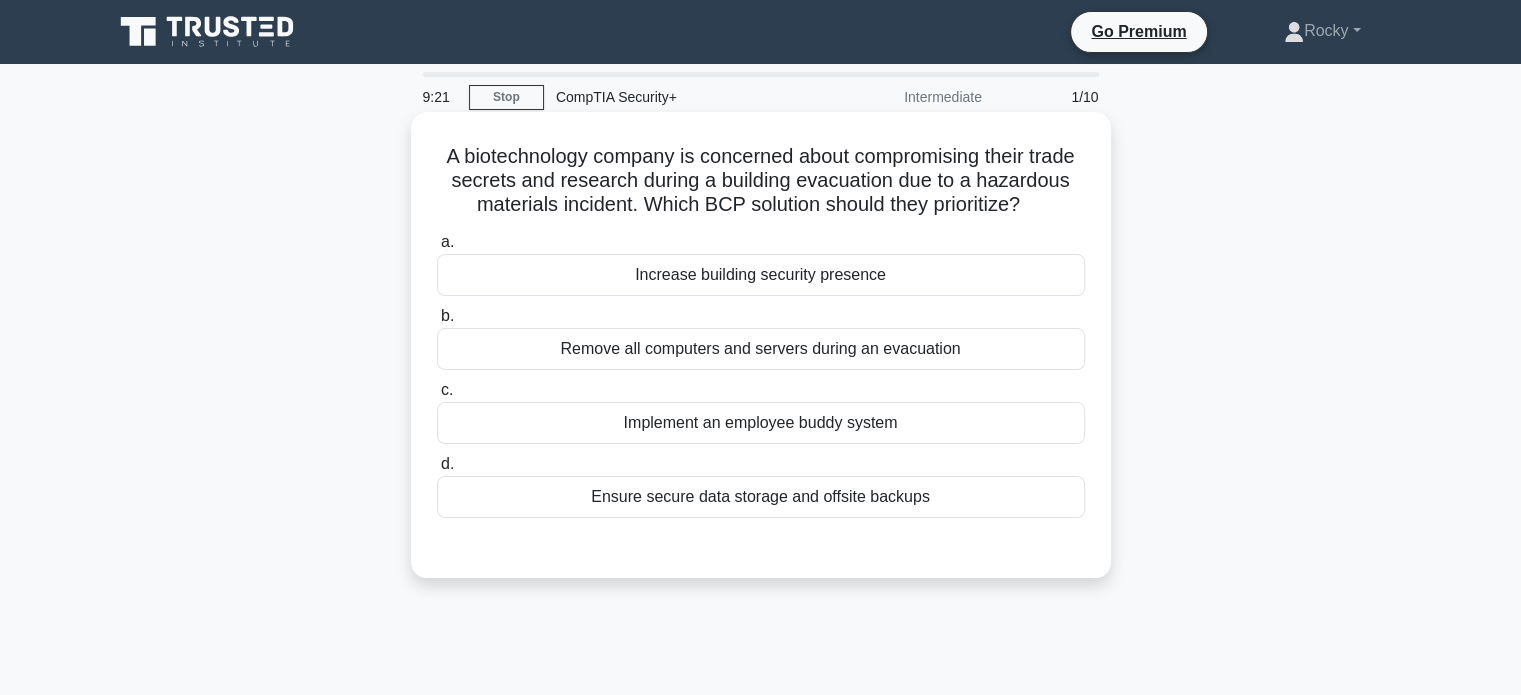 click on "Ensure secure data storage and offsite backups" at bounding box center [761, 497] 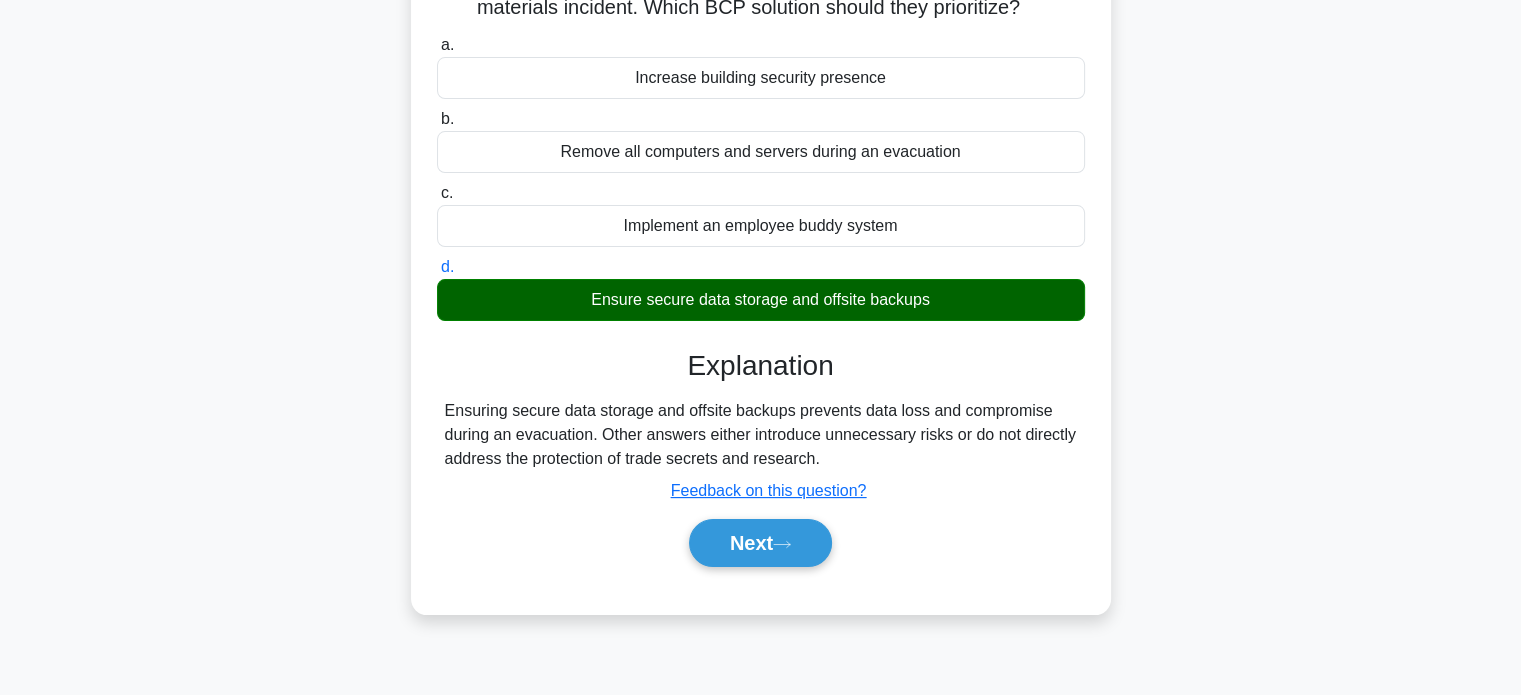 scroll, scrollTop: 200, scrollLeft: 0, axis: vertical 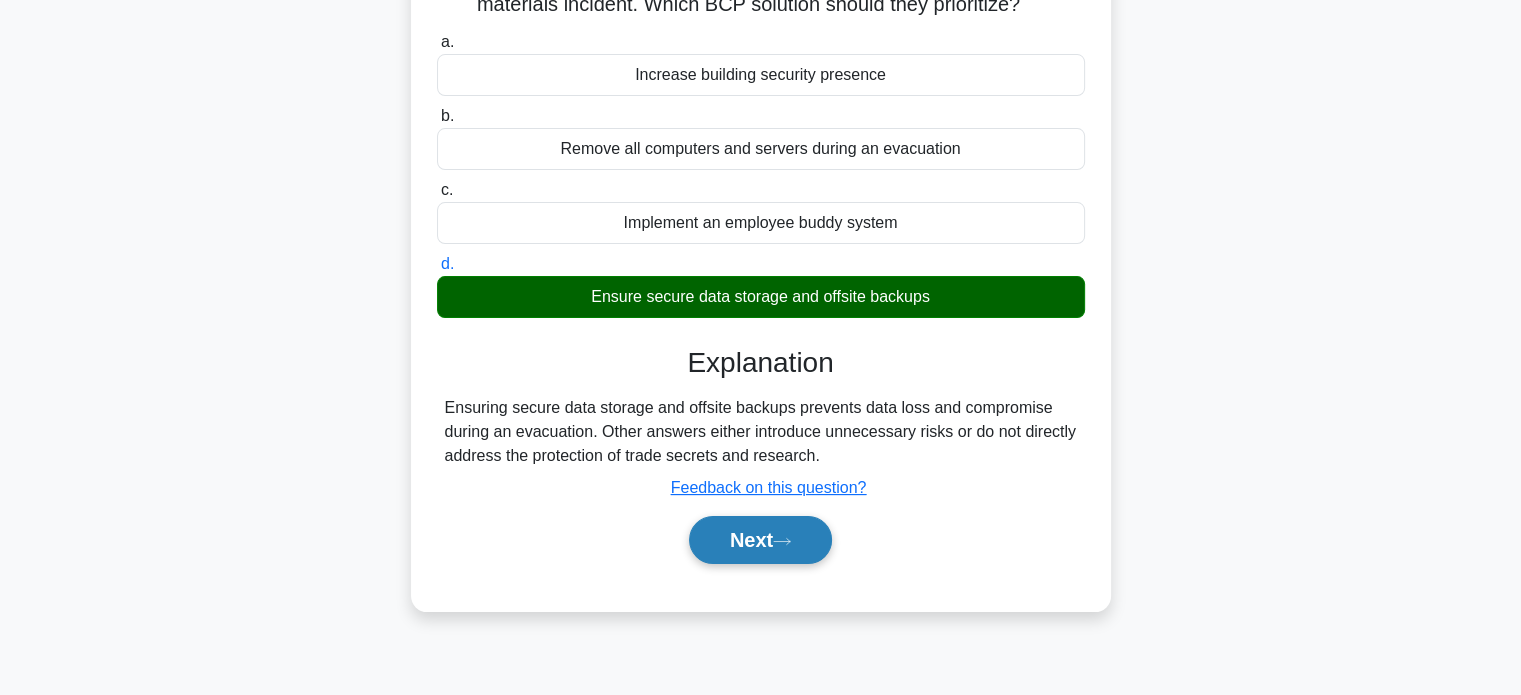 click on "Next" at bounding box center (760, 540) 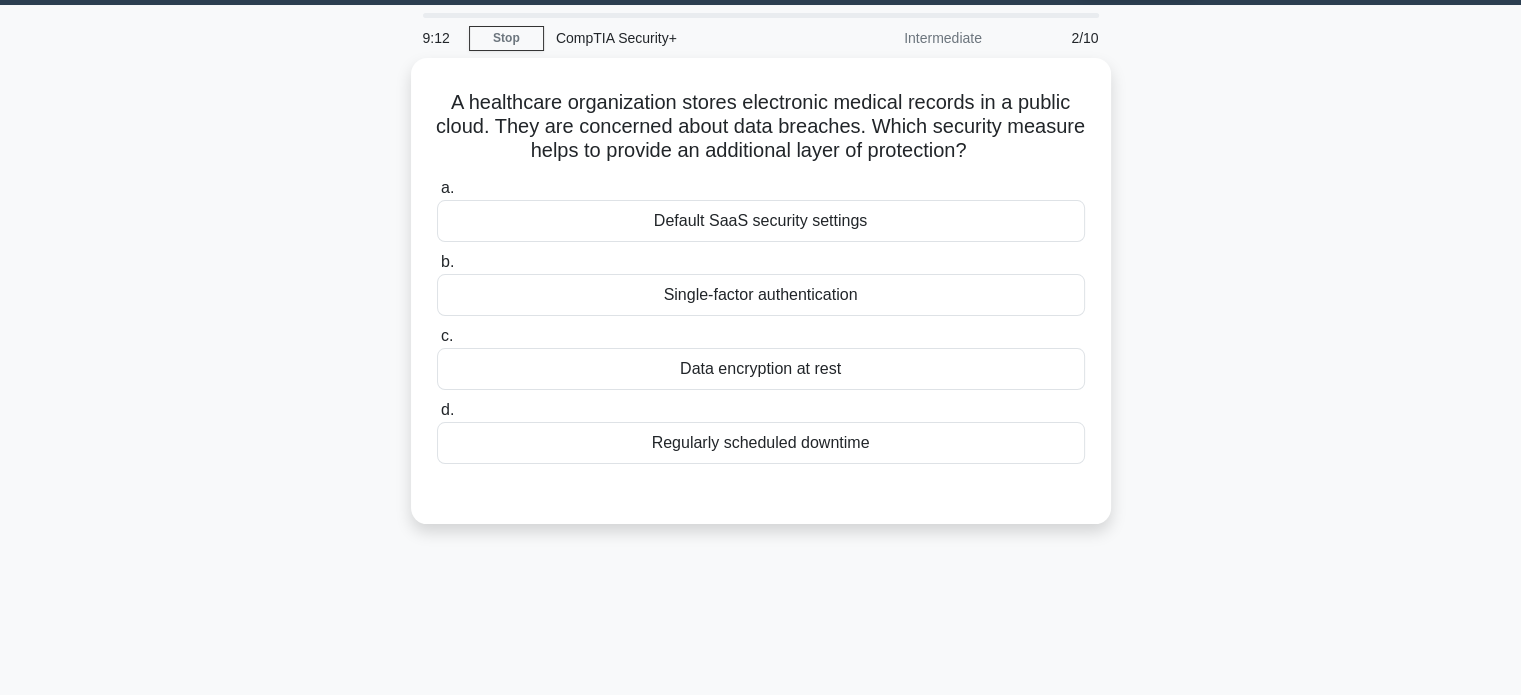 scroll, scrollTop: 0, scrollLeft: 0, axis: both 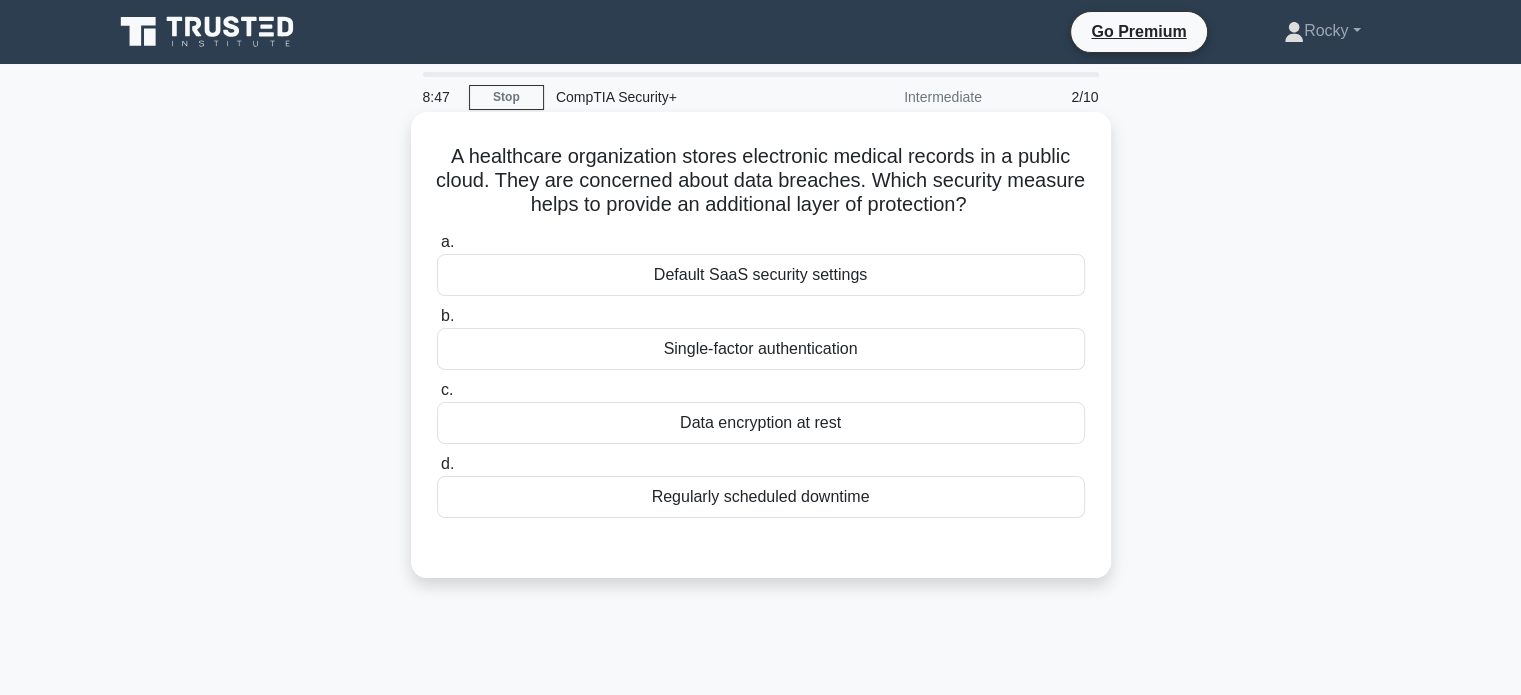 click on "Data encryption at rest" at bounding box center [761, 423] 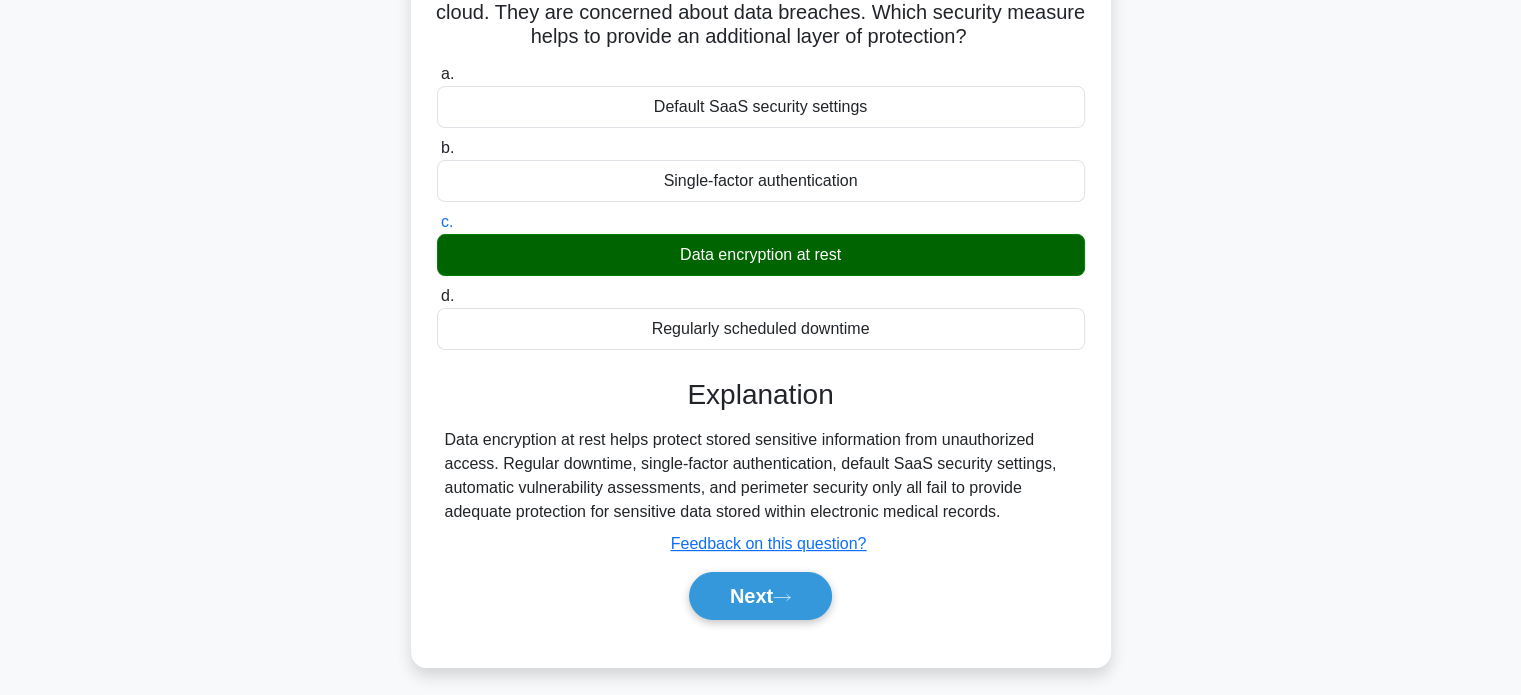 scroll, scrollTop: 200, scrollLeft: 0, axis: vertical 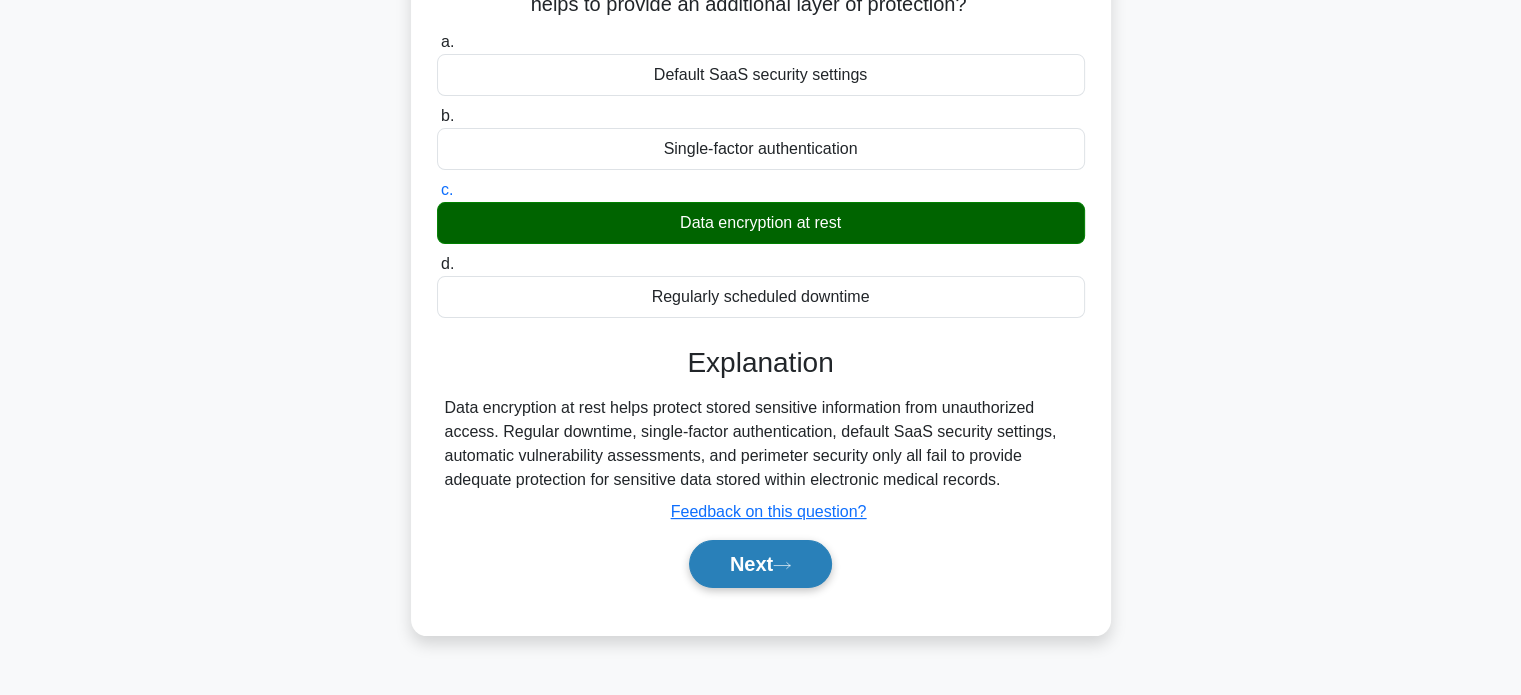 click on "Next" at bounding box center [760, 564] 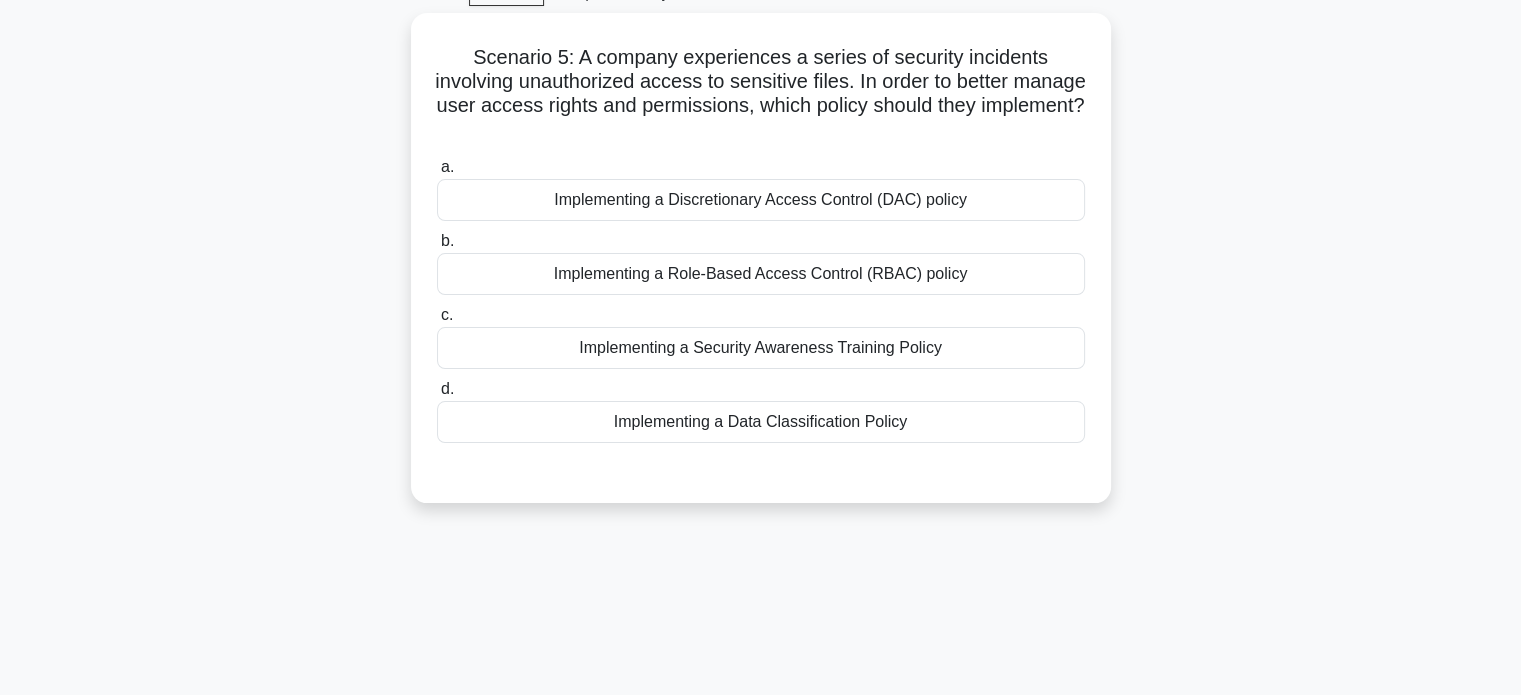 scroll, scrollTop: 0, scrollLeft: 0, axis: both 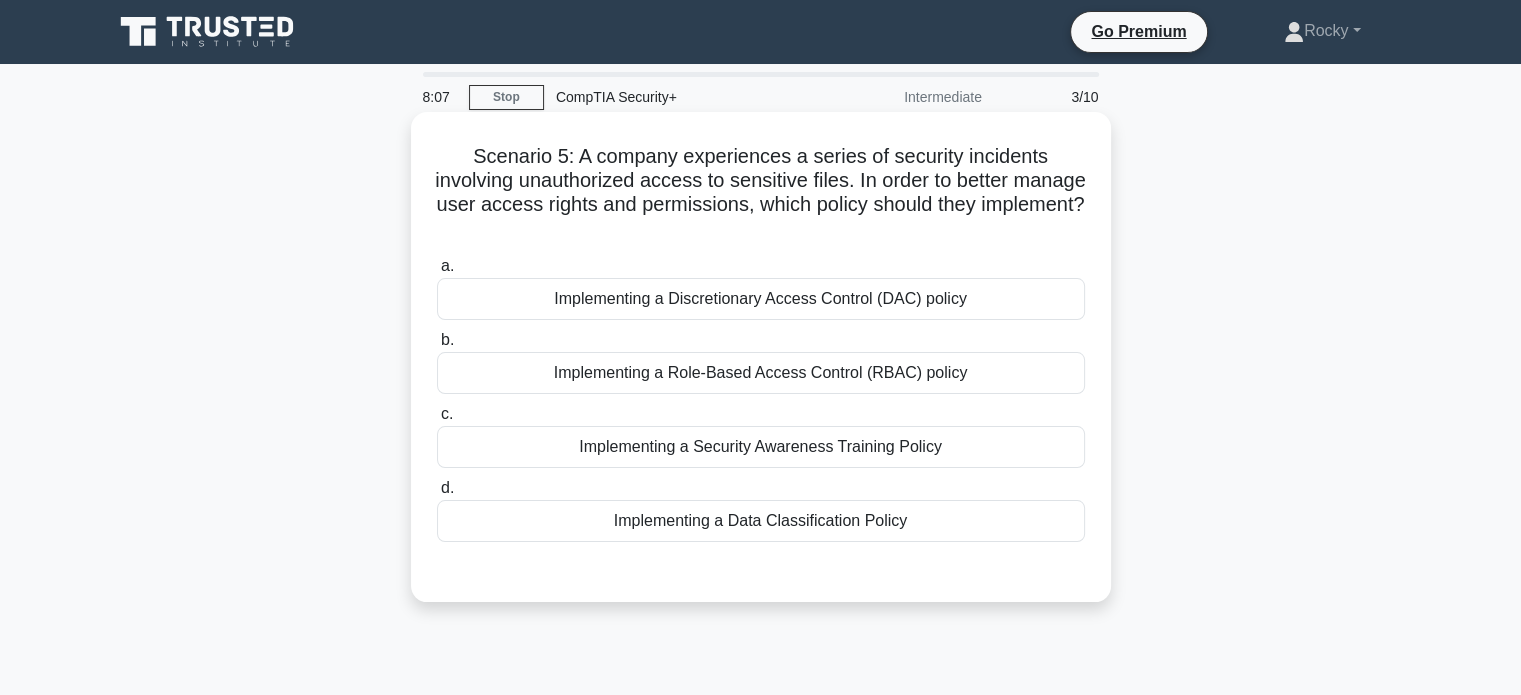 click on "Implementing a Role-Based Access Control (RBAC) policy" at bounding box center [761, 373] 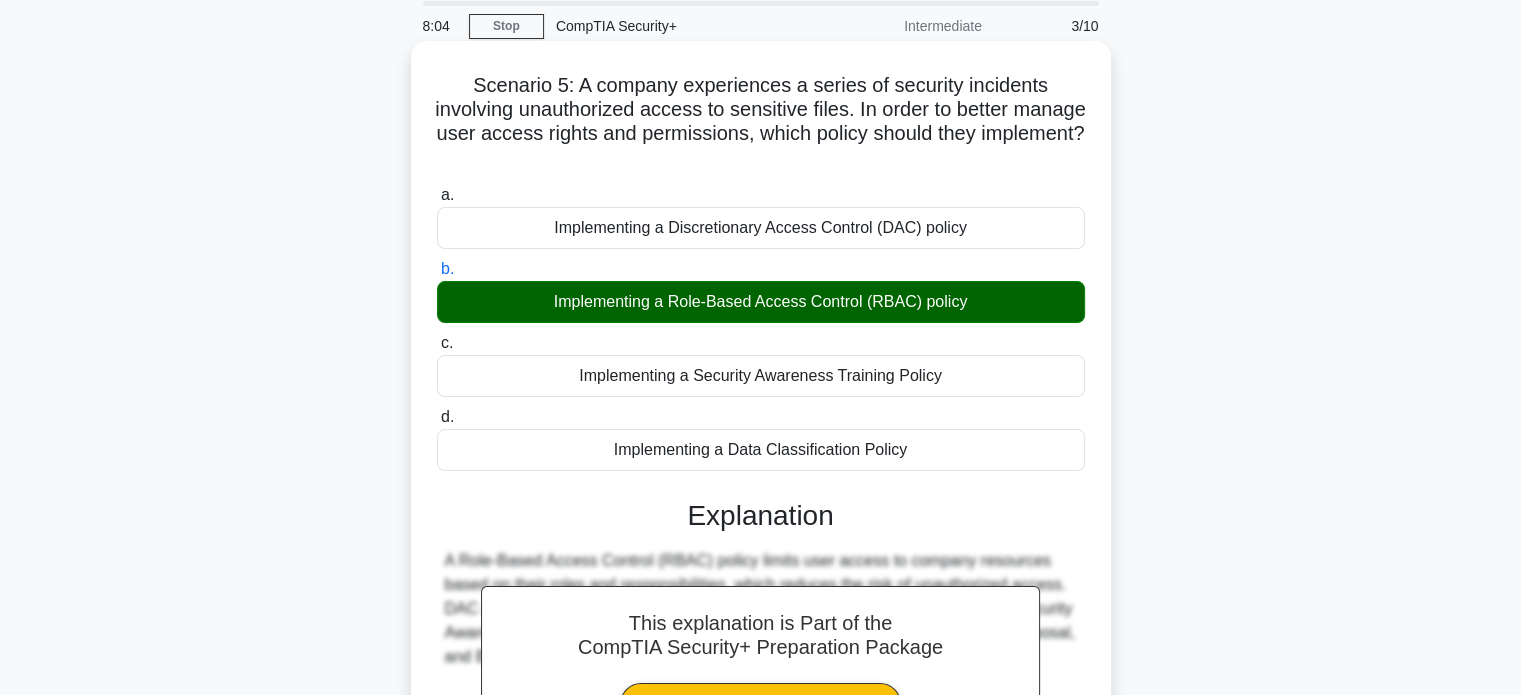 scroll, scrollTop: 385, scrollLeft: 0, axis: vertical 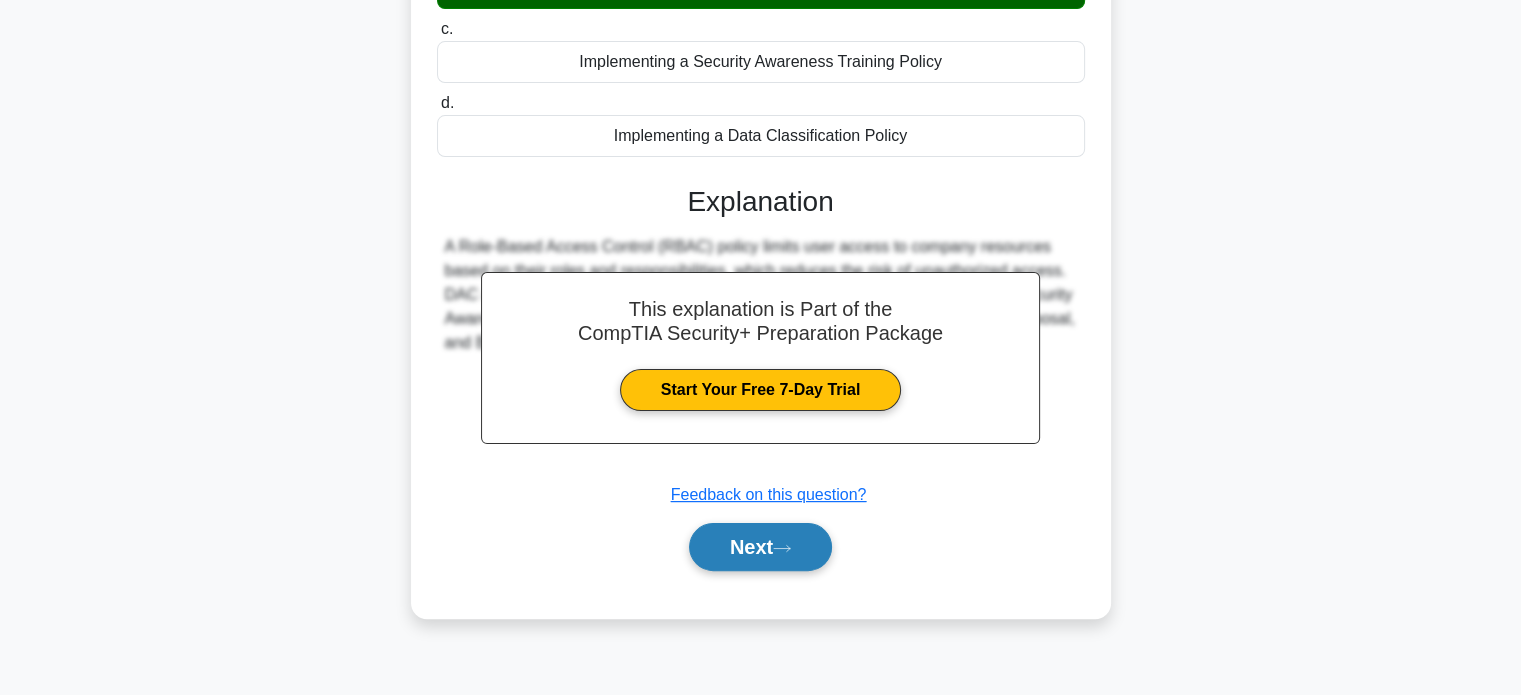 click on "Next" at bounding box center [760, 547] 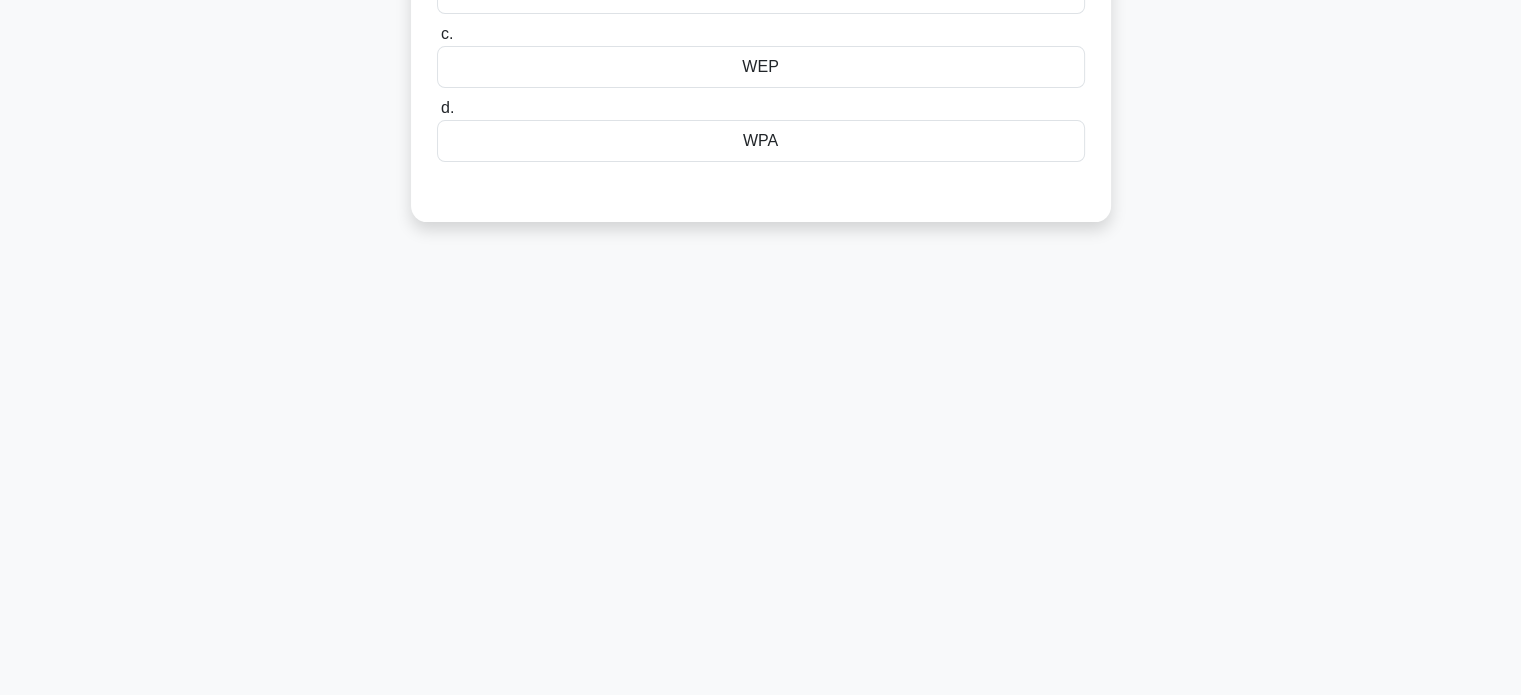 scroll, scrollTop: 0, scrollLeft: 0, axis: both 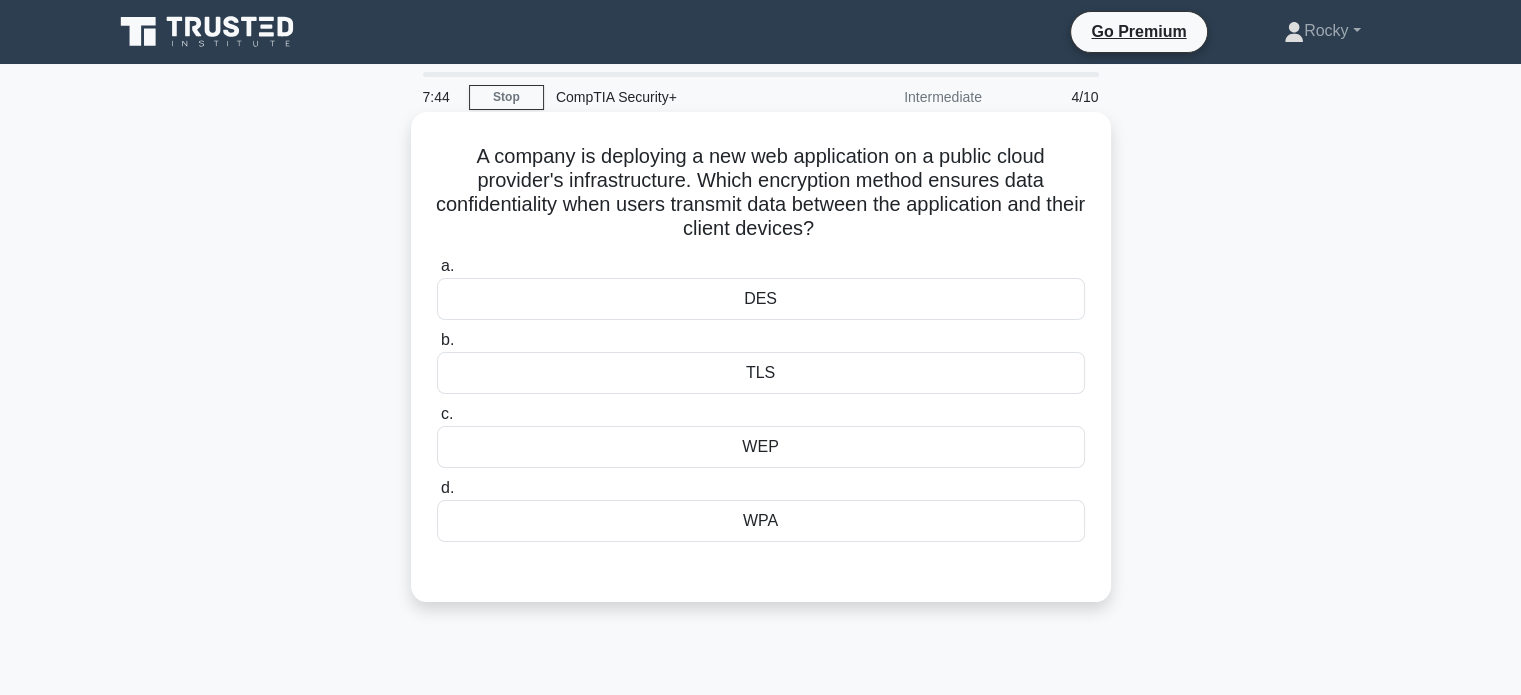 click on "TLS" at bounding box center (761, 373) 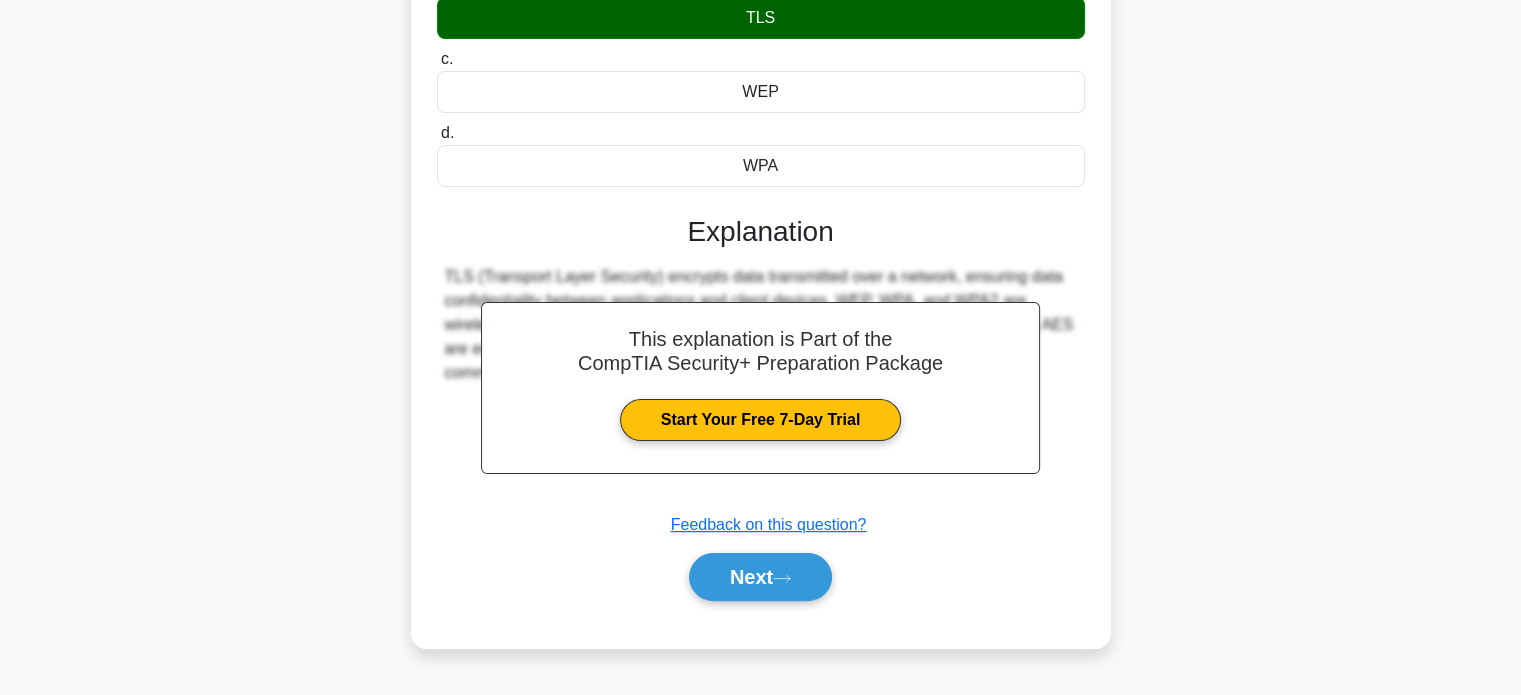 scroll, scrollTop: 385, scrollLeft: 0, axis: vertical 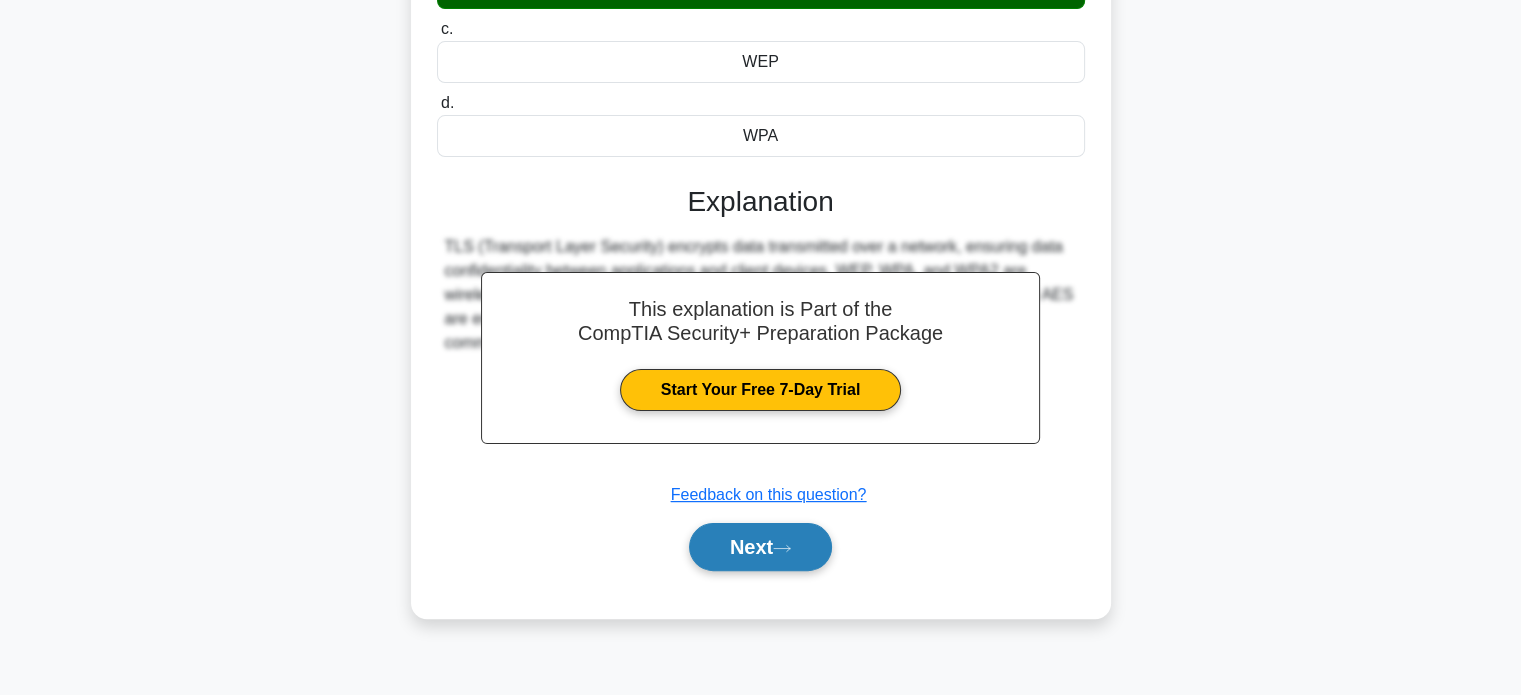 click on "Next" at bounding box center (760, 547) 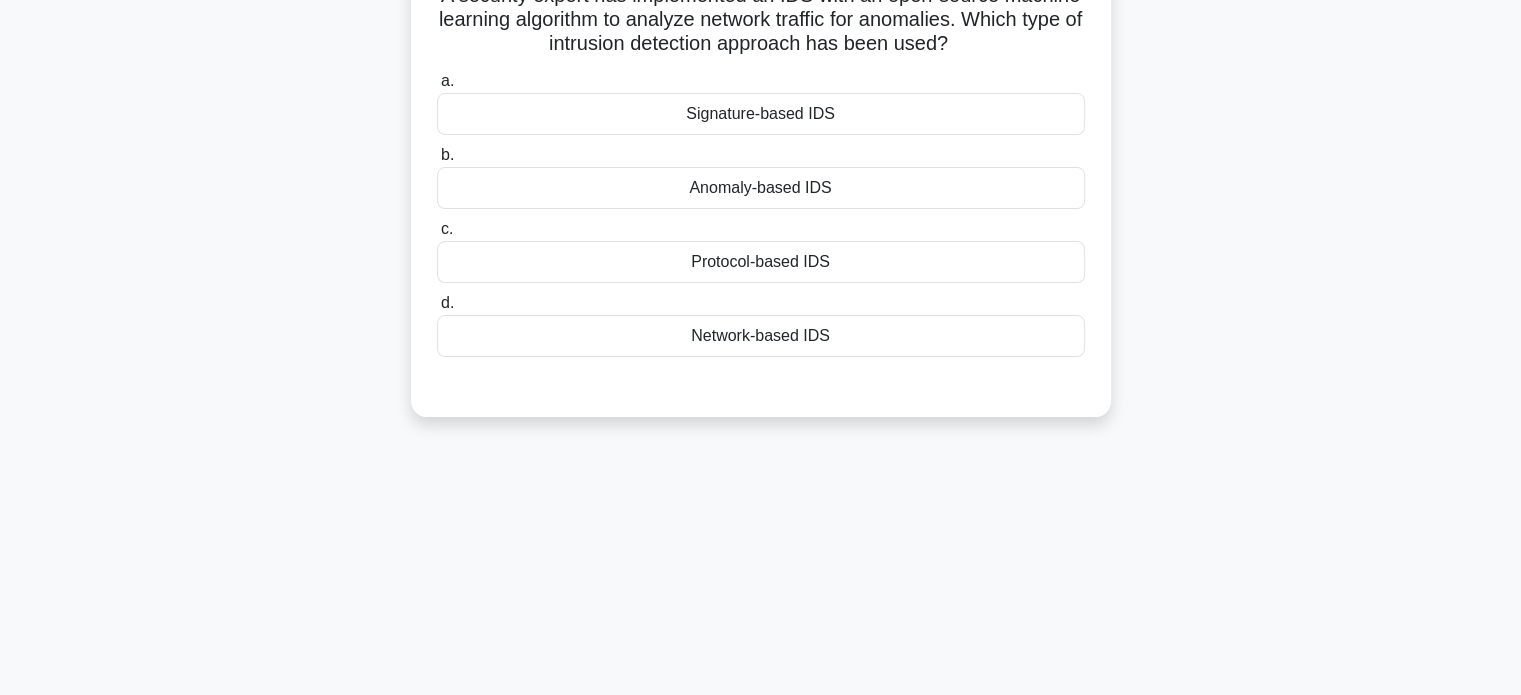 scroll, scrollTop: 0, scrollLeft: 0, axis: both 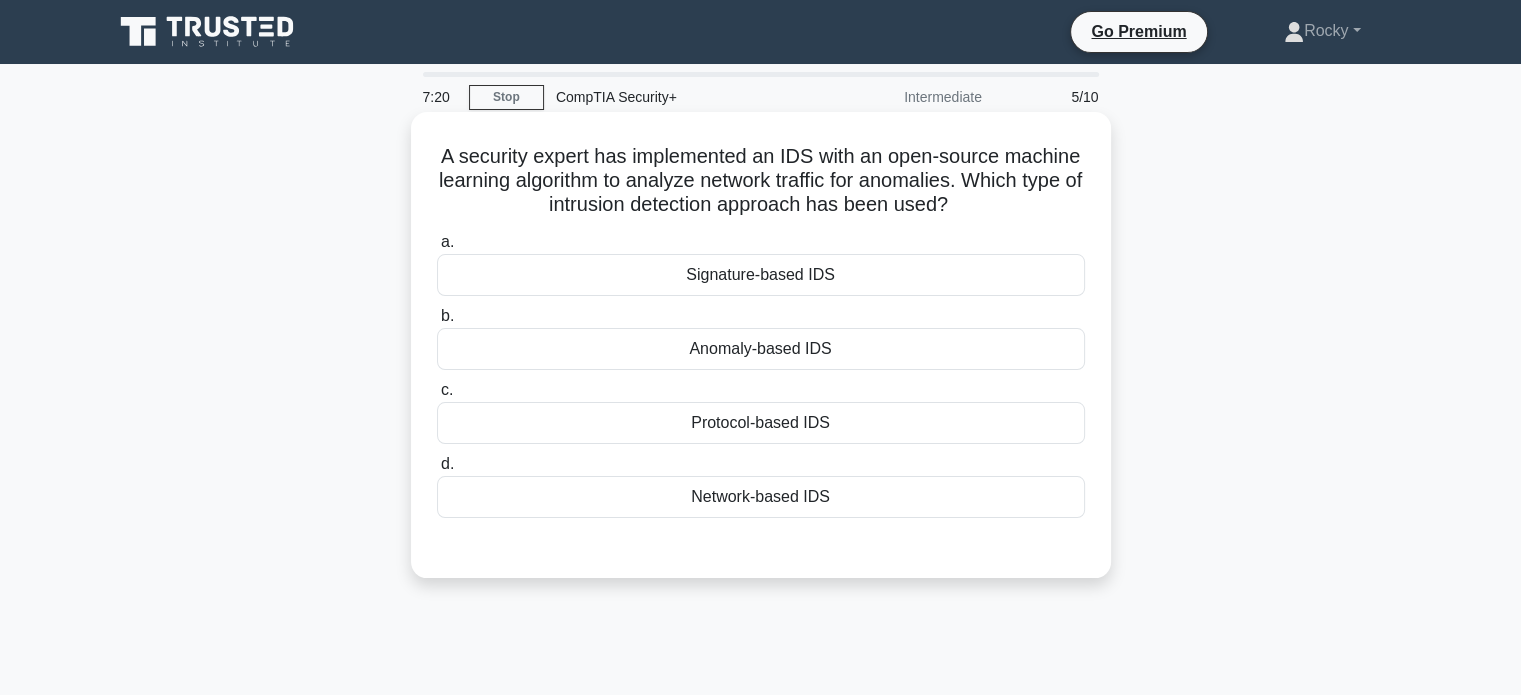 click on "Anomaly-based IDS" at bounding box center (761, 349) 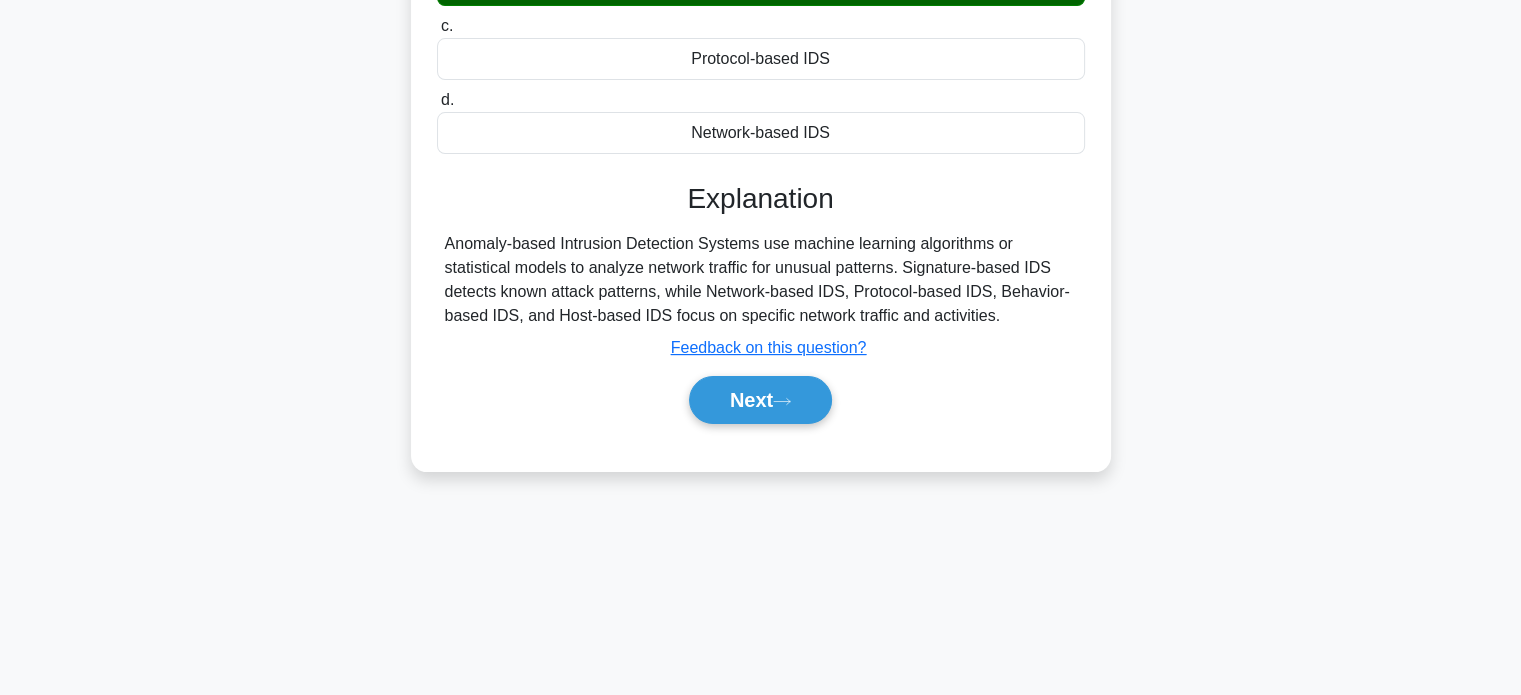 scroll, scrollTop: 385, scrollLeft: 0, axis: vertical 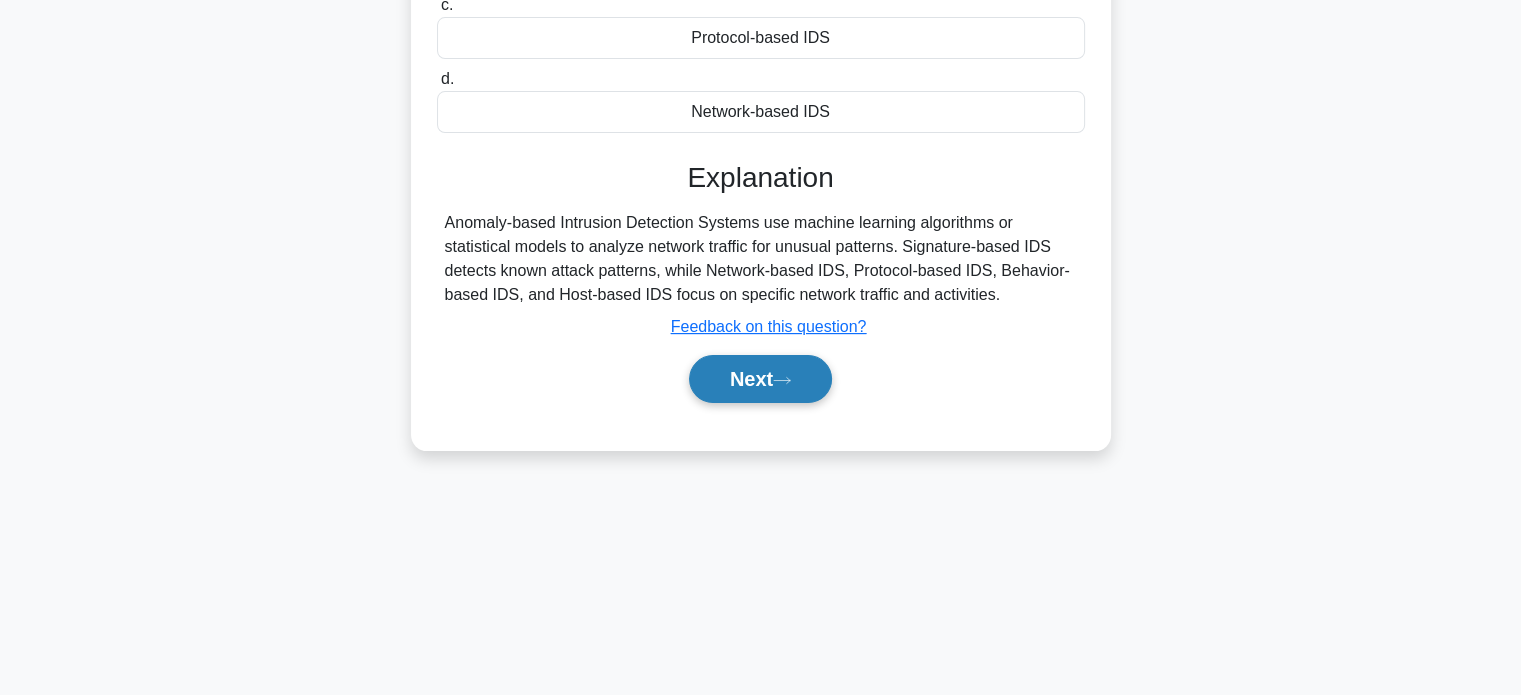 click 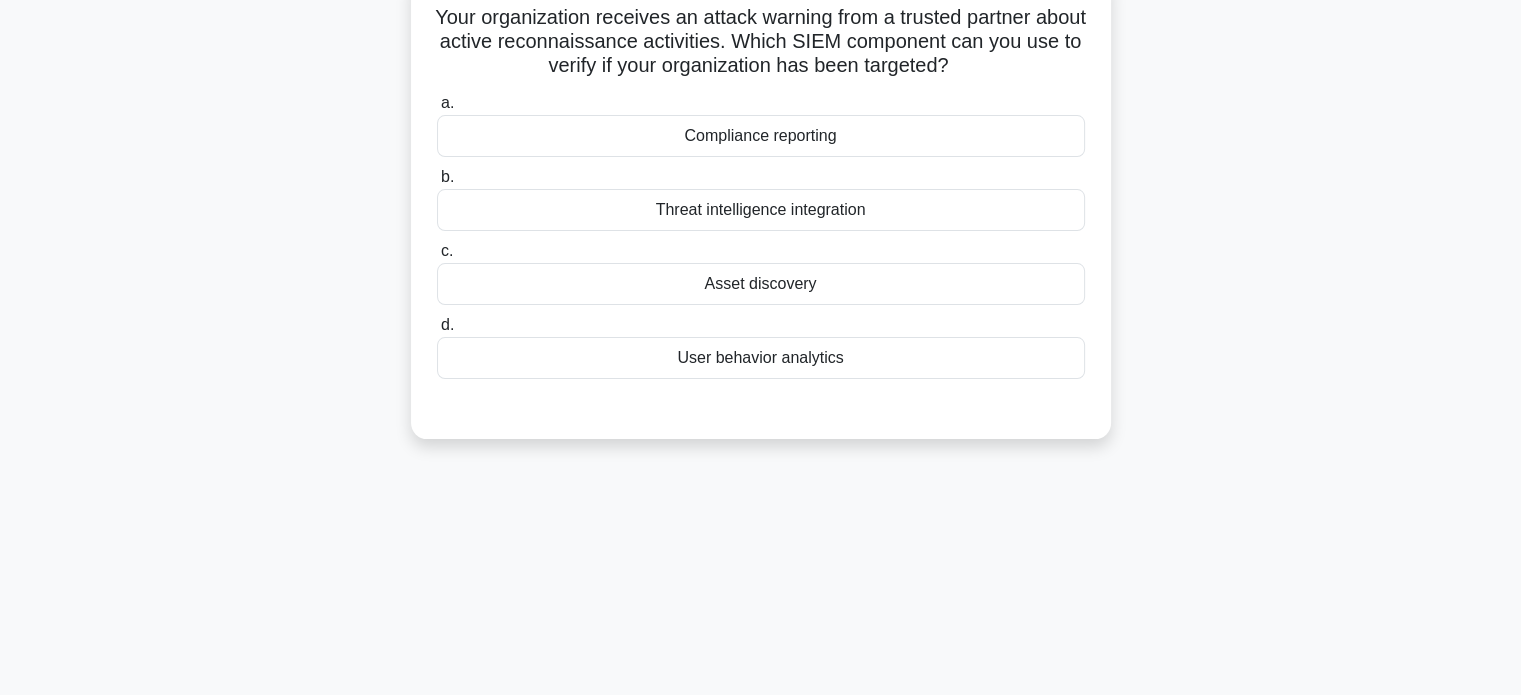 scroll, scrollTop: 0, scrollLeft: 0, axis: both 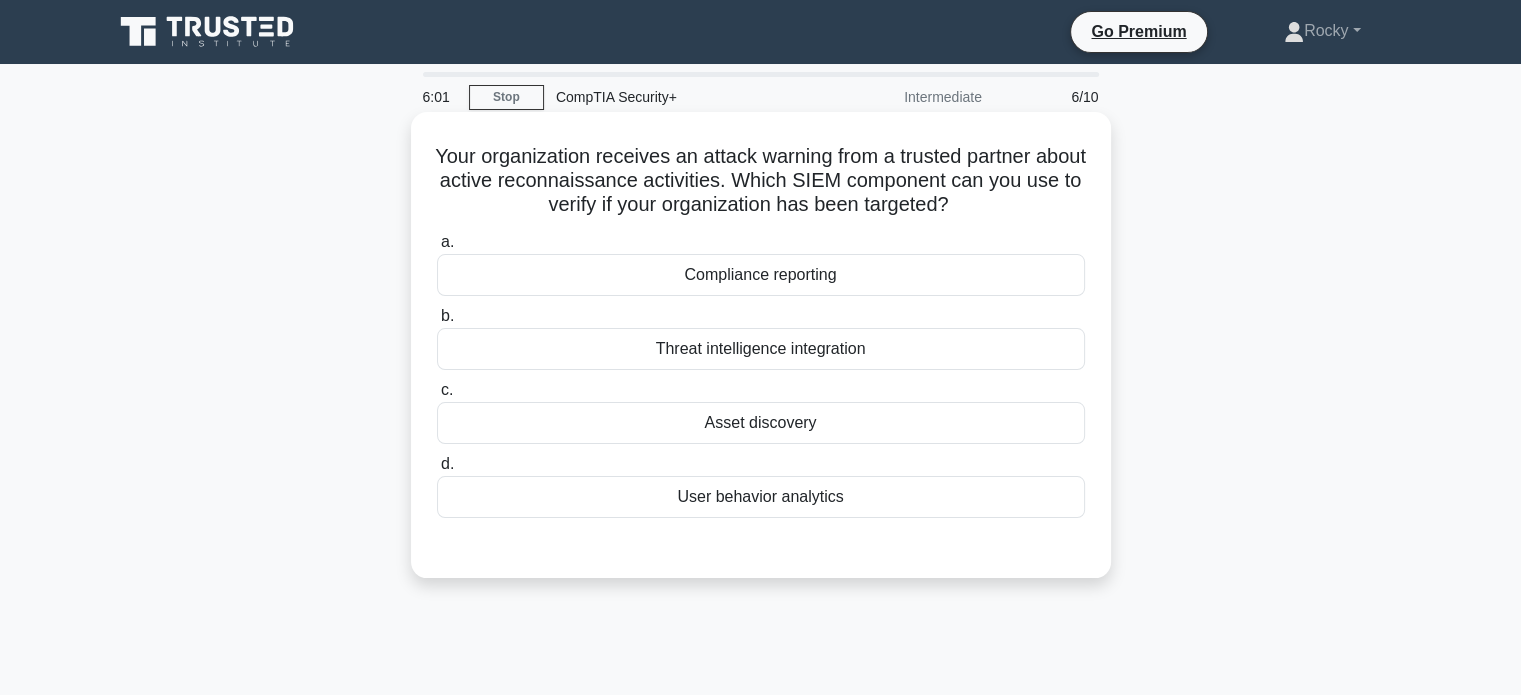 click on "Asset discovery" at bounding box center [761, 423] 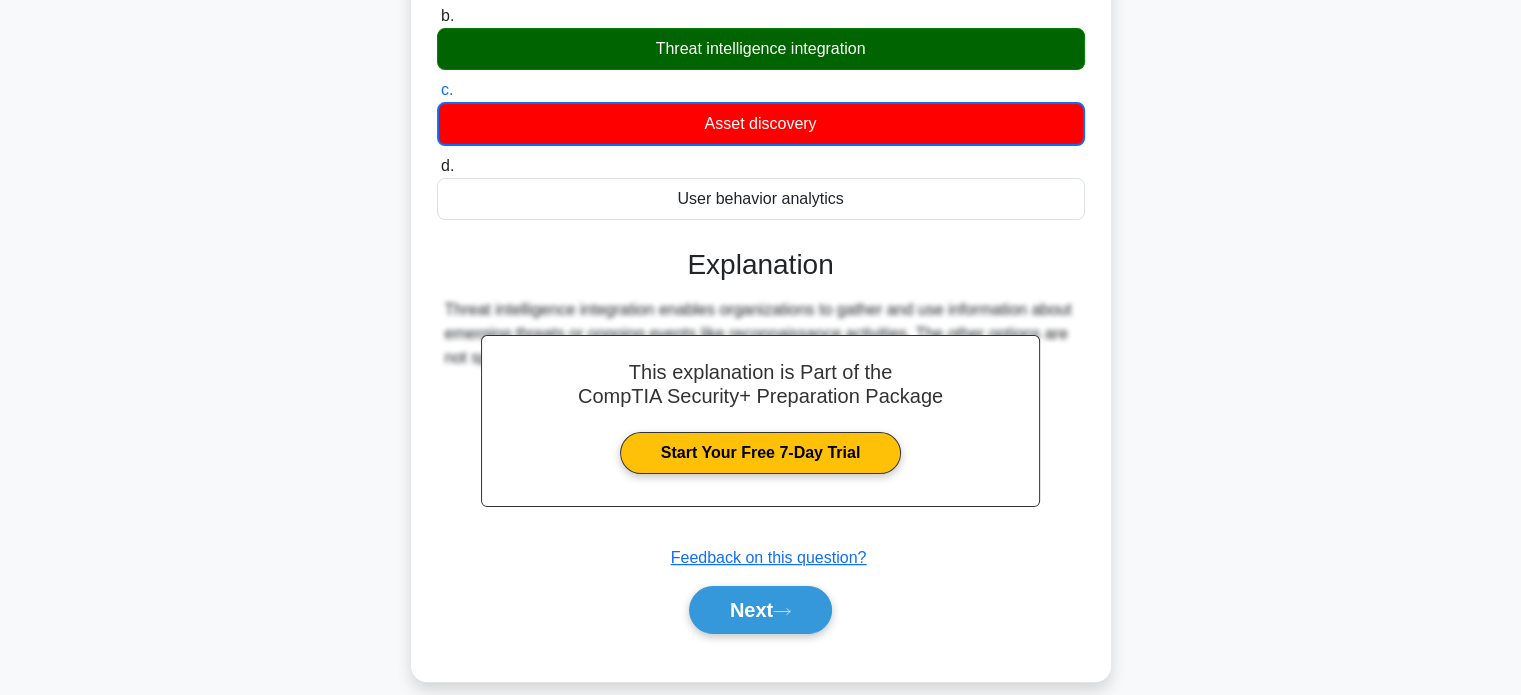 scroll, scrollTop: 385, scrollLeft: 0, axis: vertical 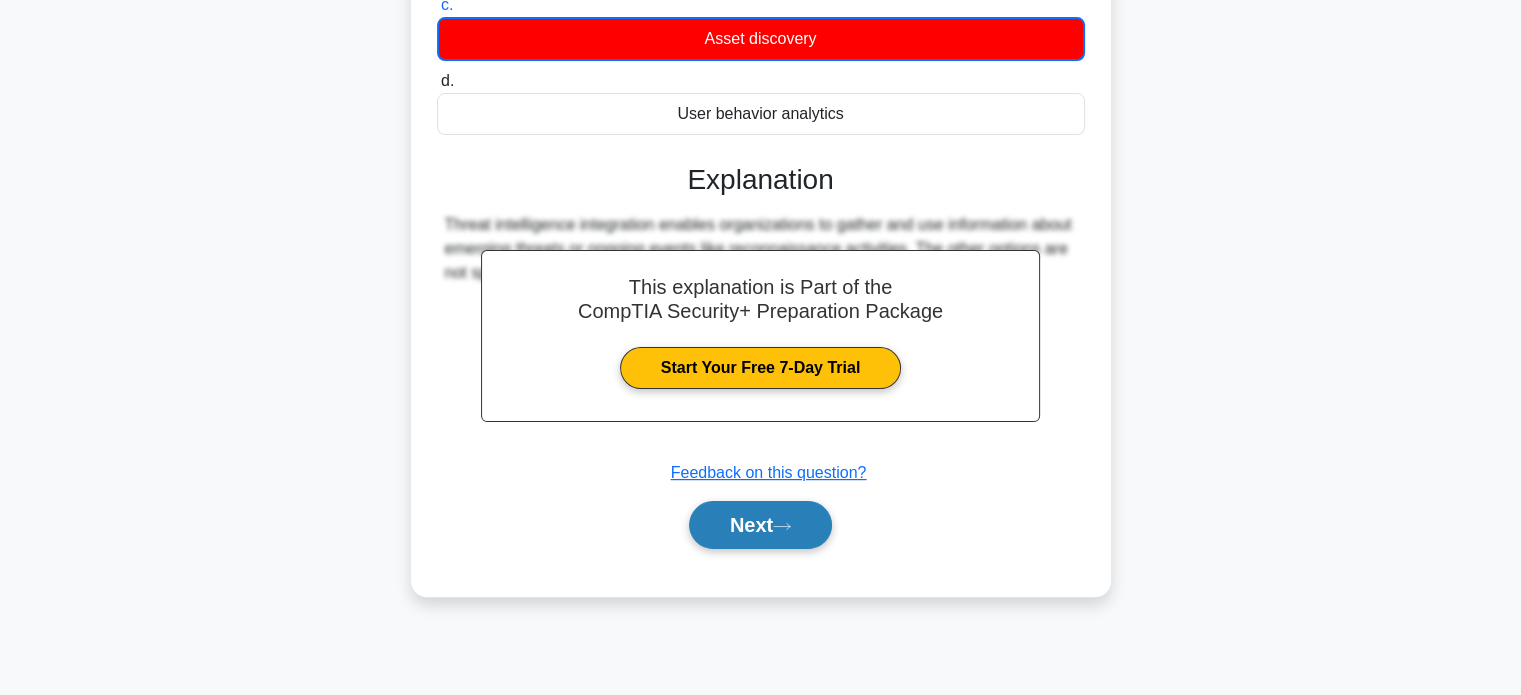 click on "Next" at bounding box center [760, 525] 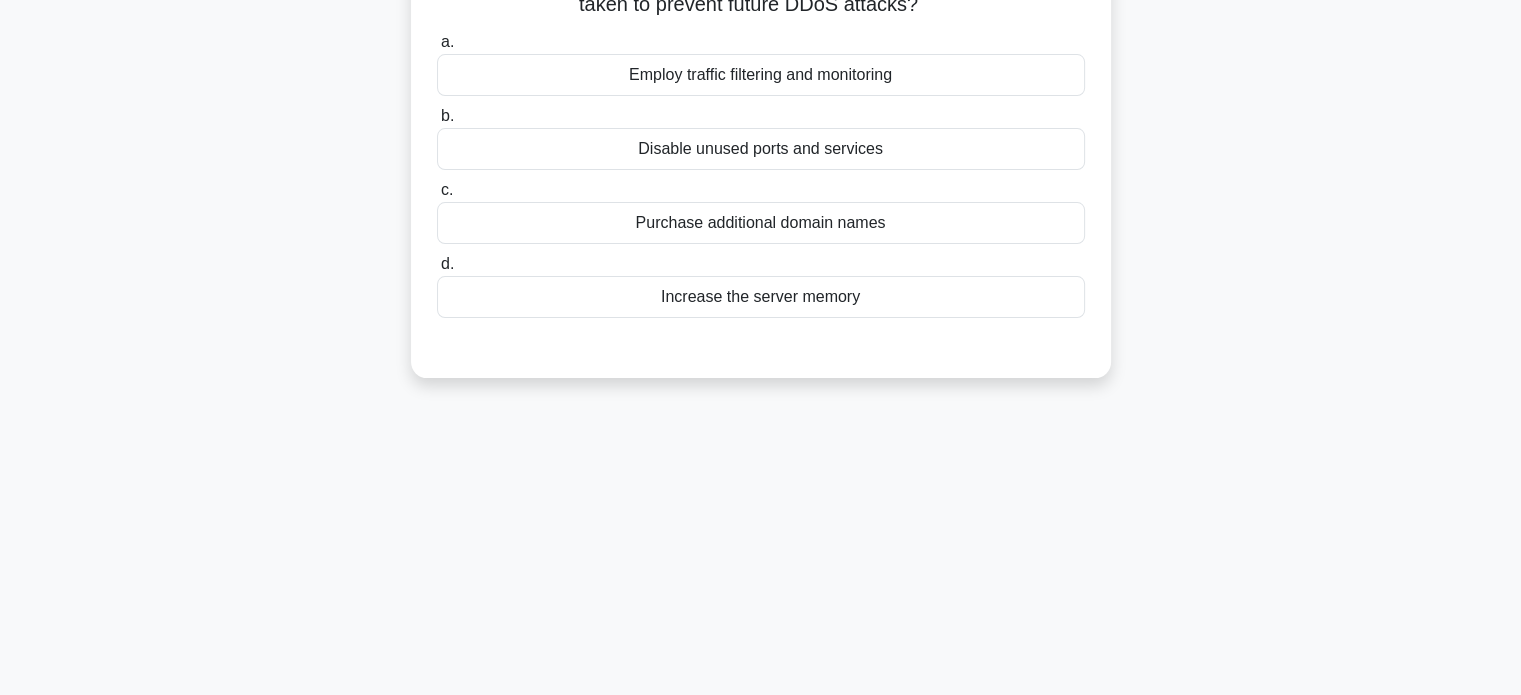 scroll, scrollTop: 0, scrollLeft: 0, axis: both 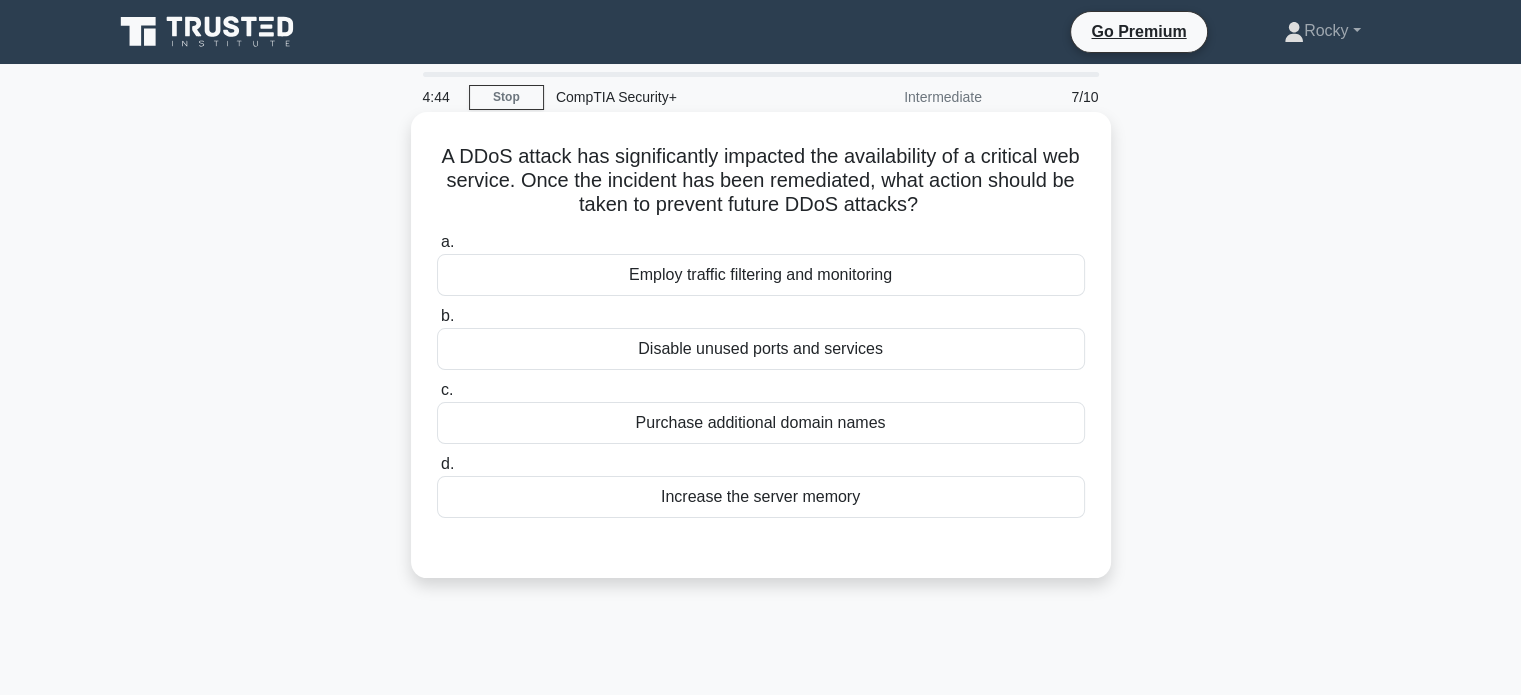 click on "Disable unused ports and services" at bounding box center (761, 349) 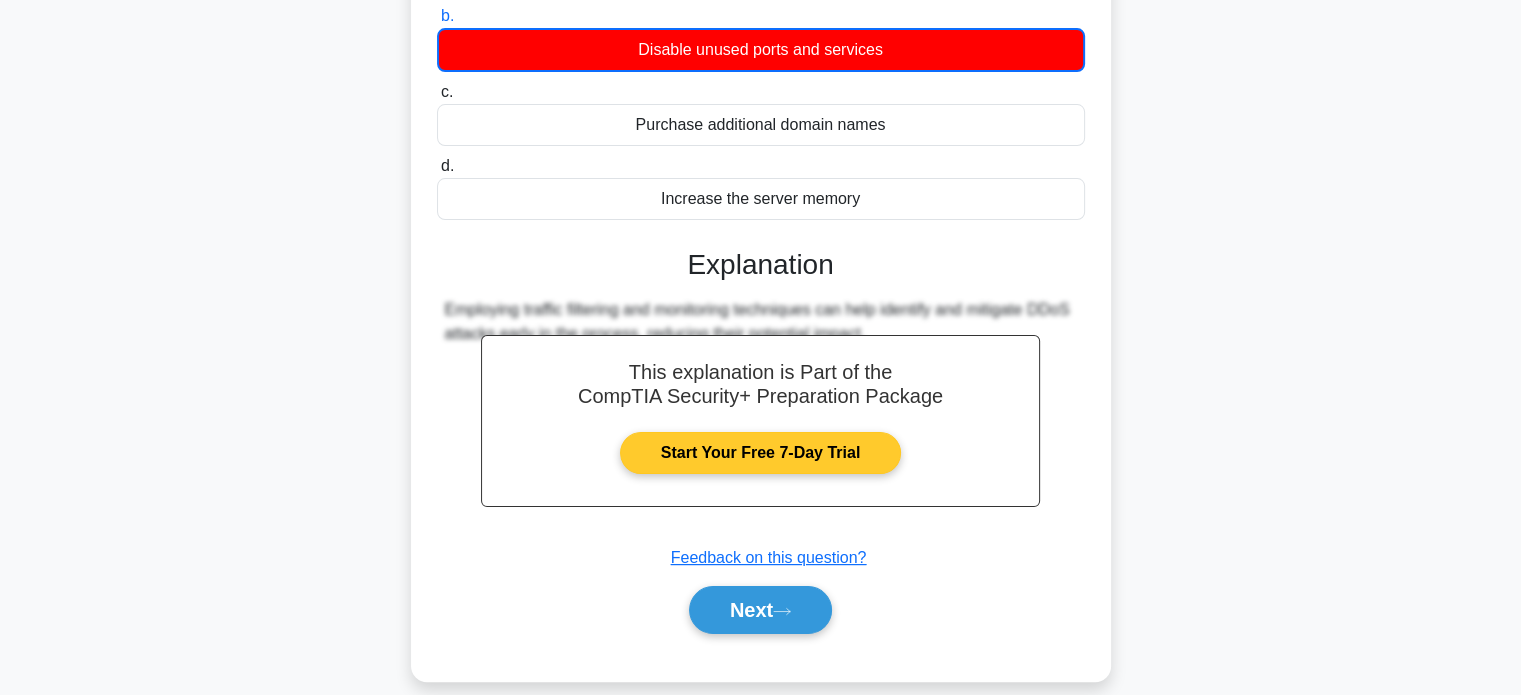 scroll, scrollTop: 385, scrollLeft: 0, axis: vertical 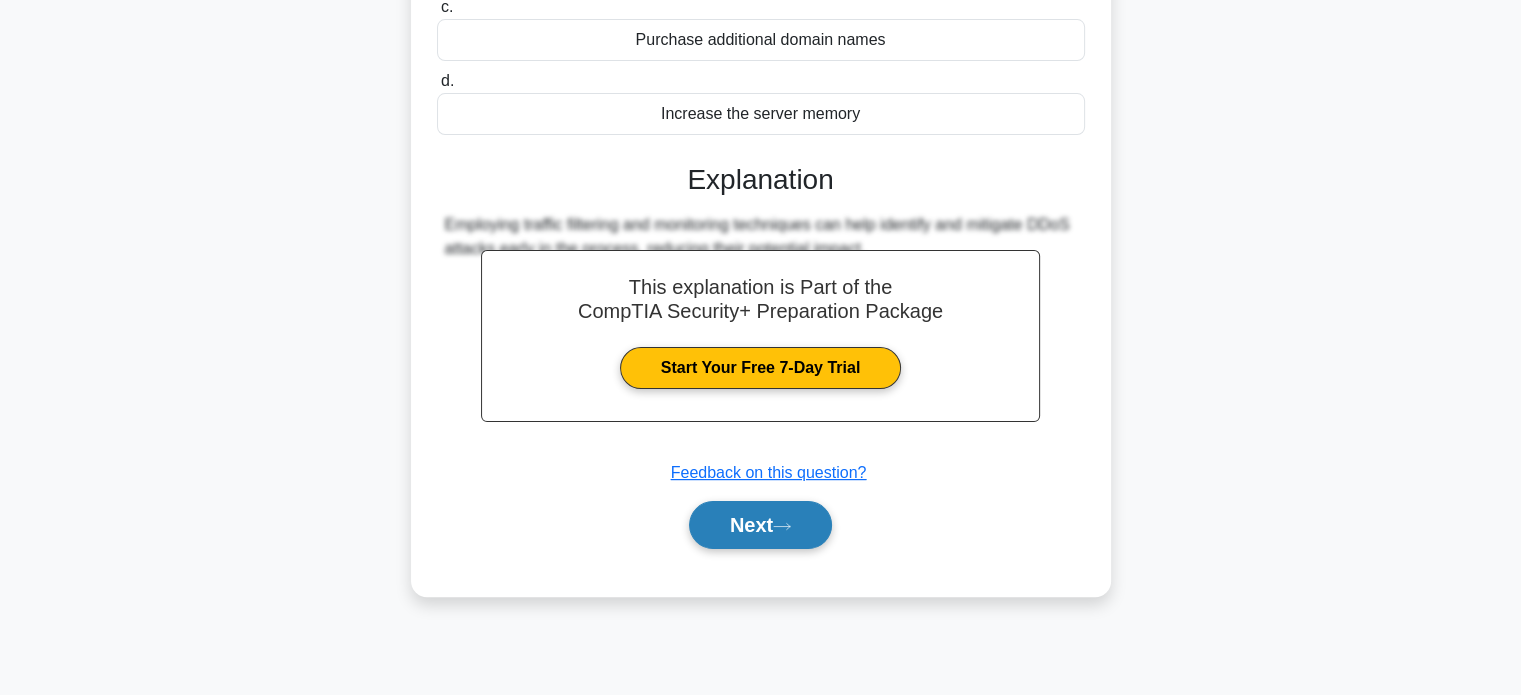 click on "Next" at bounding box center [760, 525] 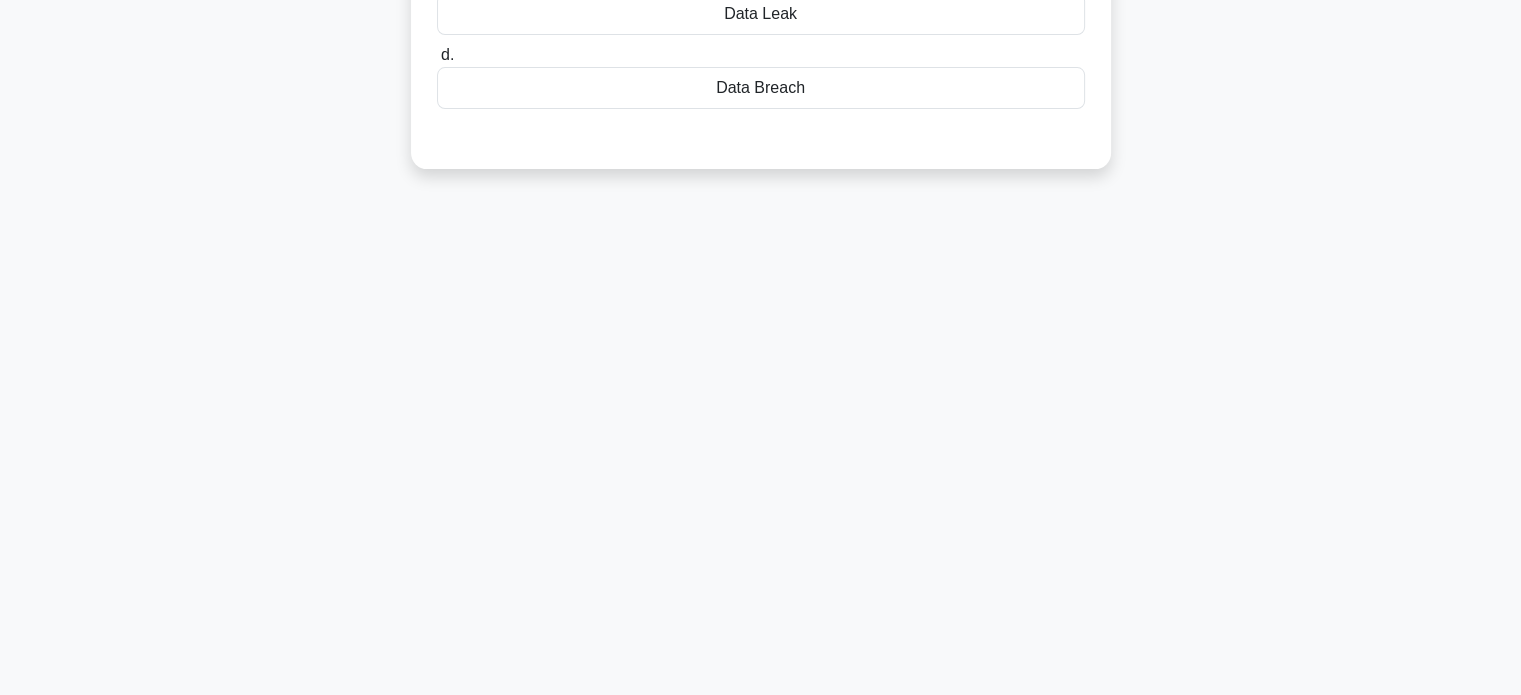 scroll, scrollTop: 0, scrollLeft: 0, axis: both 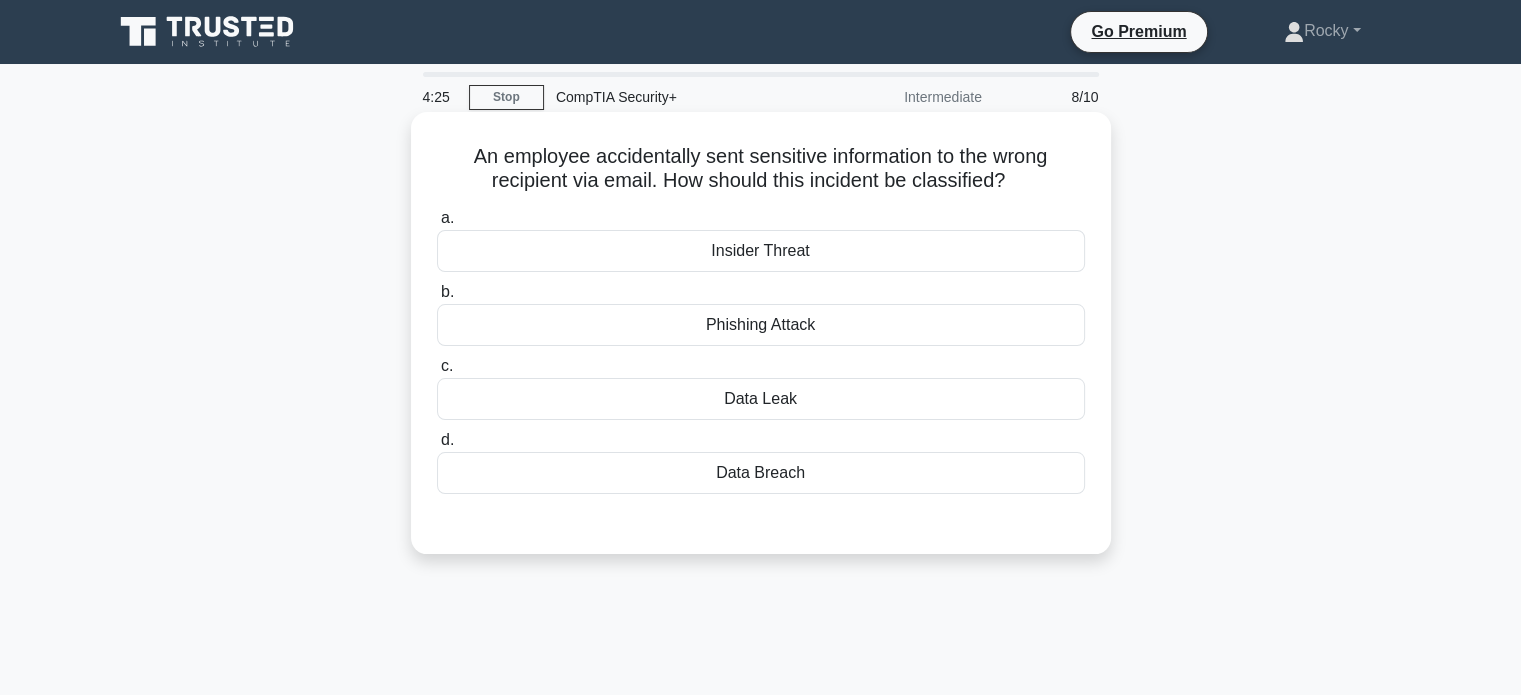 click on "Data Leak" at bounding box center [761, 399] 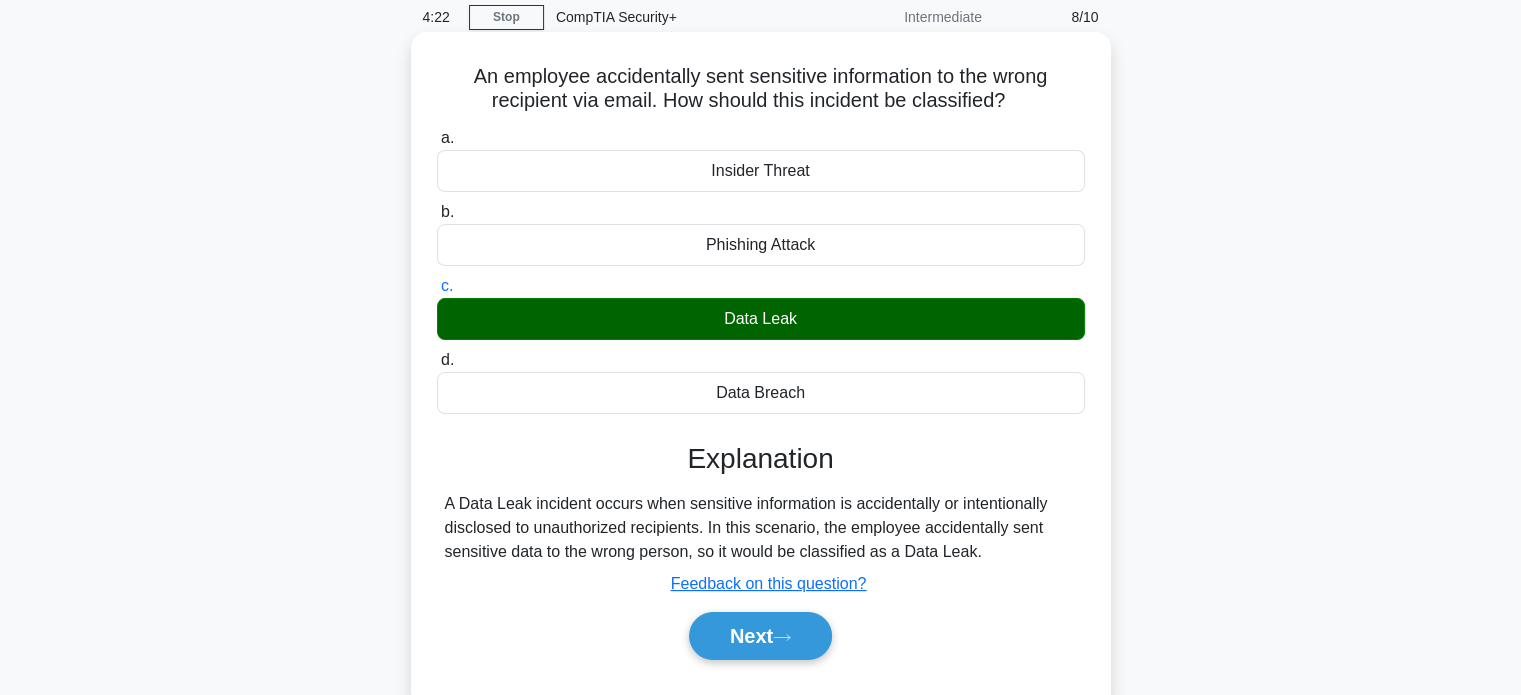 scroll, scrollTop: 300, scrollLeft: 0, axis: vertical 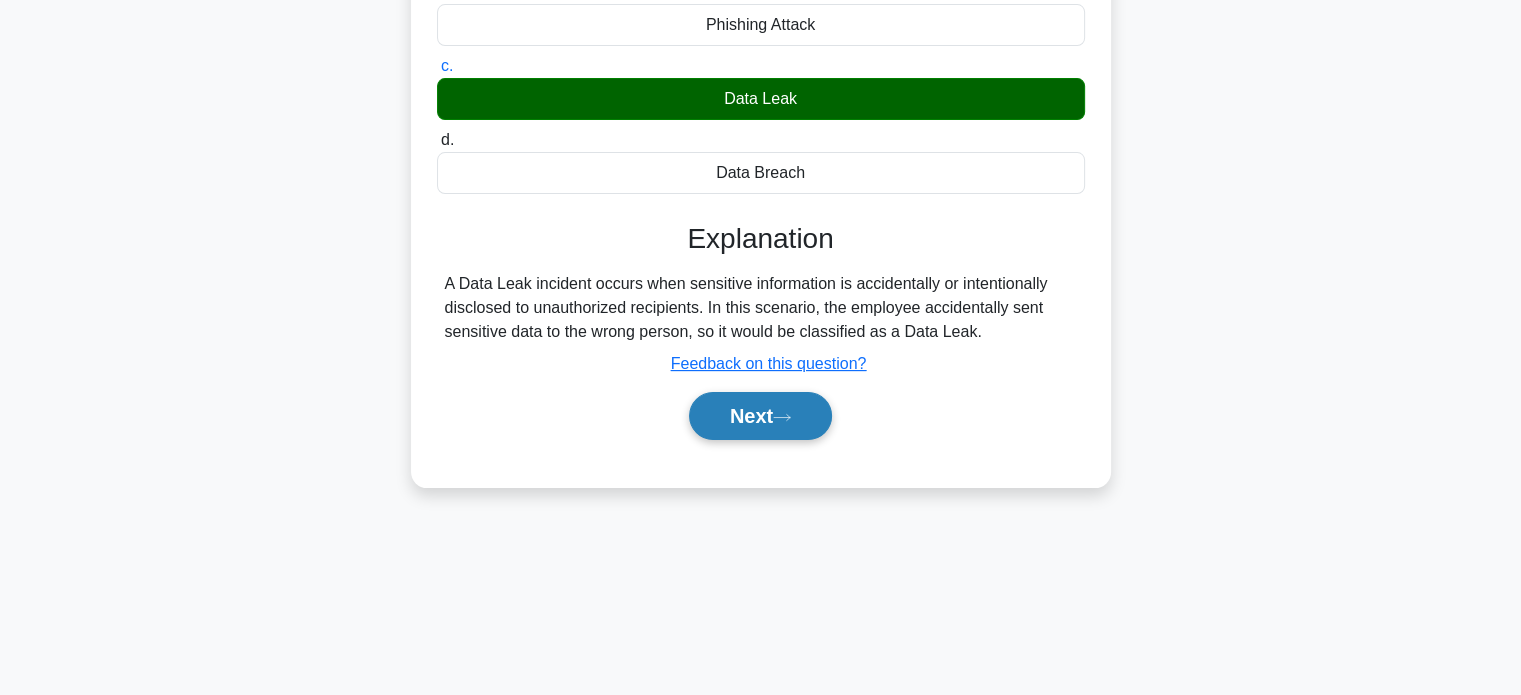 click 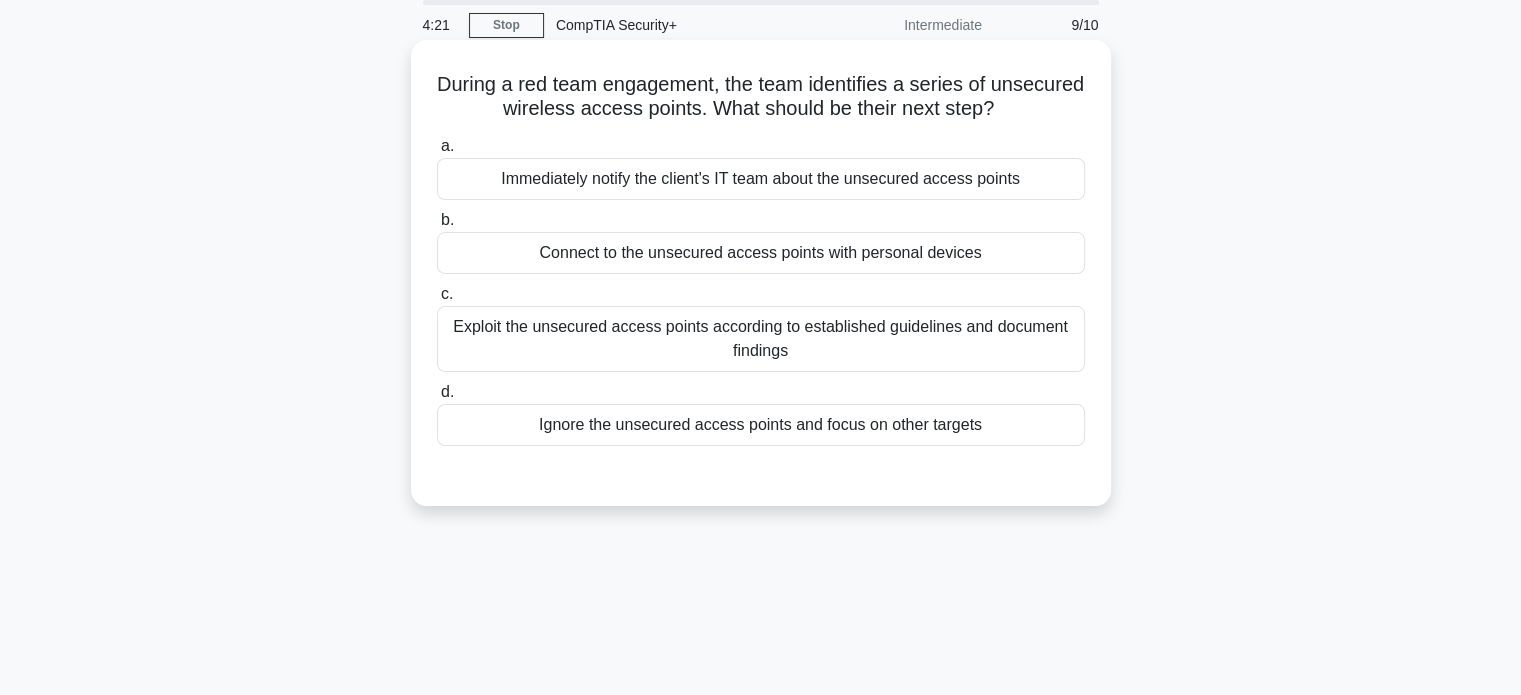 scroll, scrollTop: 0, scrollLeft: 0, axis: both 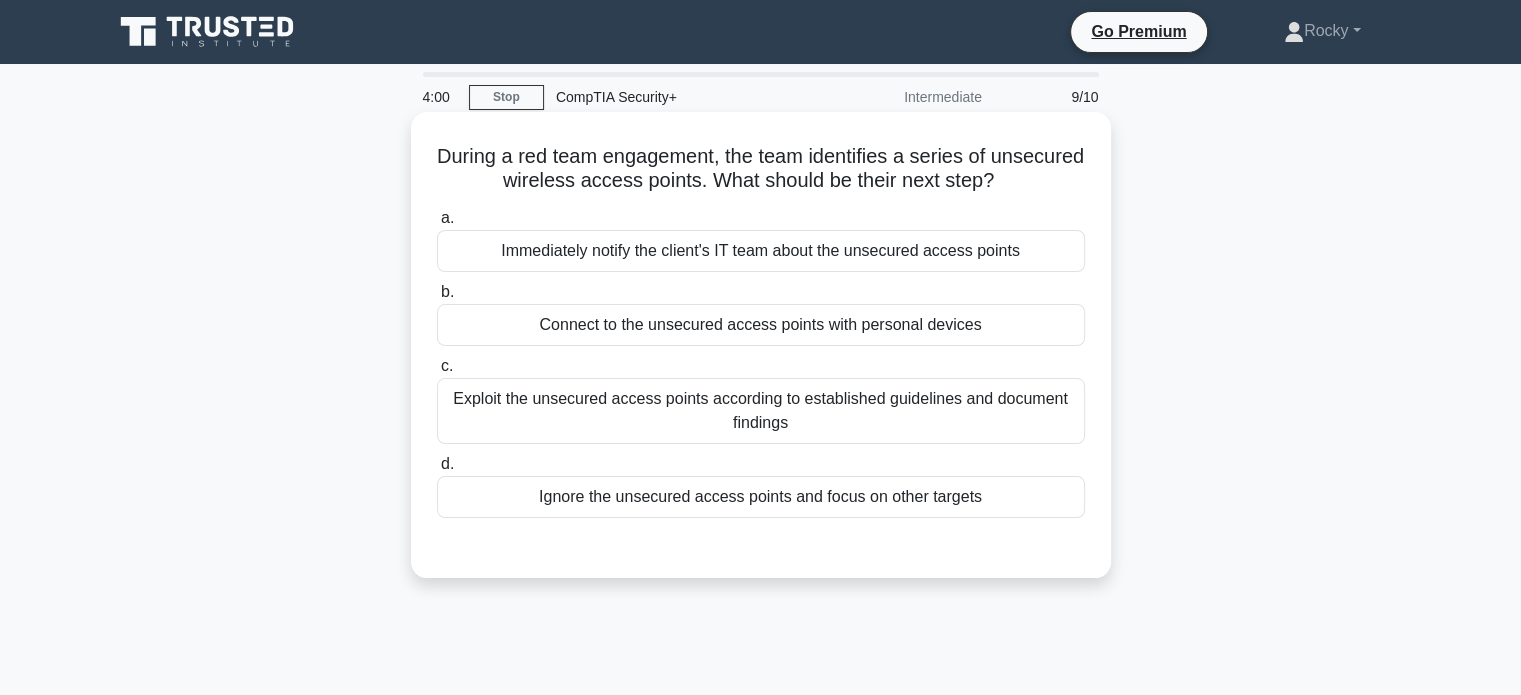 click on "Exploit the unsecured access points according to established guidelines and document findings" at bounding box center (761, 411) 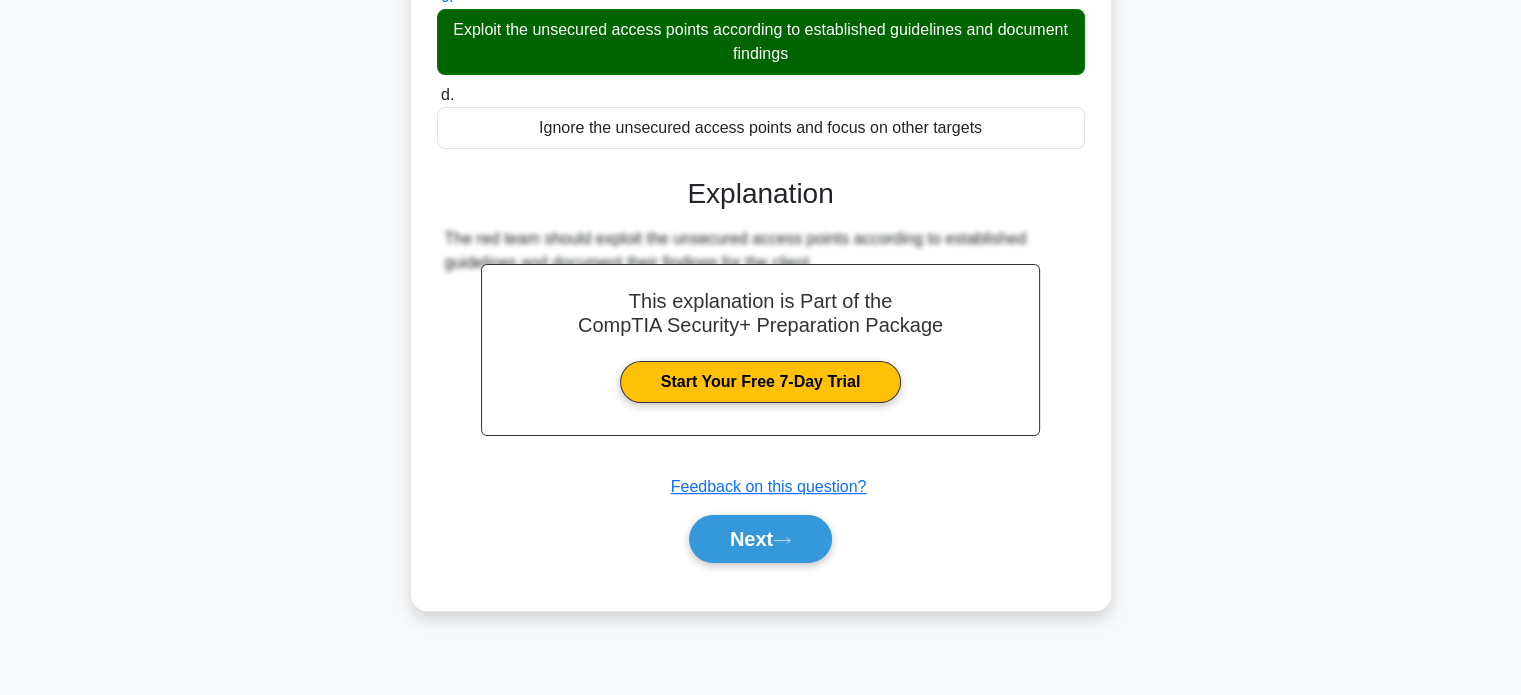 scroll, scrollTop: 385, scrollLeft: 0, axis: vertical 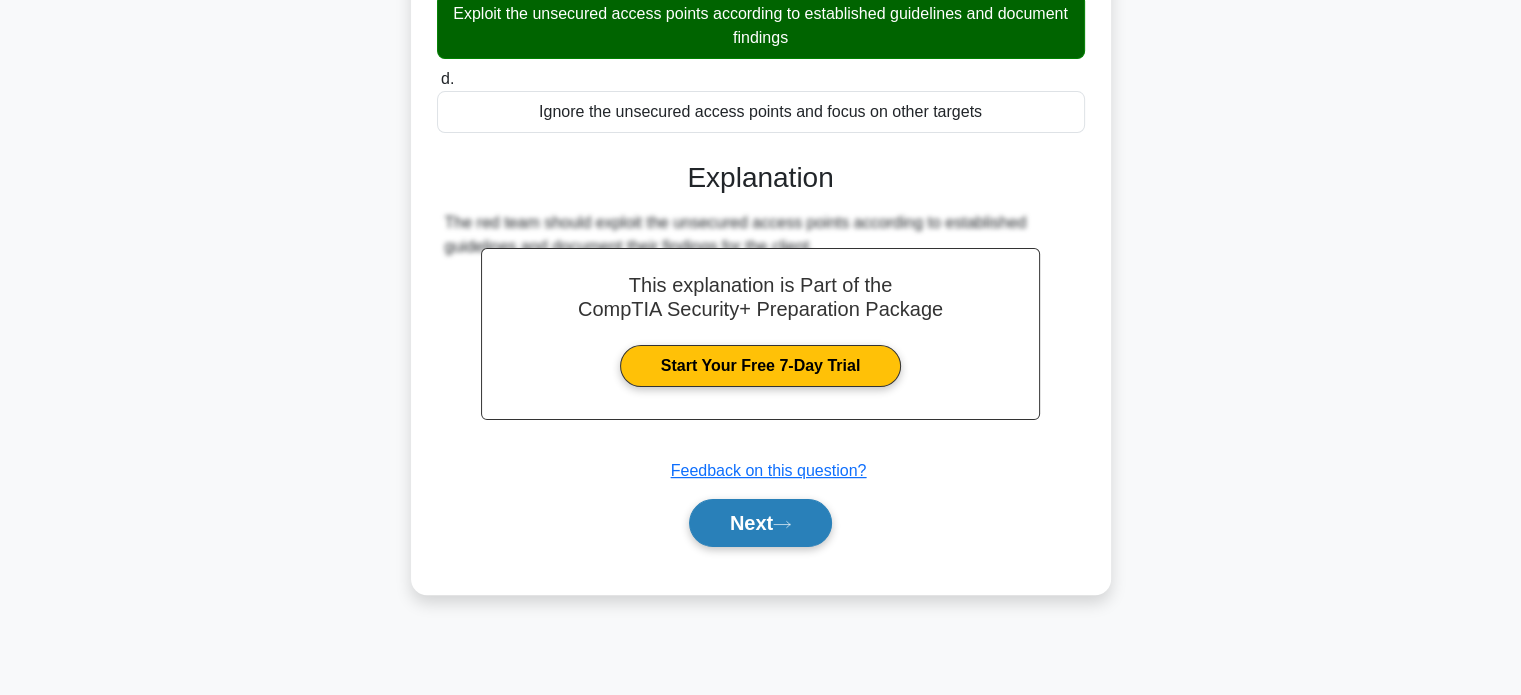 click 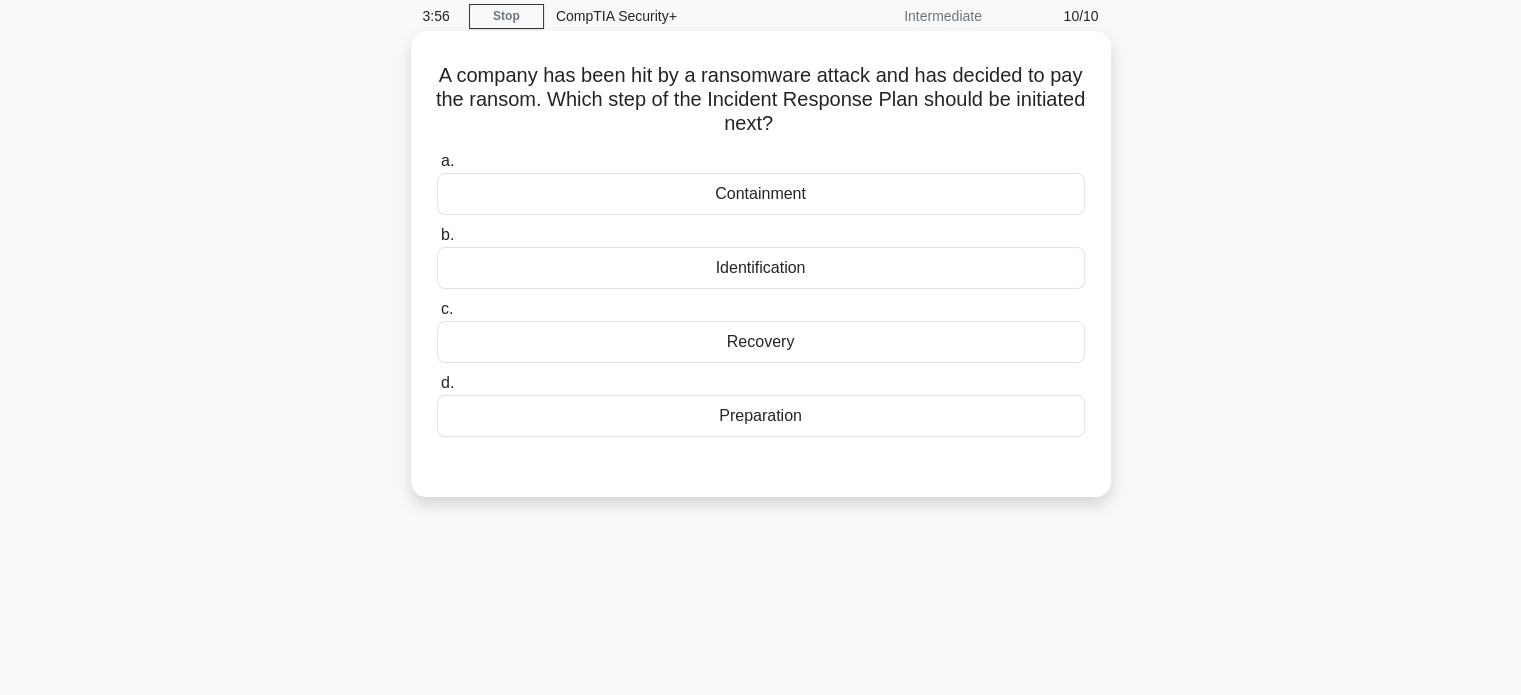 scroll, scrollTop: 0, scrollLeft: 0, axis: both 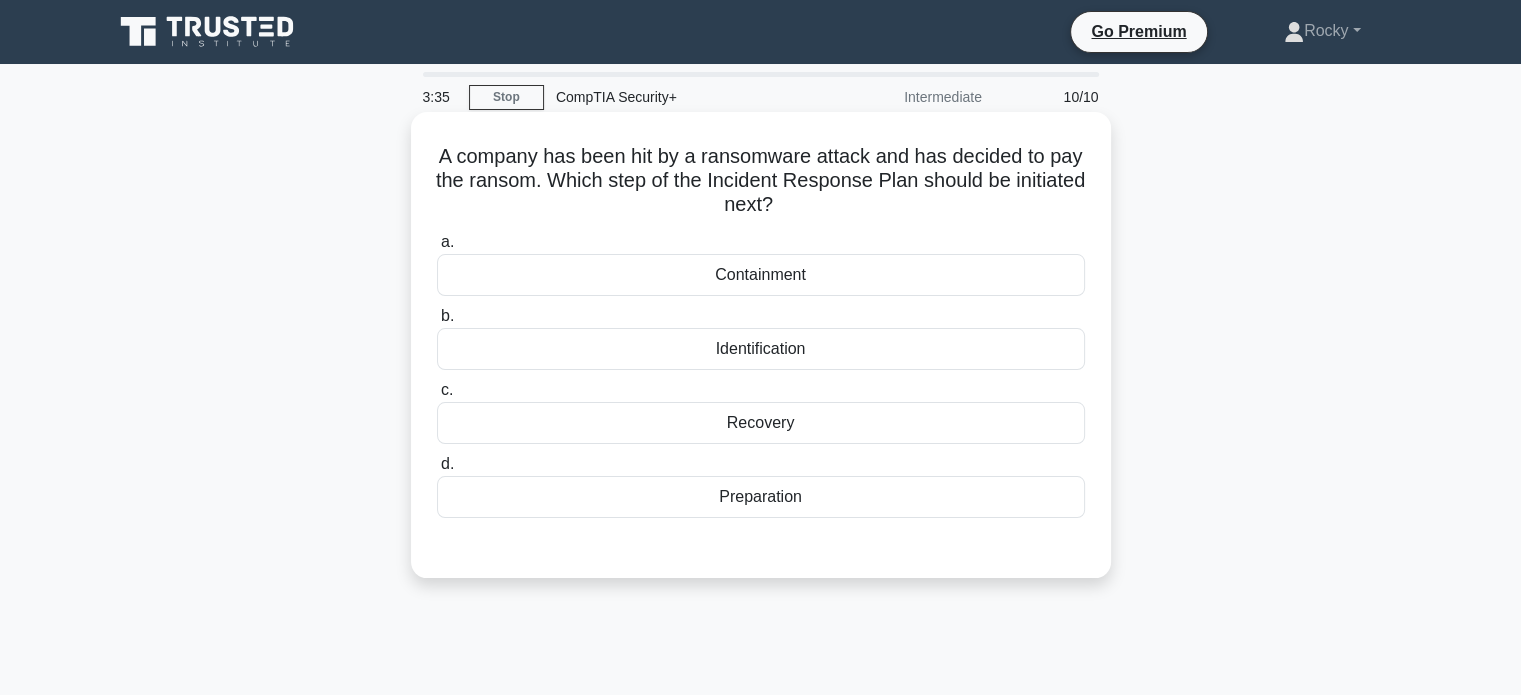 click on "Preparation" at bounding box center (761, 497) 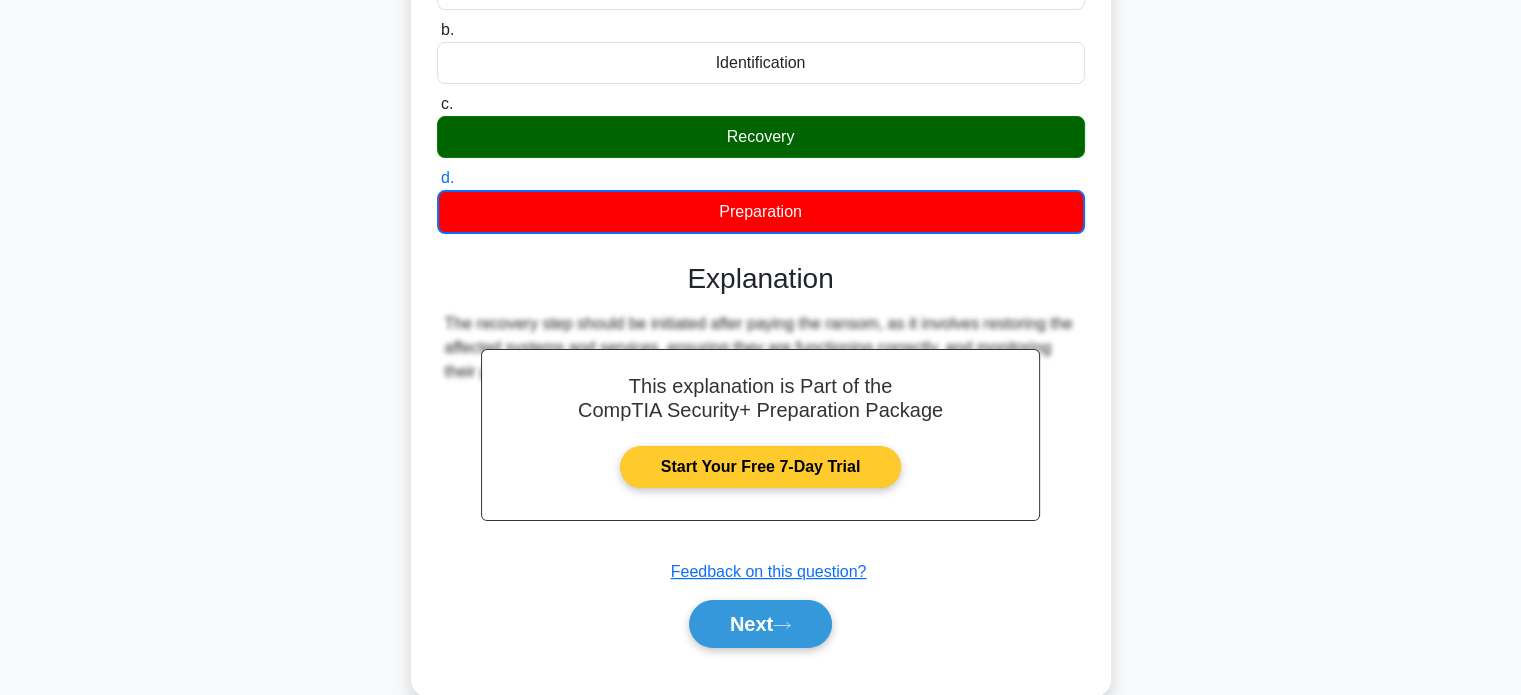 scroll, scrollTop: 300, scrollLeft: 0, axis: vertical 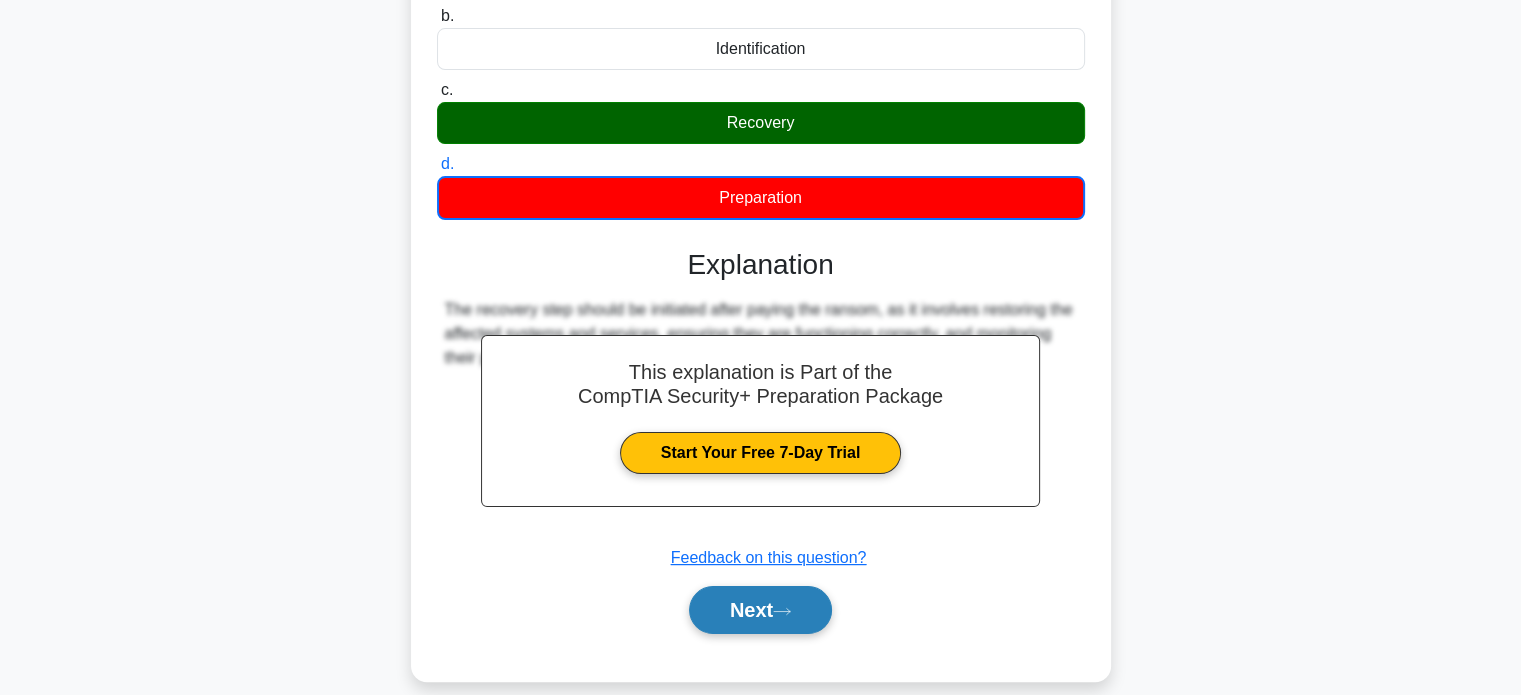 click on "Next" at bounding box center (760, 610) 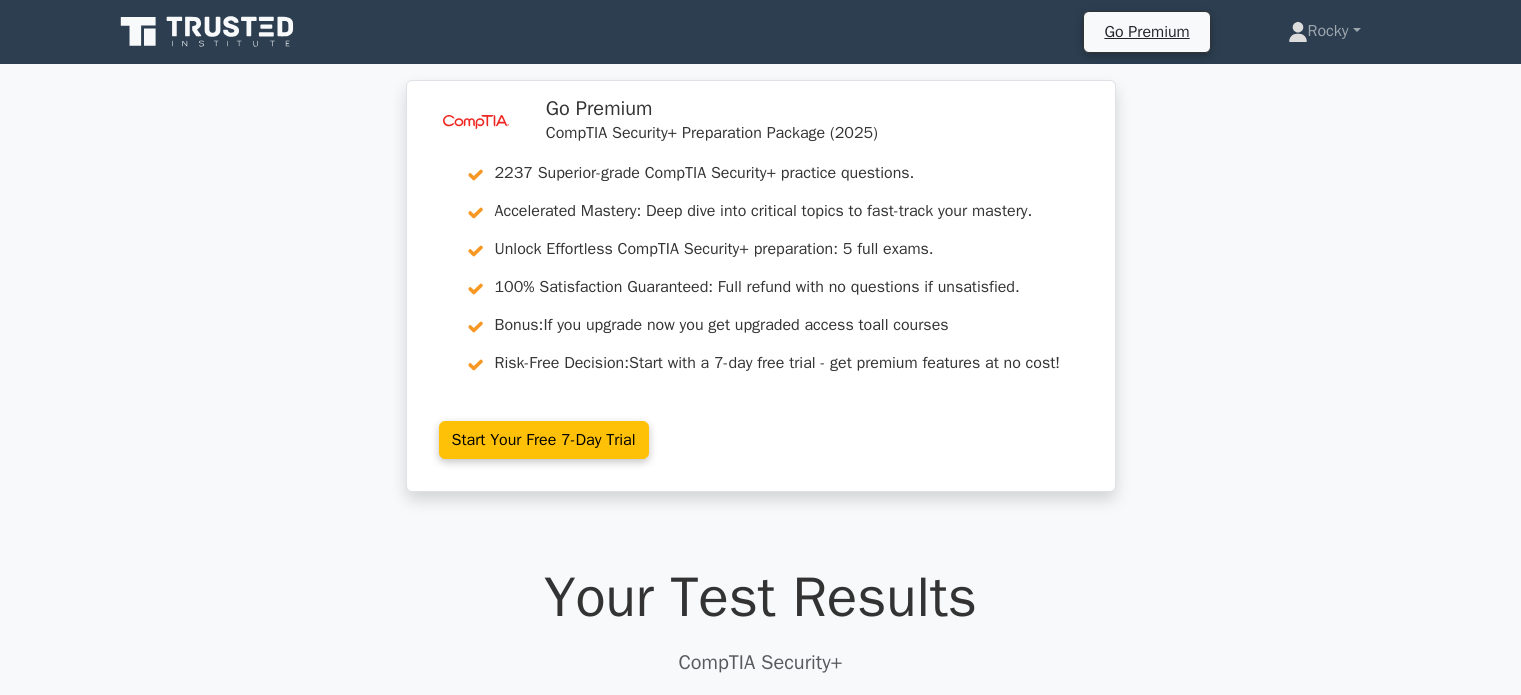 scroll, scrollTop: 0, scrollLeft: 0, axis: both 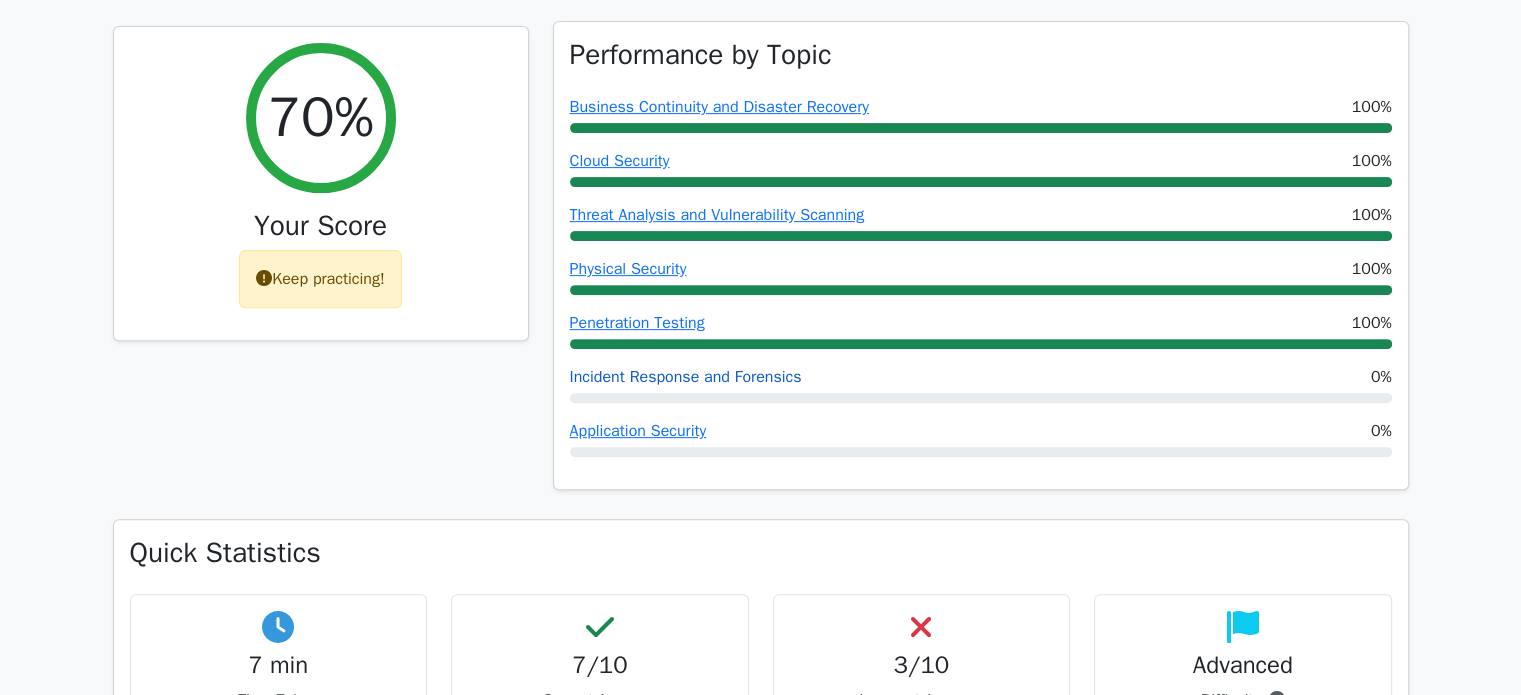 click on "Incident Response and Forensics" at bounding box center (686, 377) 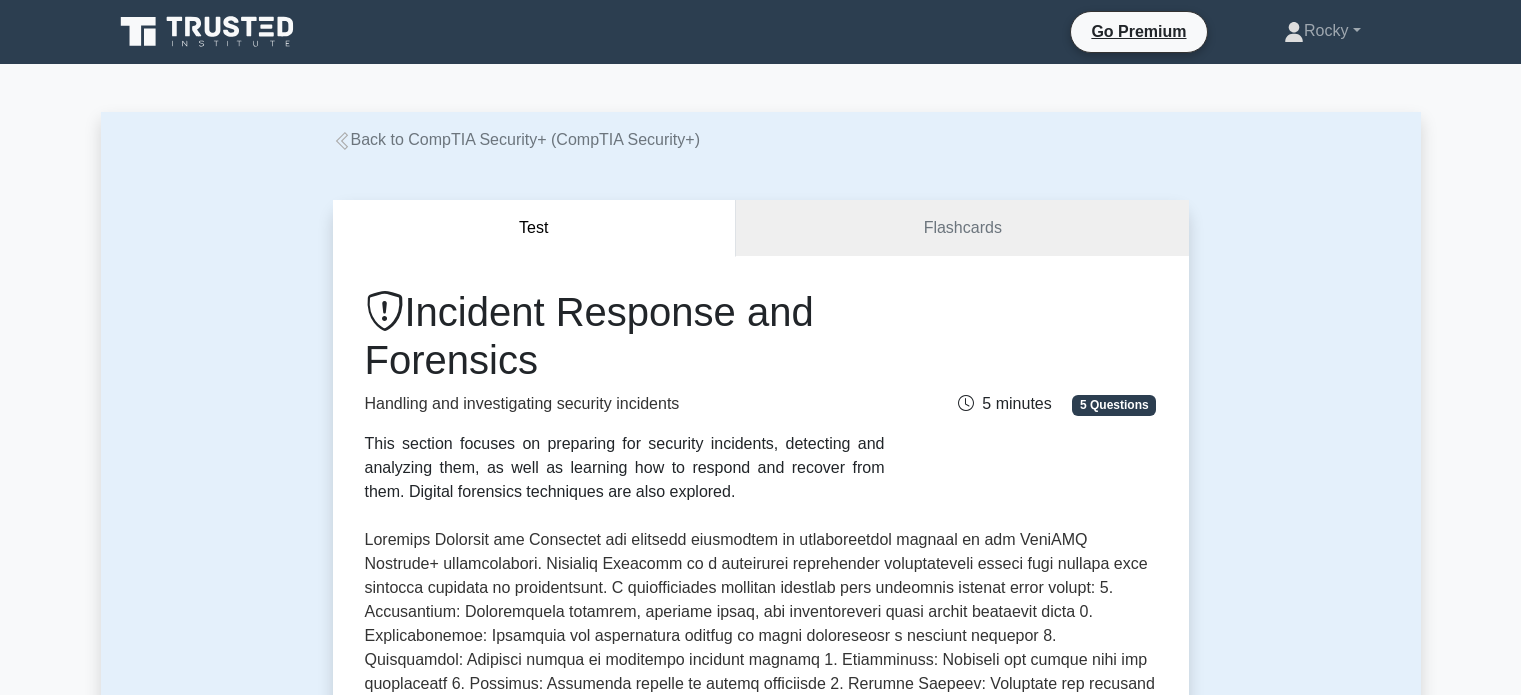 scroll, scrollTop: 0, scrollLeft: 0, axis: both 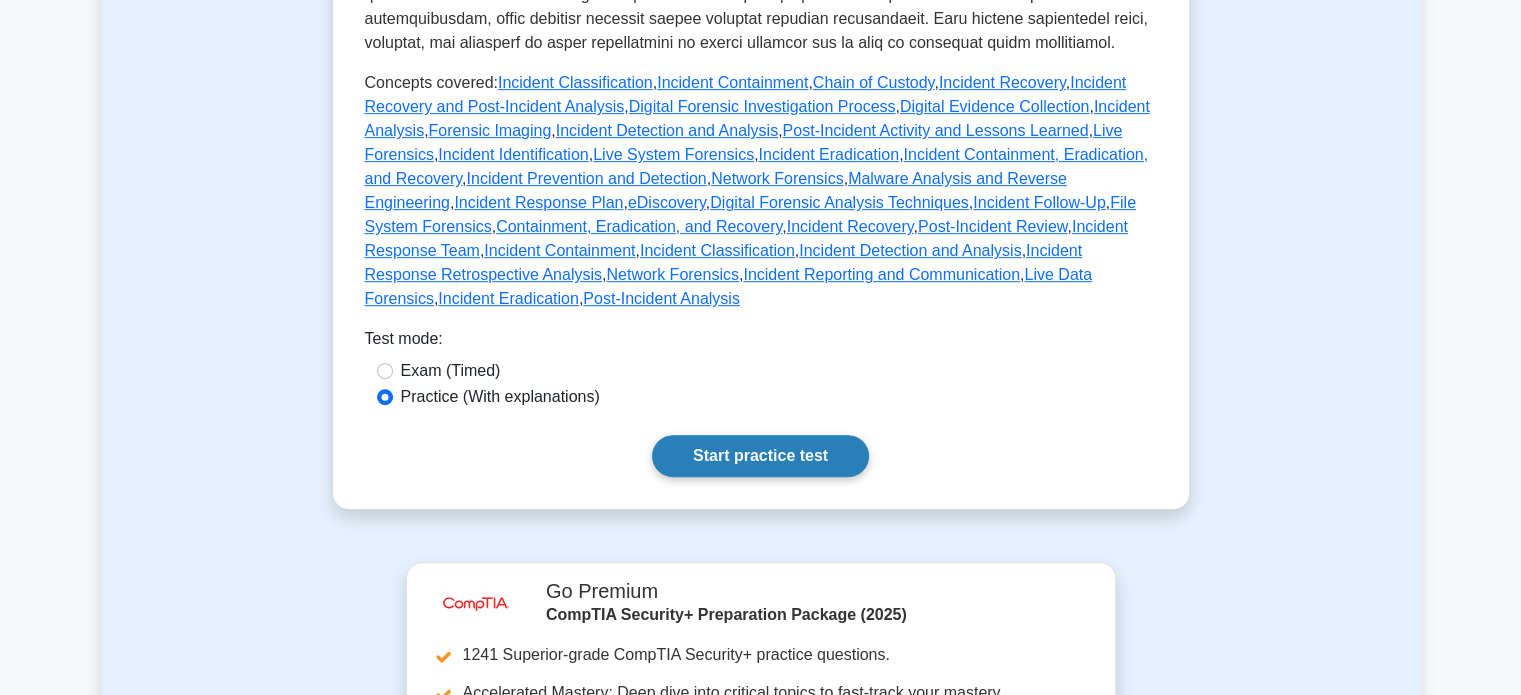 click on "Start practice test" at bounding box center [760, 456] 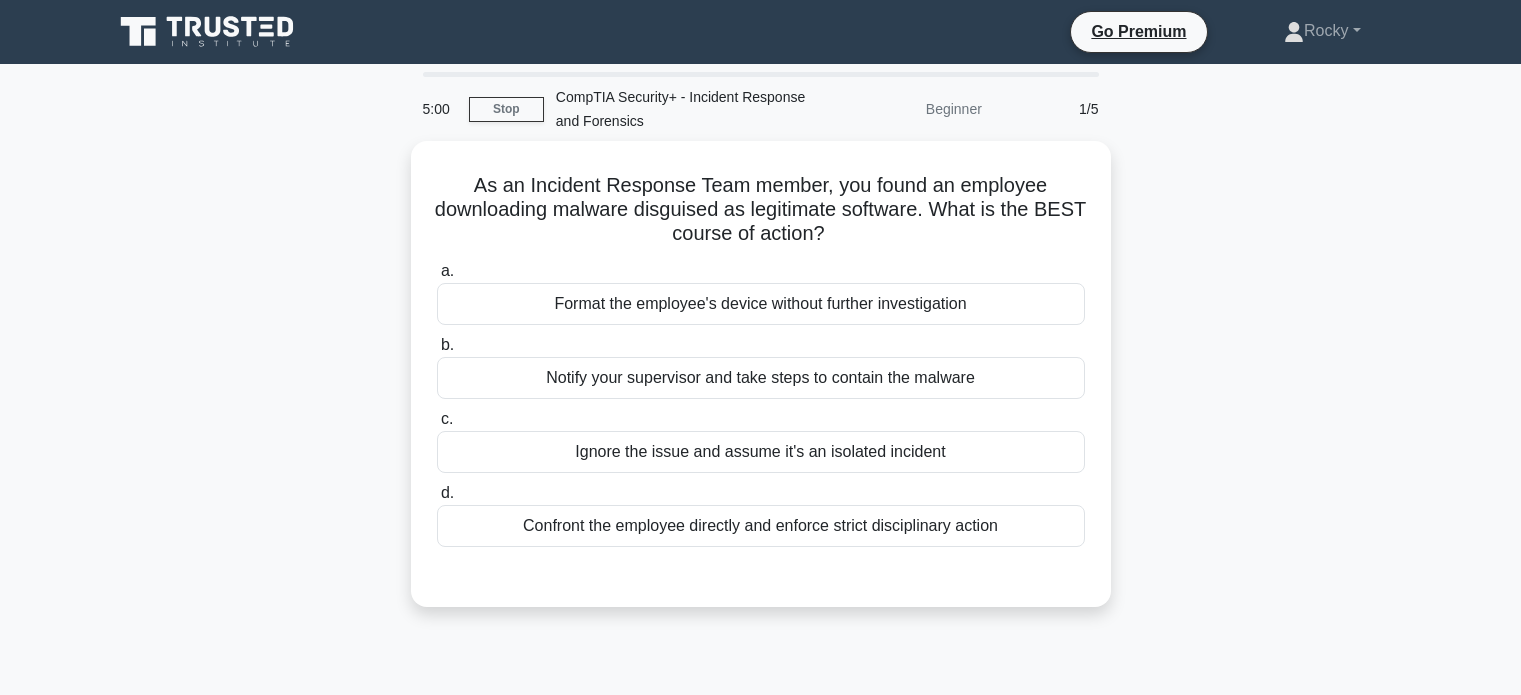 scroll, scrollTop: 0, scrollLeft: 0, axis: both 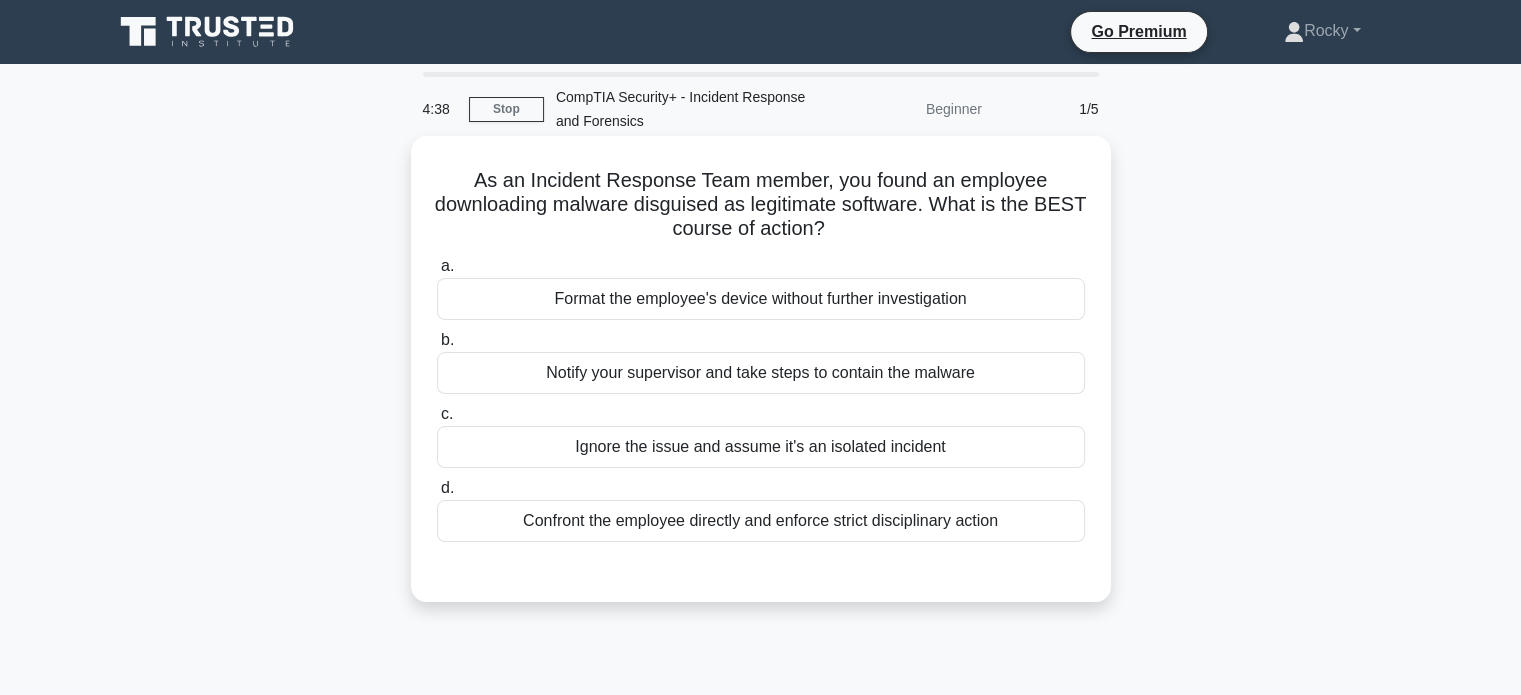 click on "Notify your supervisor and take steps to contain the malware" at bounding box center (761, 373) 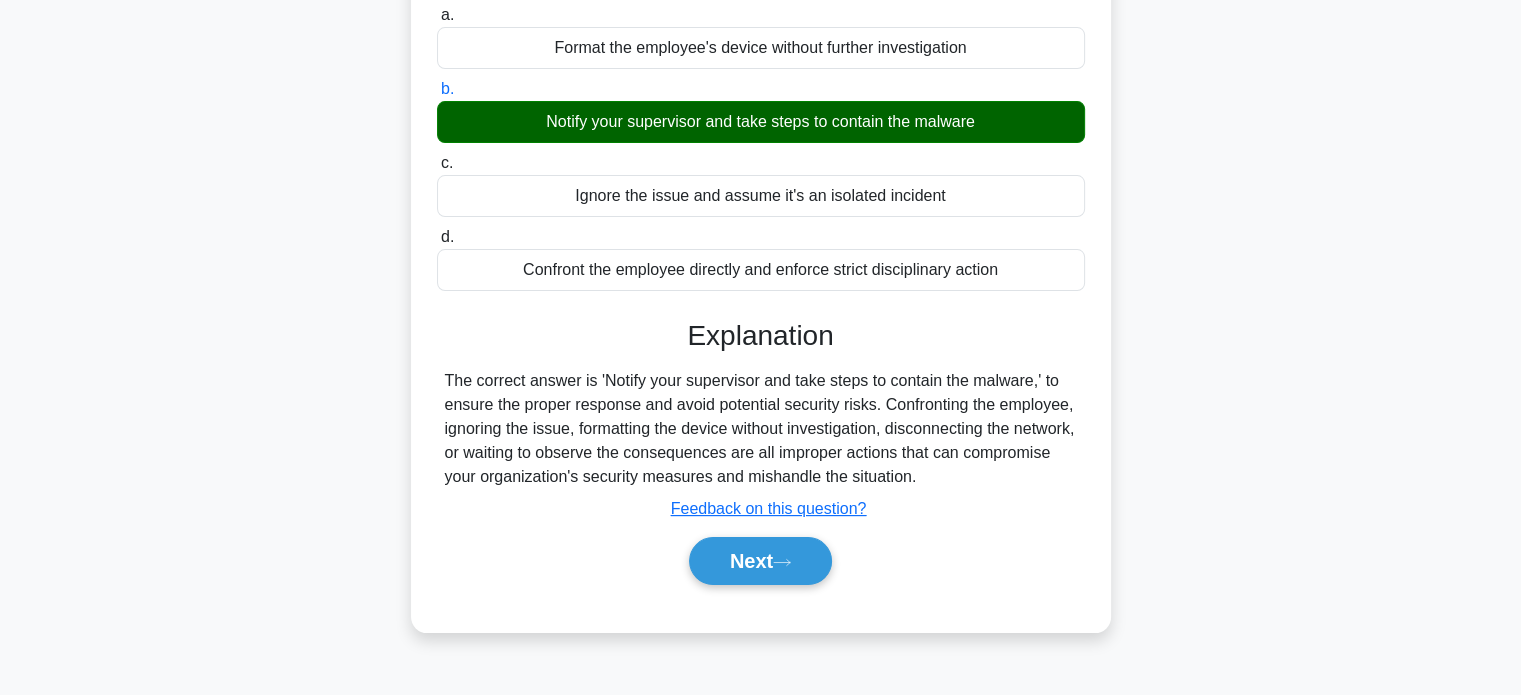 scroll, scrollTop: 300, scrollLeft: 0, axis: vertical 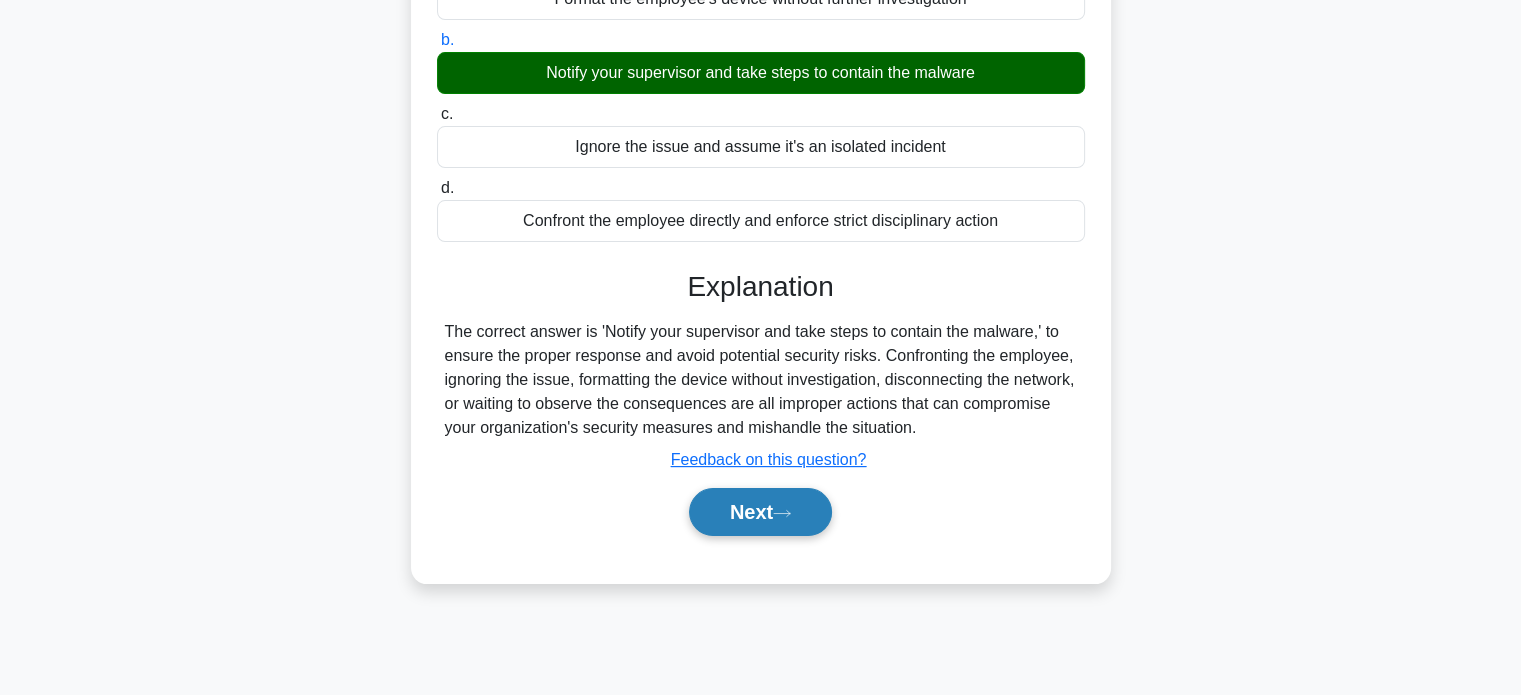 click on "Next" at bounding box center (760, 512) 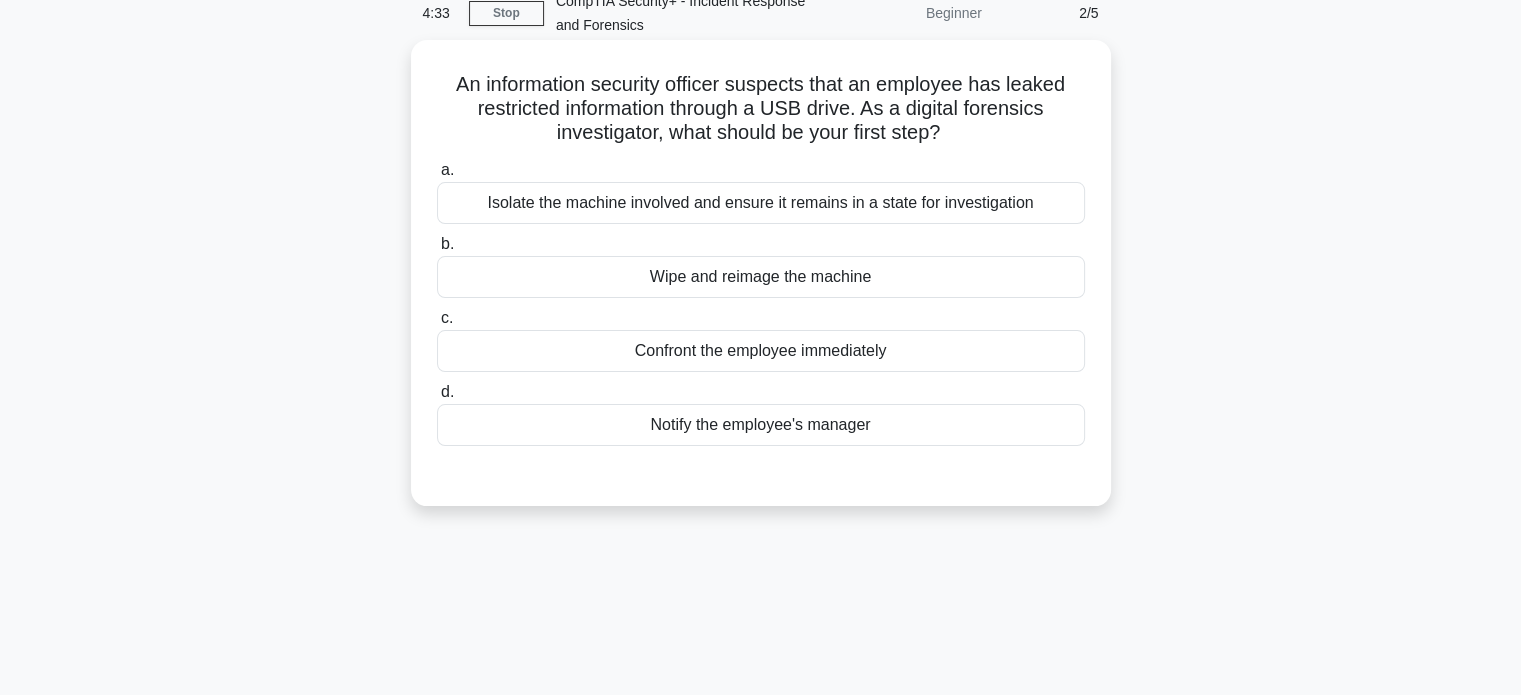 scroll, scrollTop: 0, scrollLeft: 0, axis: both 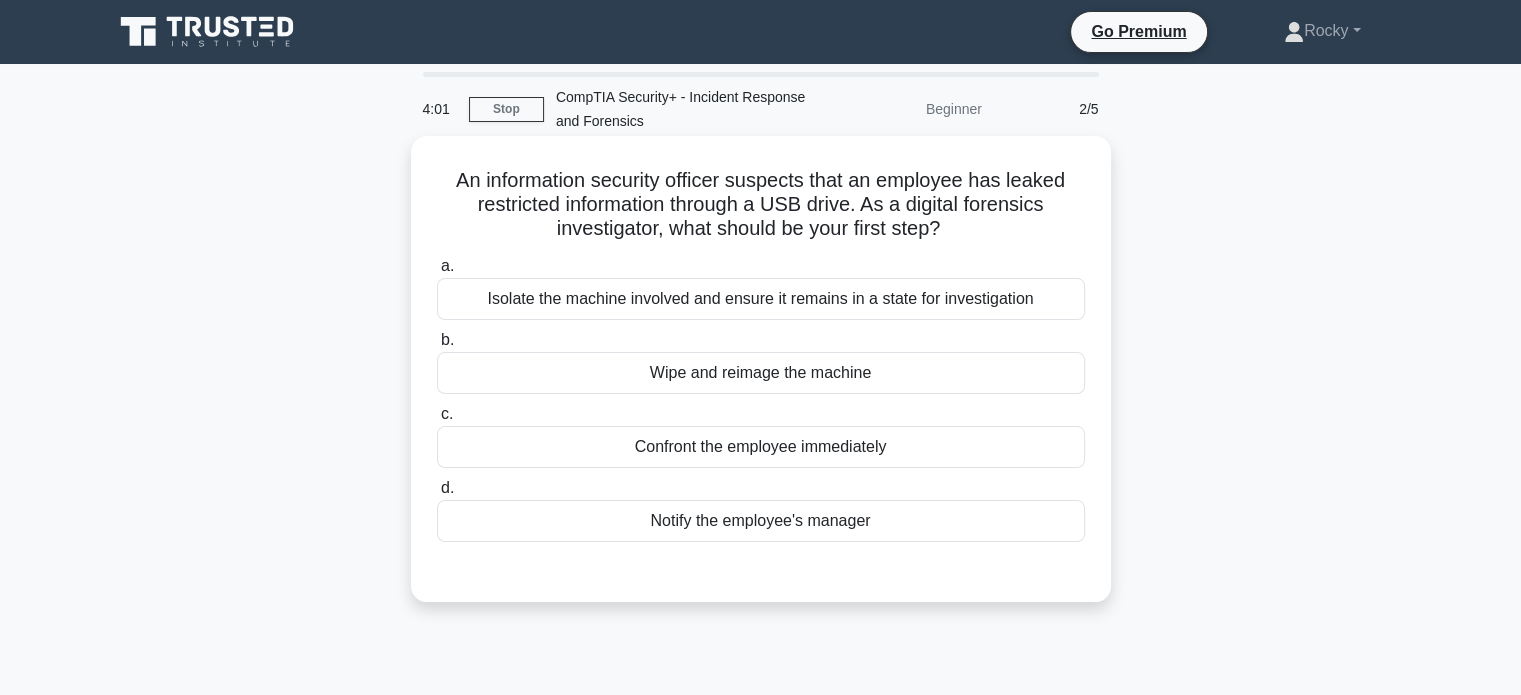 click on "Isolate the machine involved and ensure it remains in a state for investigation" at bounding box center [761, 299] 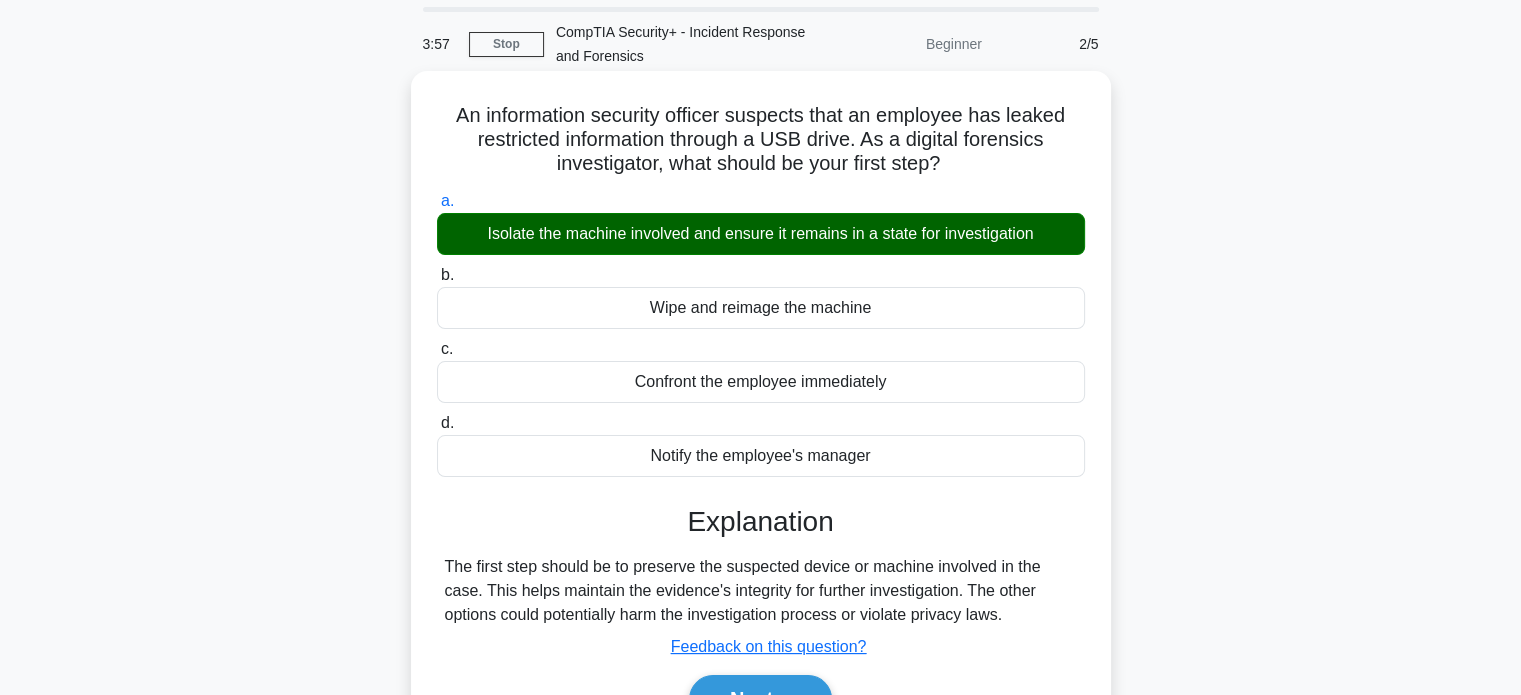 scroll, scrollTop: 100, scrollLeft: 0, axis: vertical 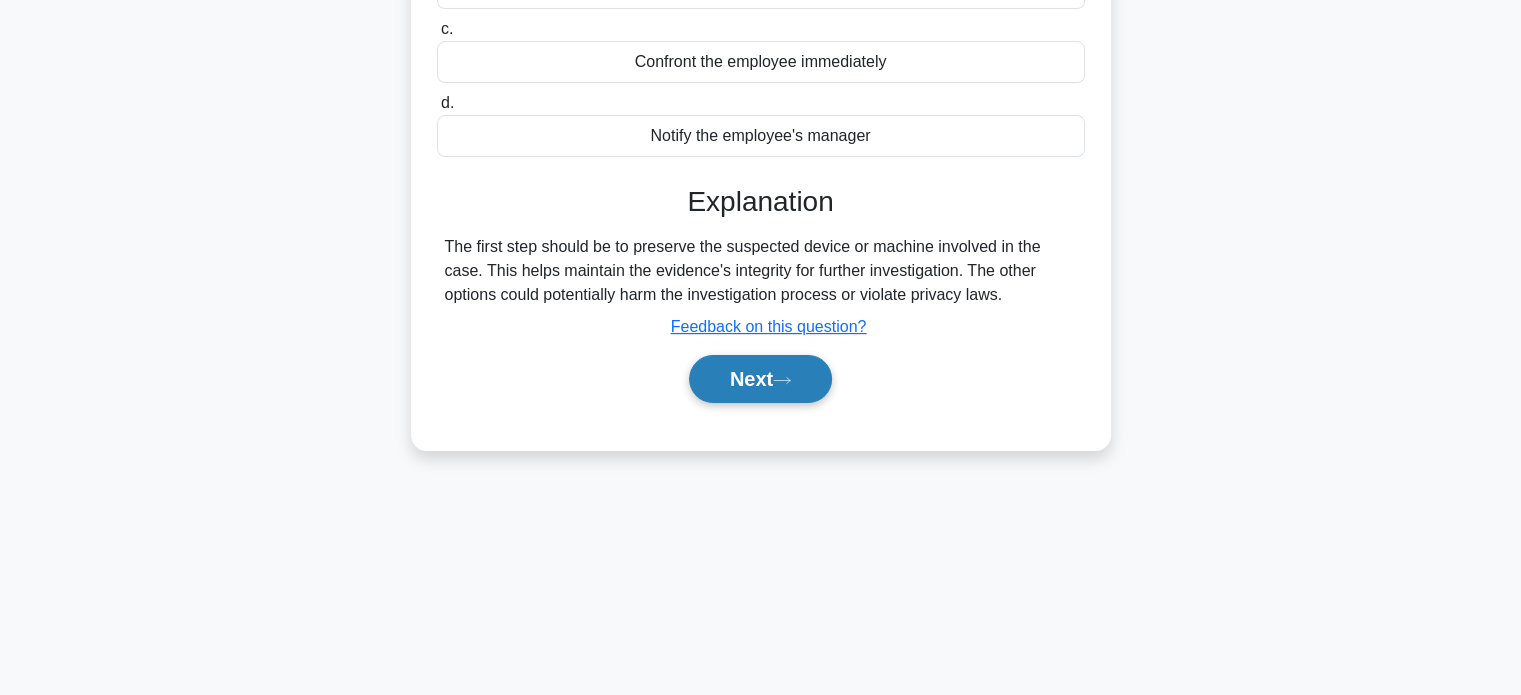 click 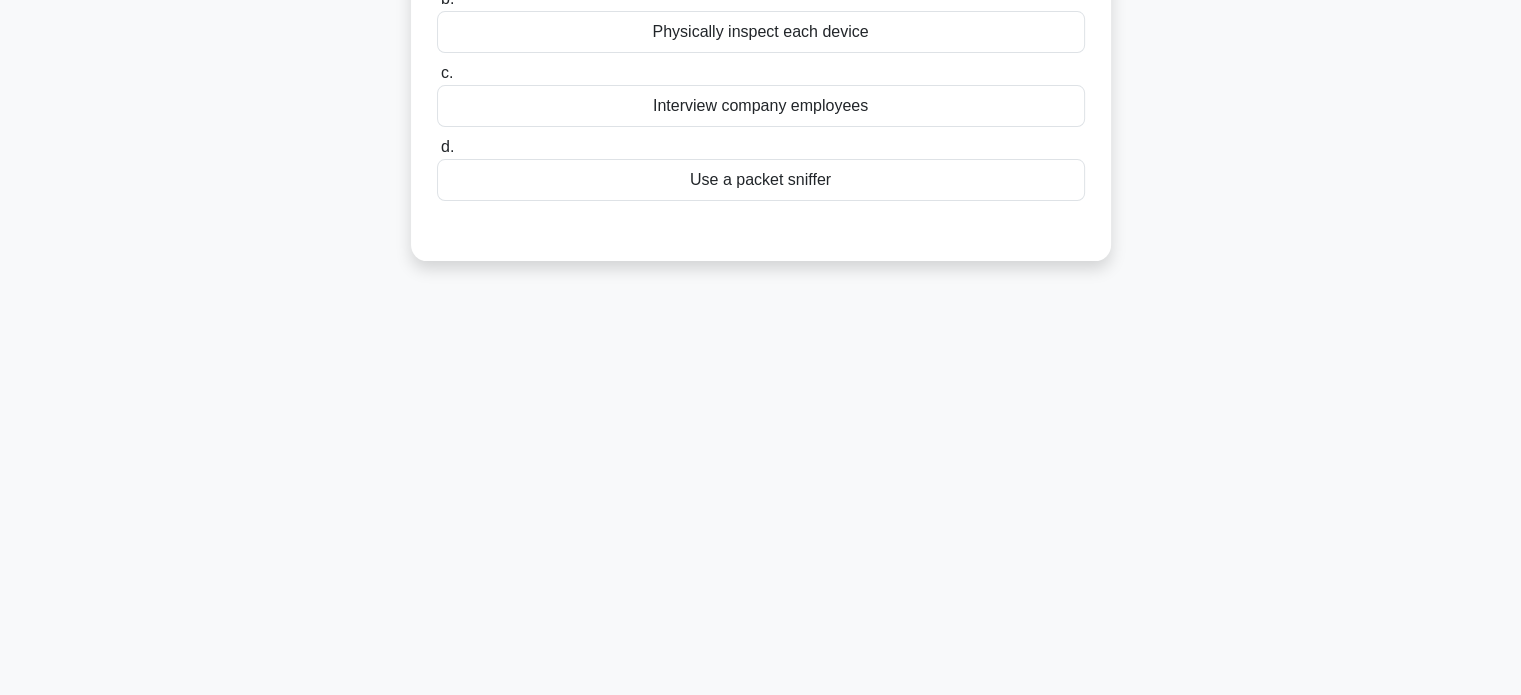 scroll, scrollTop: 0, scrollLeft: 0, axis: both 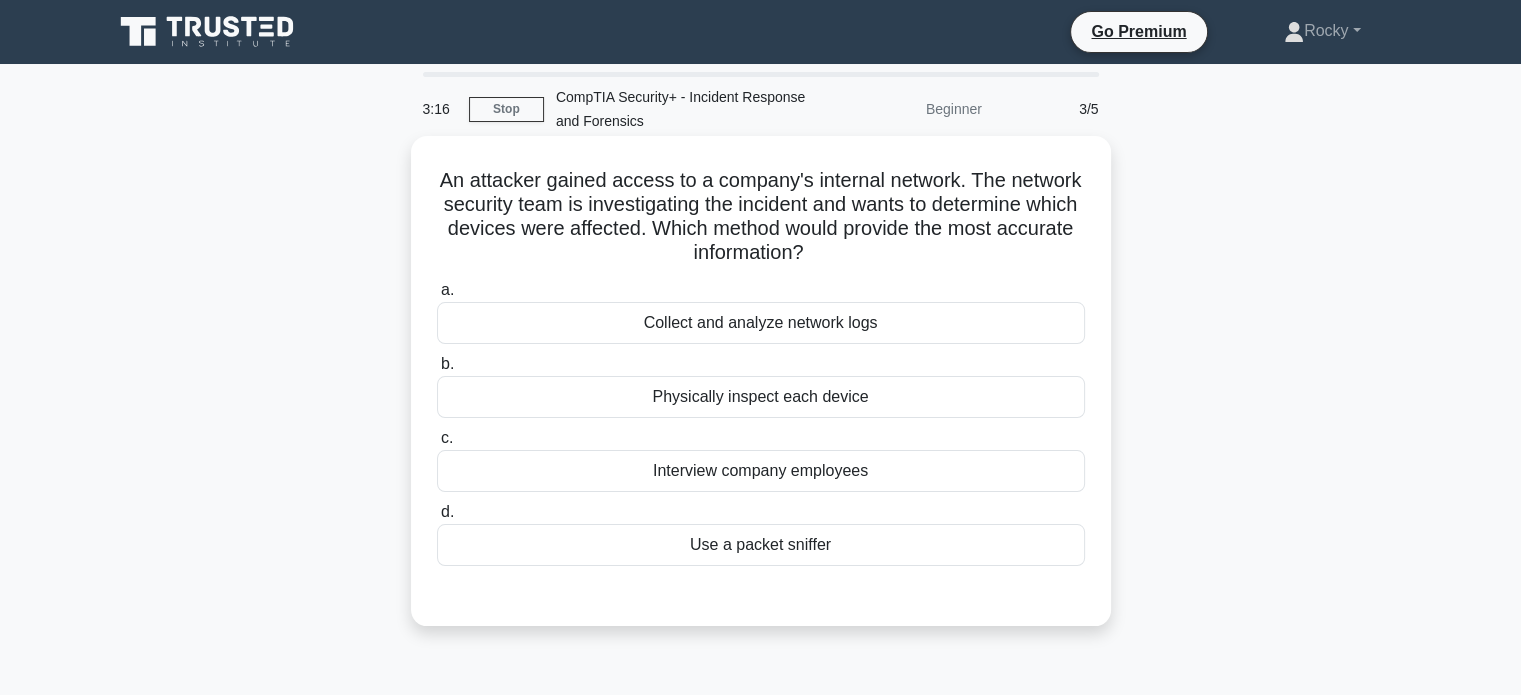 click on "Collect and analyze network logs" at bounding box center [761, 323] 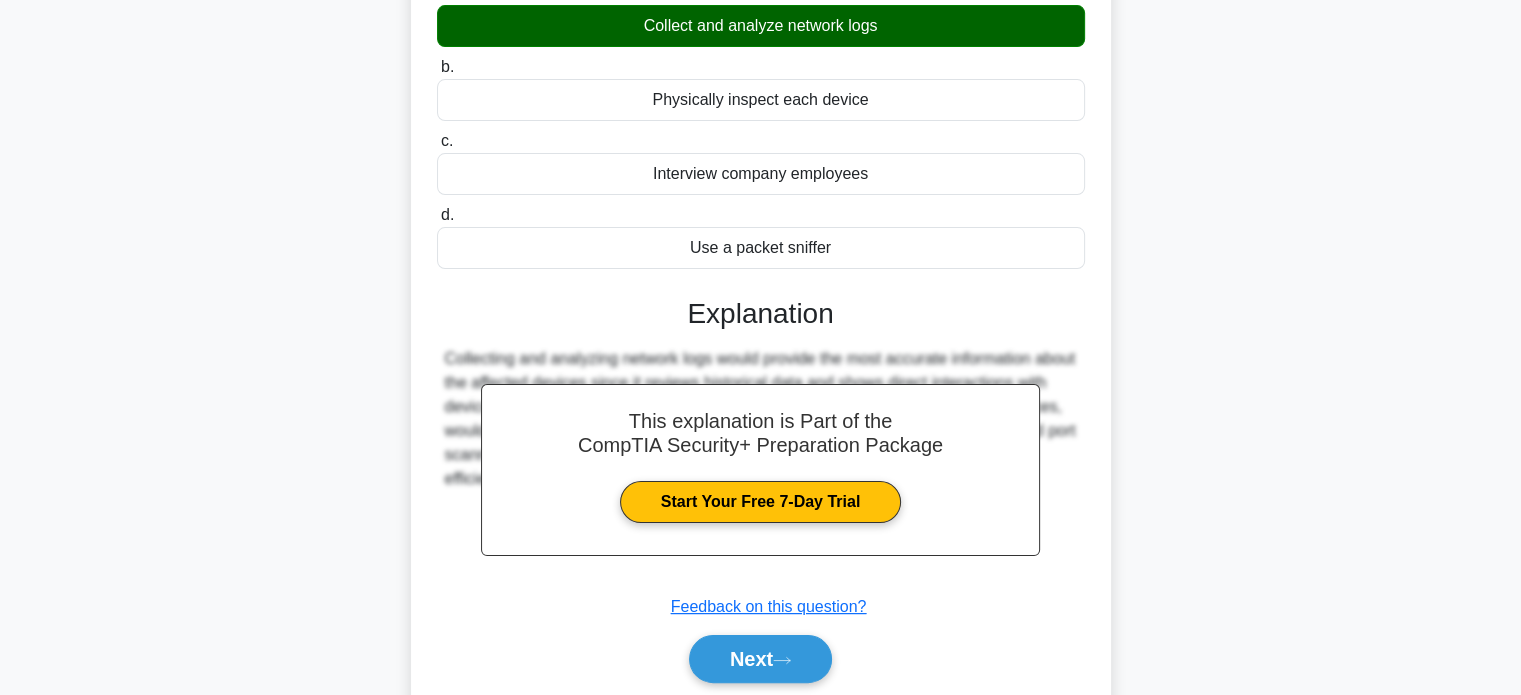 scroll, scrollTop: 300, scrollLeft: 0, axis: vertical 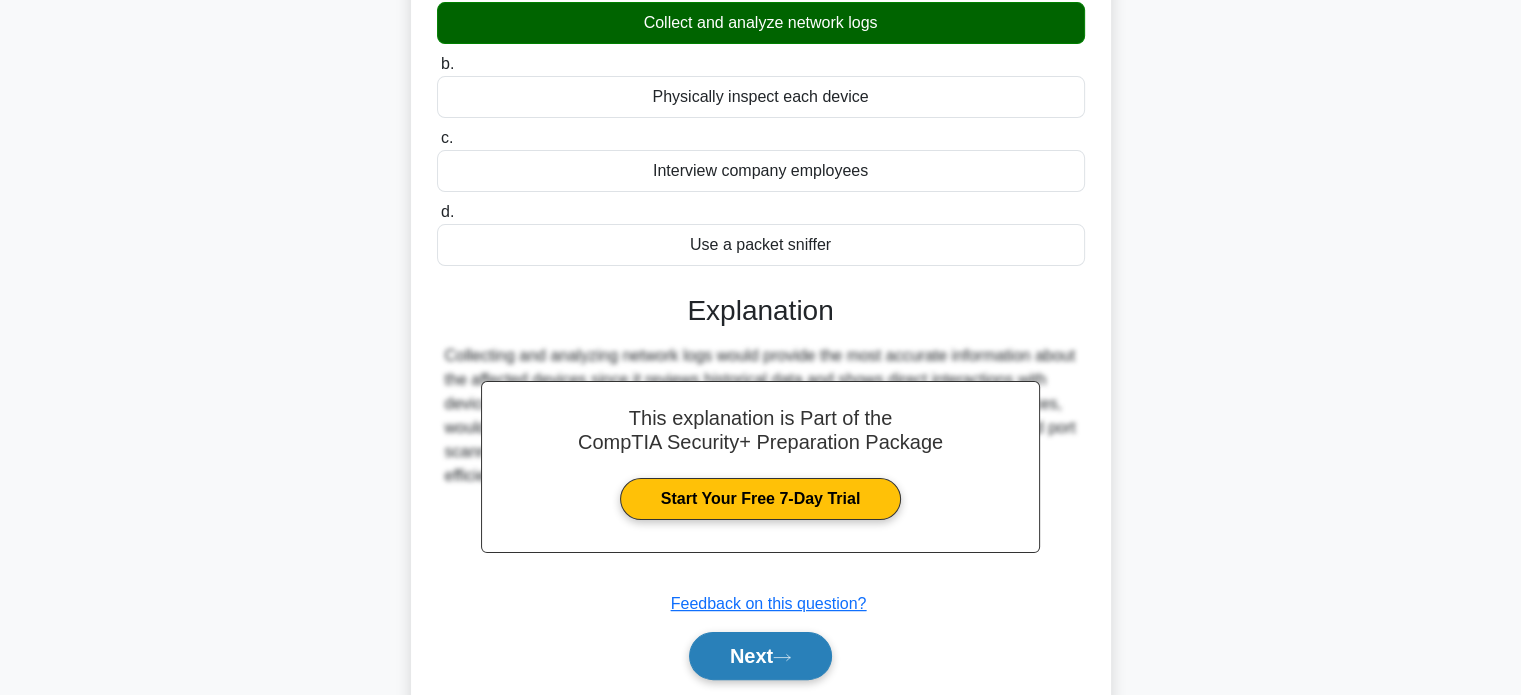 click on "Next" at bounding box center [760, 656] 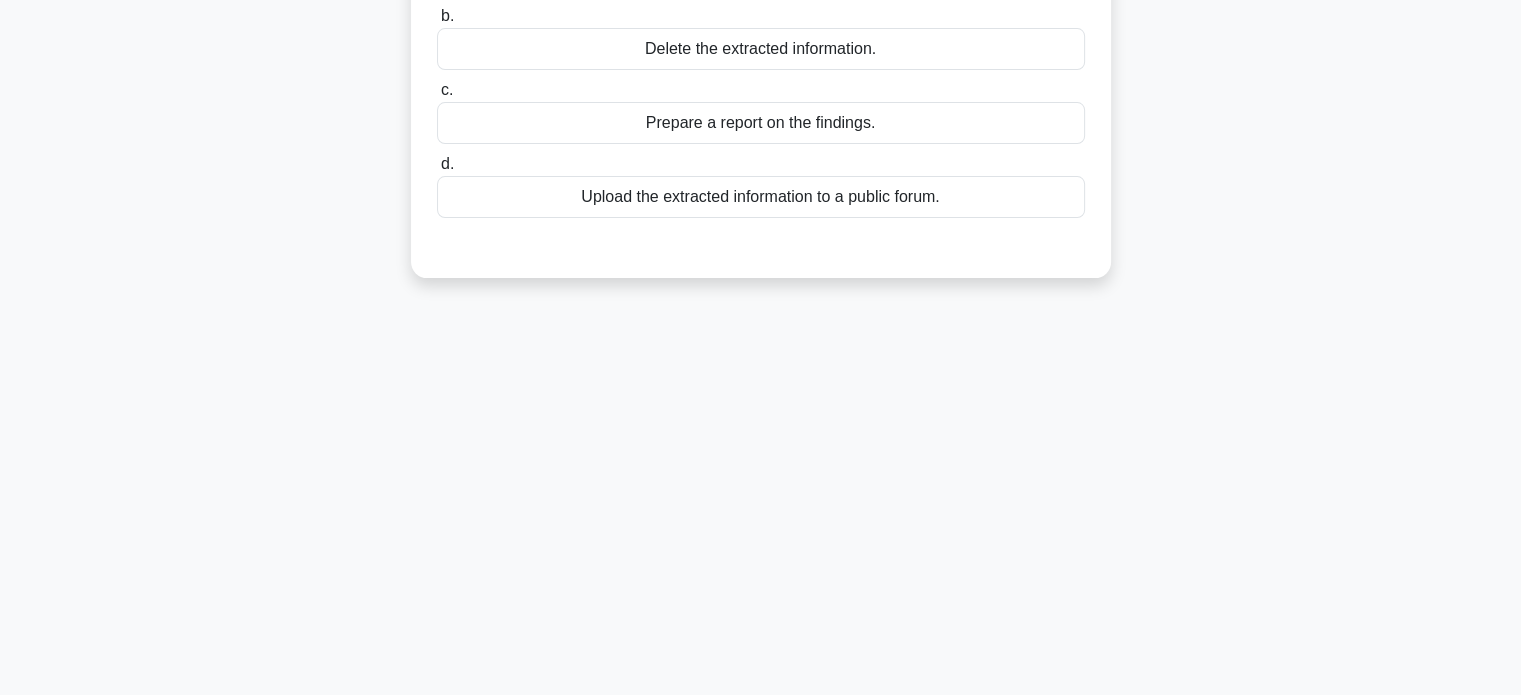 scroll, scrollTop: 0, scrollLeft: 0, axis: both 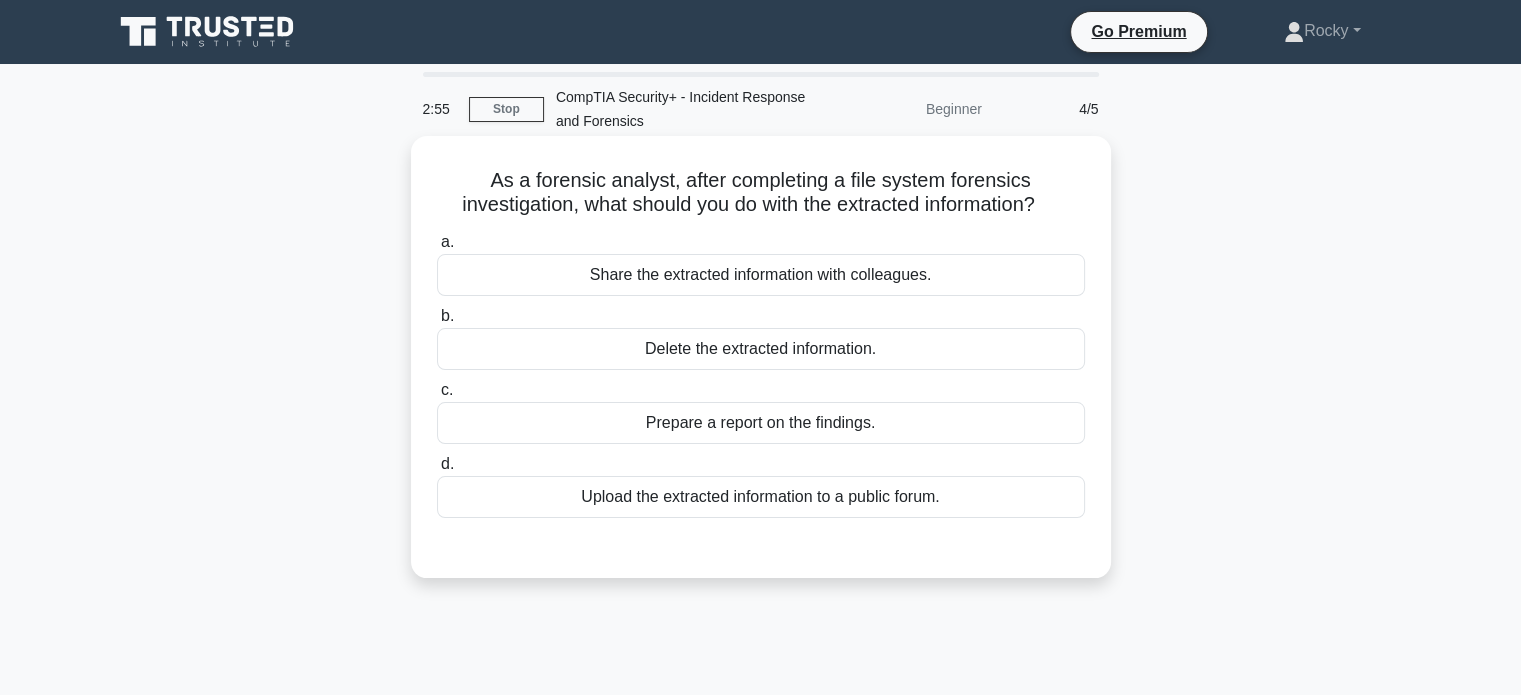 click on "Prepare a report on the findings." at bounding box center (761, 423) 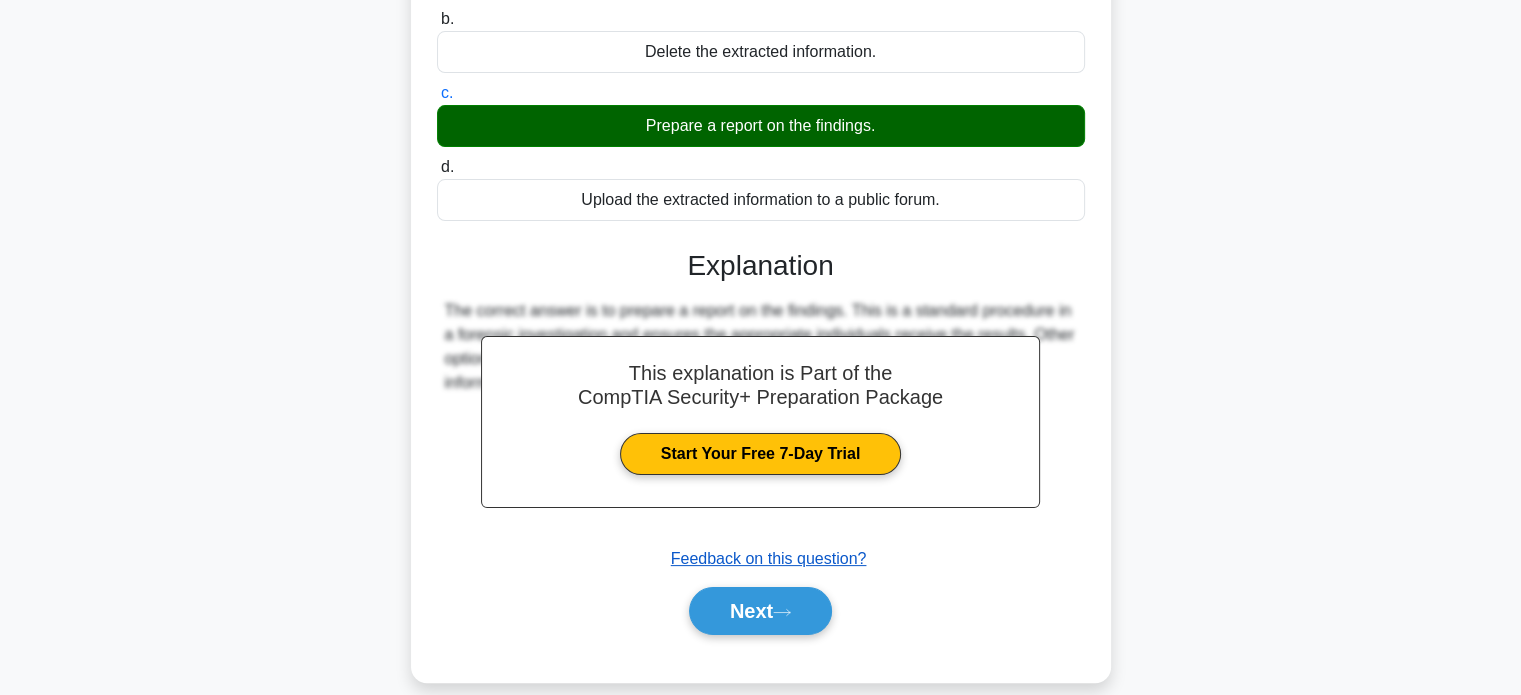 scroll, scrollTop: 300, scrollLeft: 0, axis: vertical 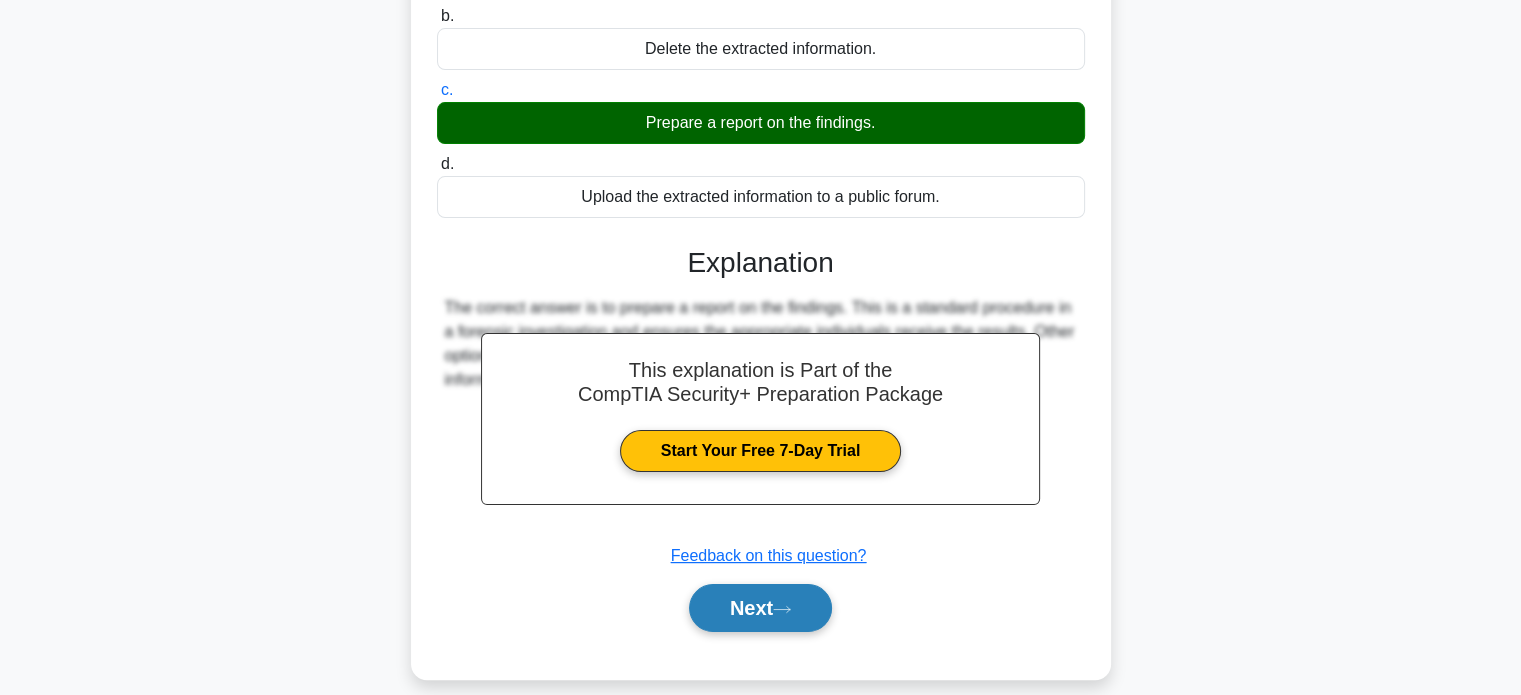 click on "Next" at bounding box center [760, 608] 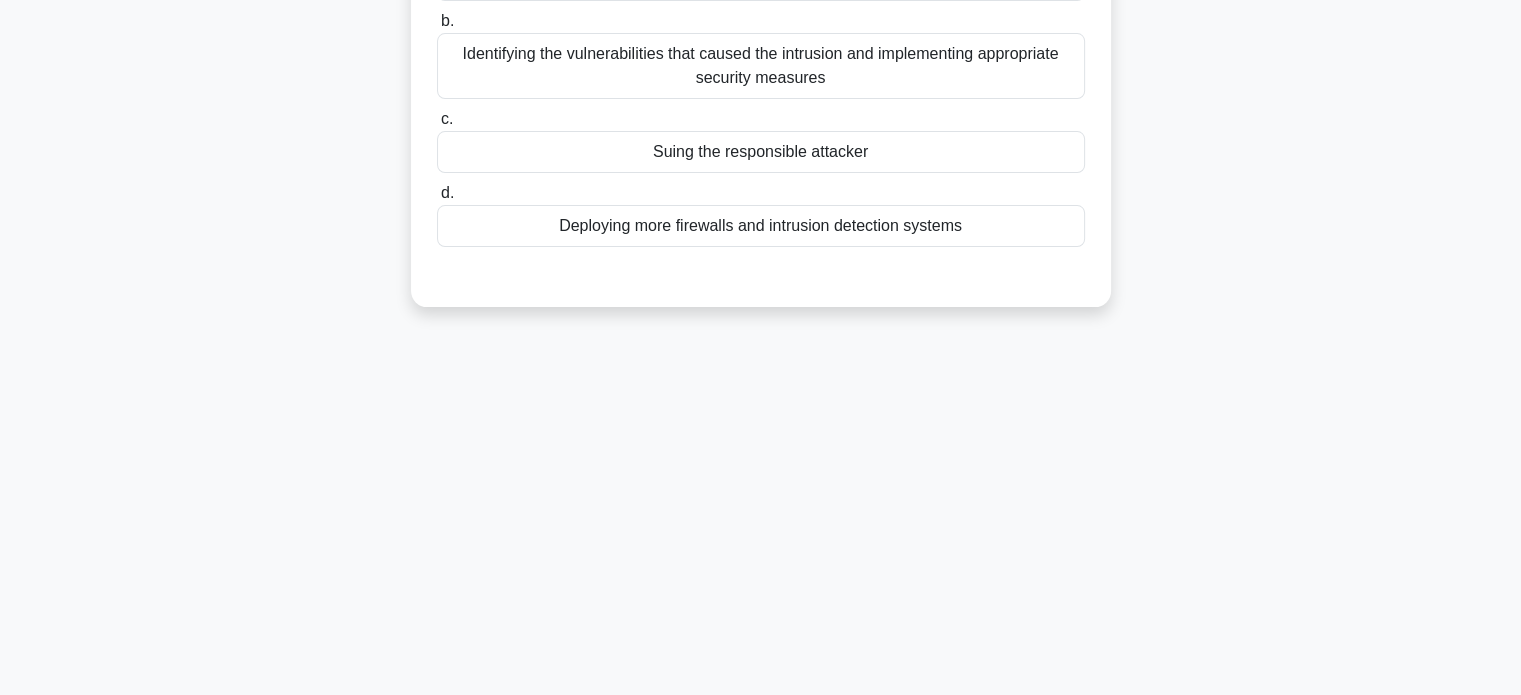 scroll, scrollTop: 0, scrollLeft: 0, axis: both 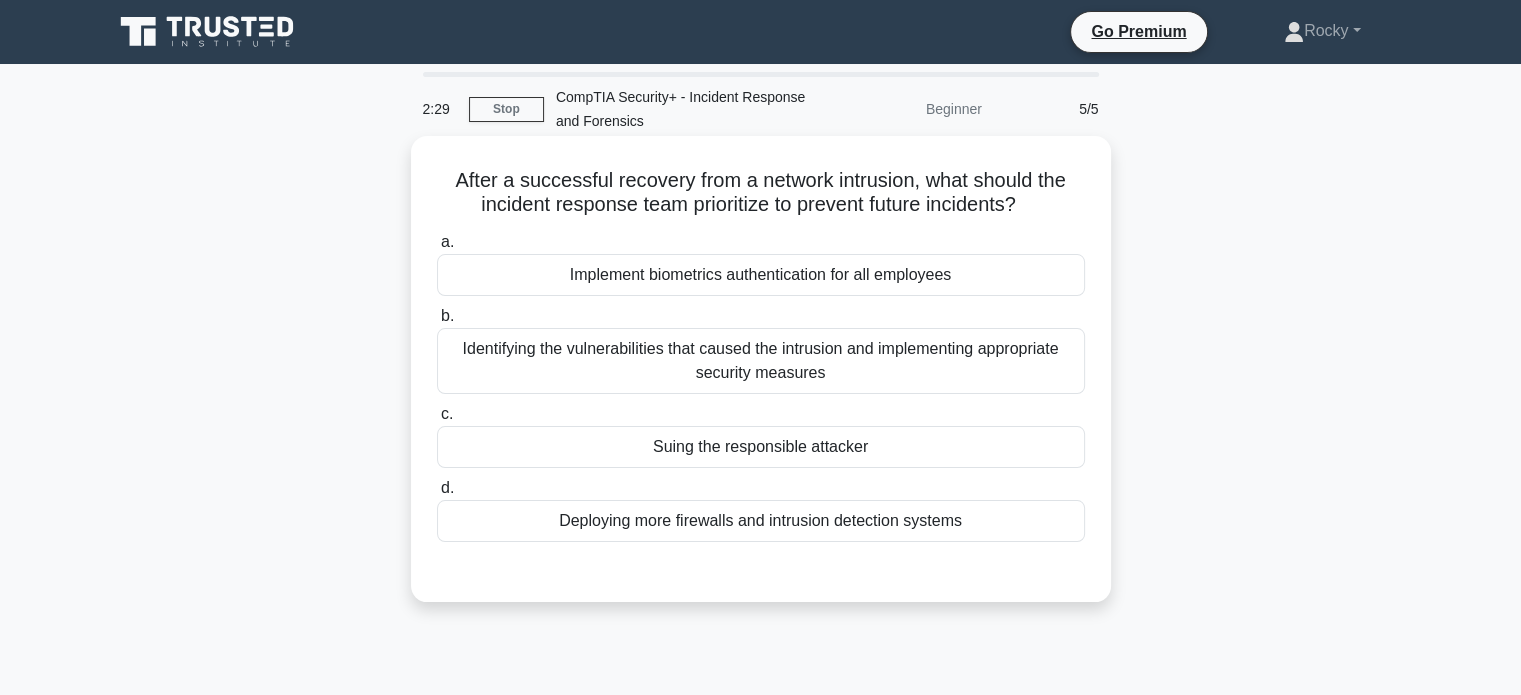click on "Identifying the vulnerabilities that caused the intrusion and implementing appropriate security measures" at bounding box center [761, 361] 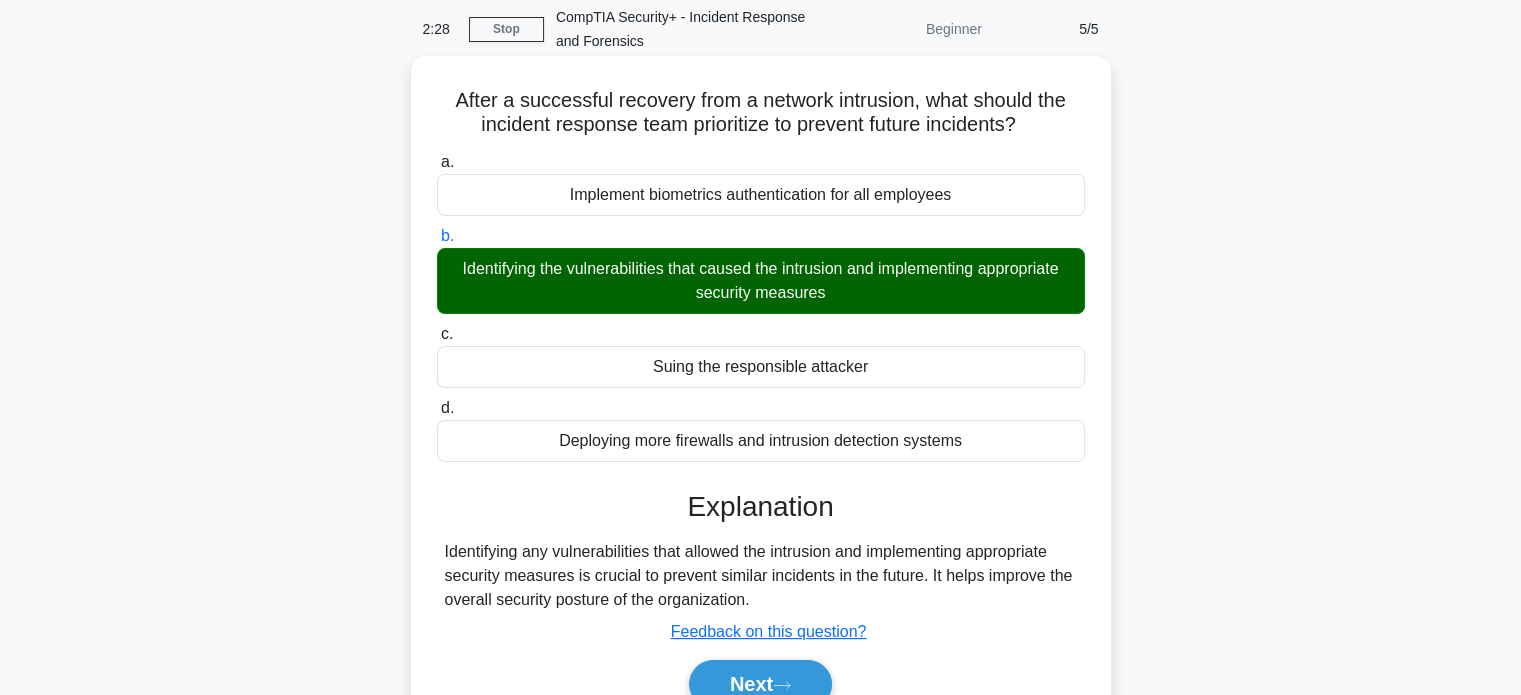 scroll, scrollTop: 300, scrollLeft: 0, axis: vertical 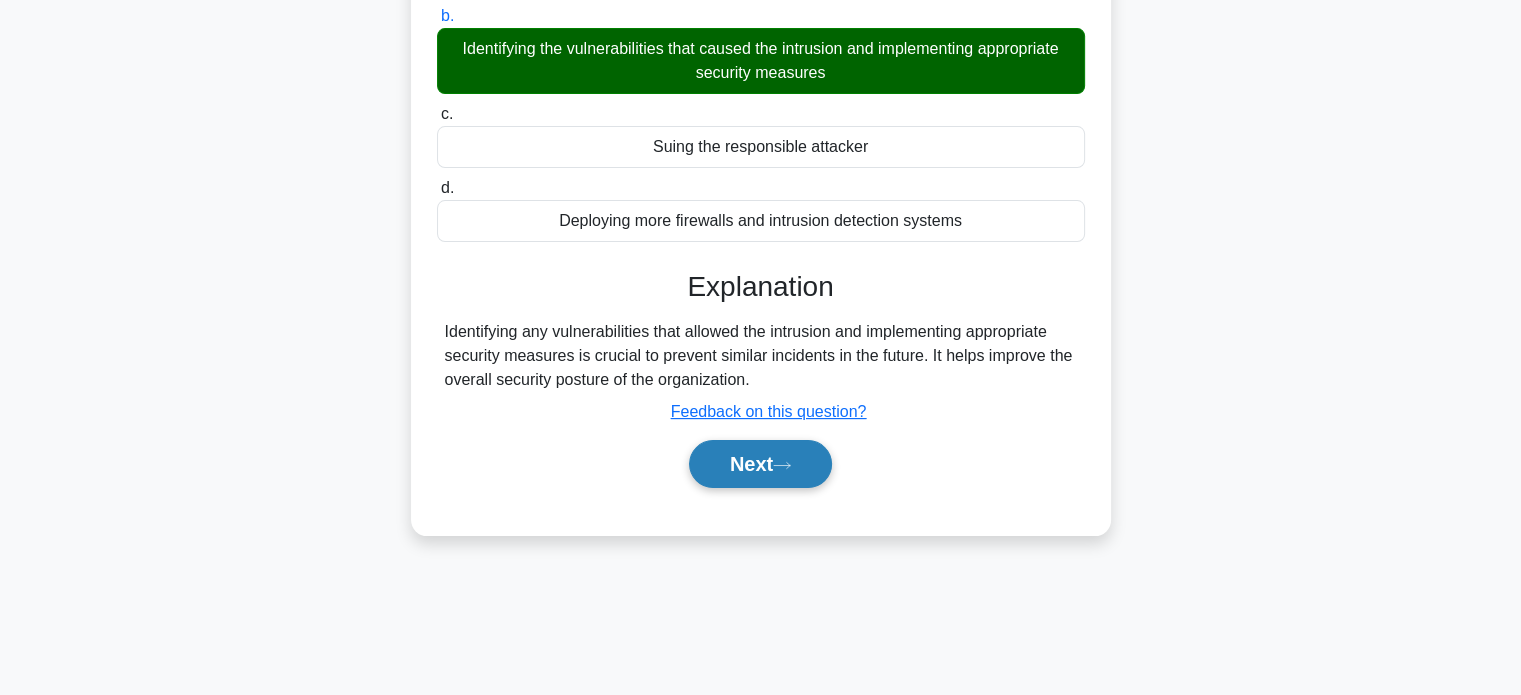 click on "Next" at bounding box center [760, 464] 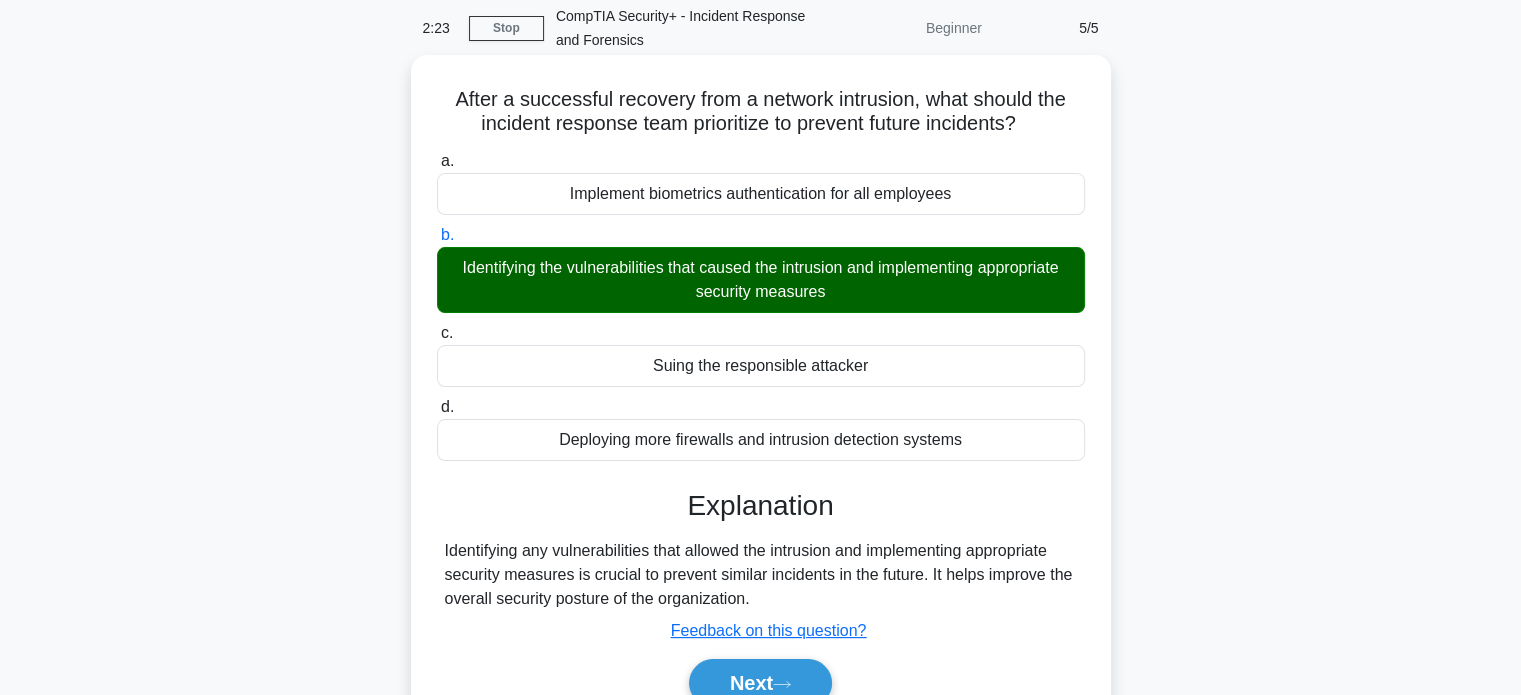scroll, scrollTop: 0, scrollLeft: 0, axis: both 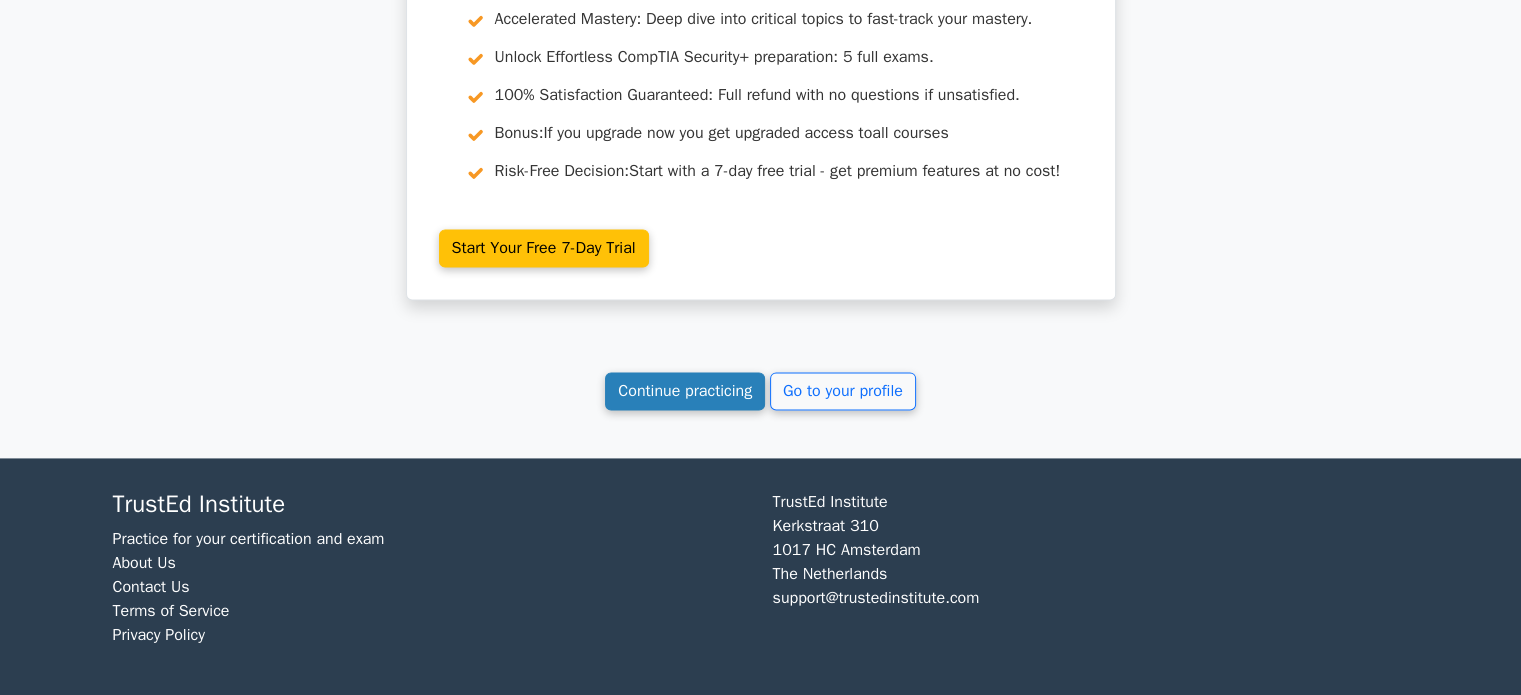 click on "Continue practicing" at bounding box center (685, 391) 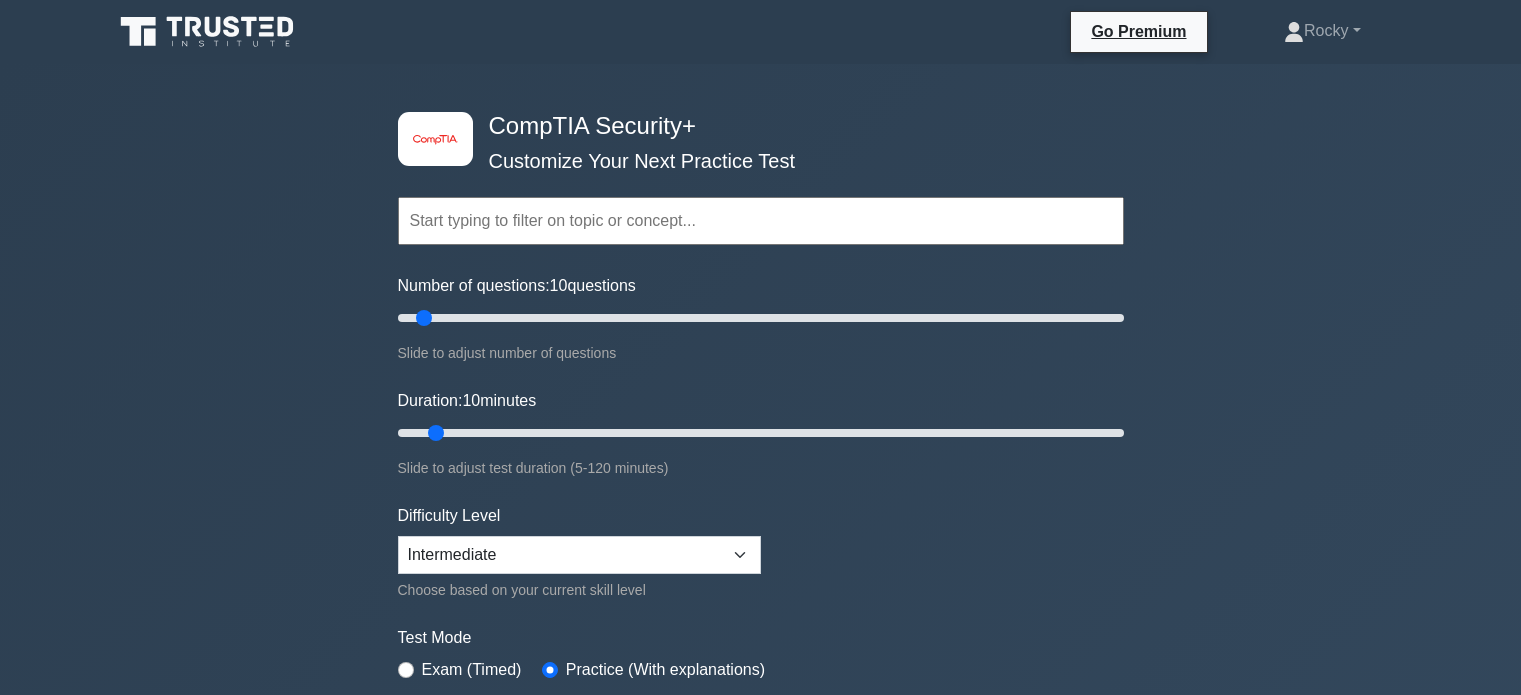 scroll, scrollTop: 0, scrollLeft: 0, axis: both 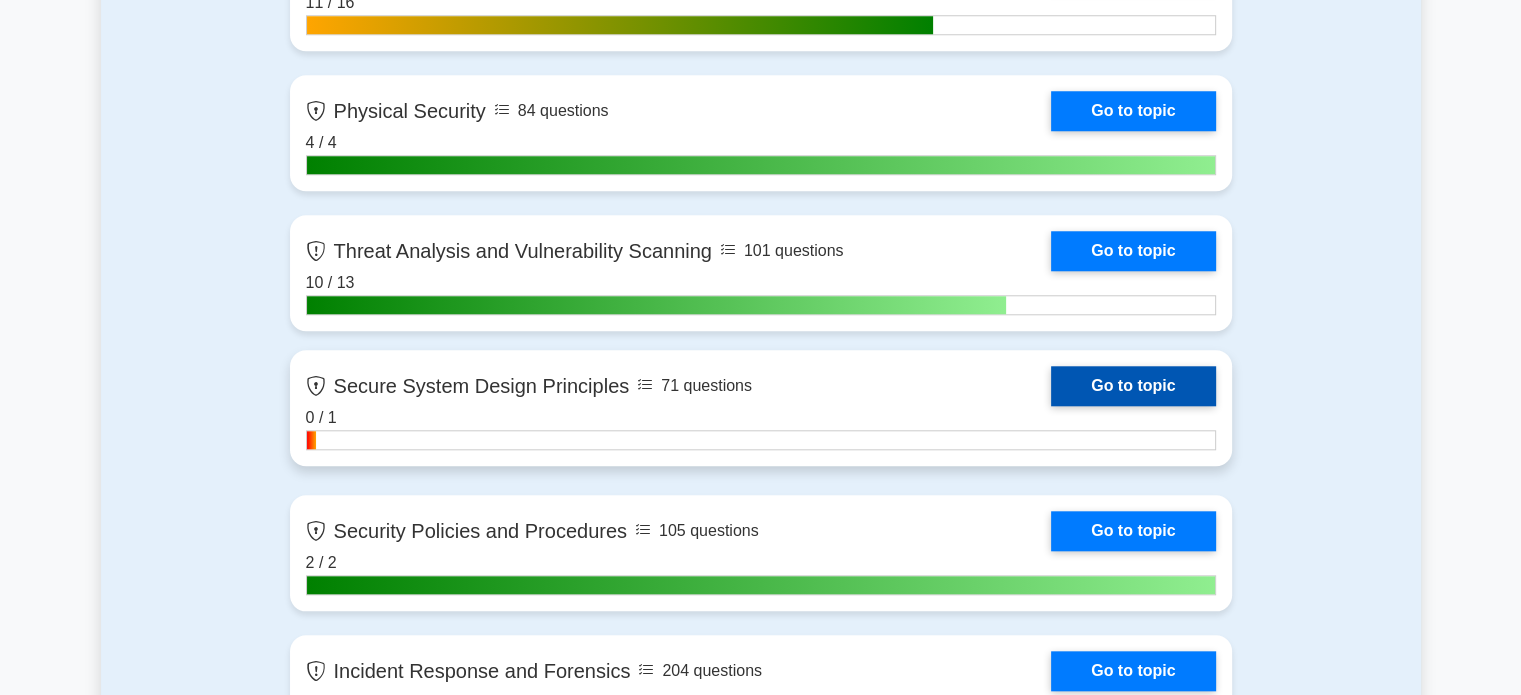 click on "Go to topic" at bounding box center (1133, 386) 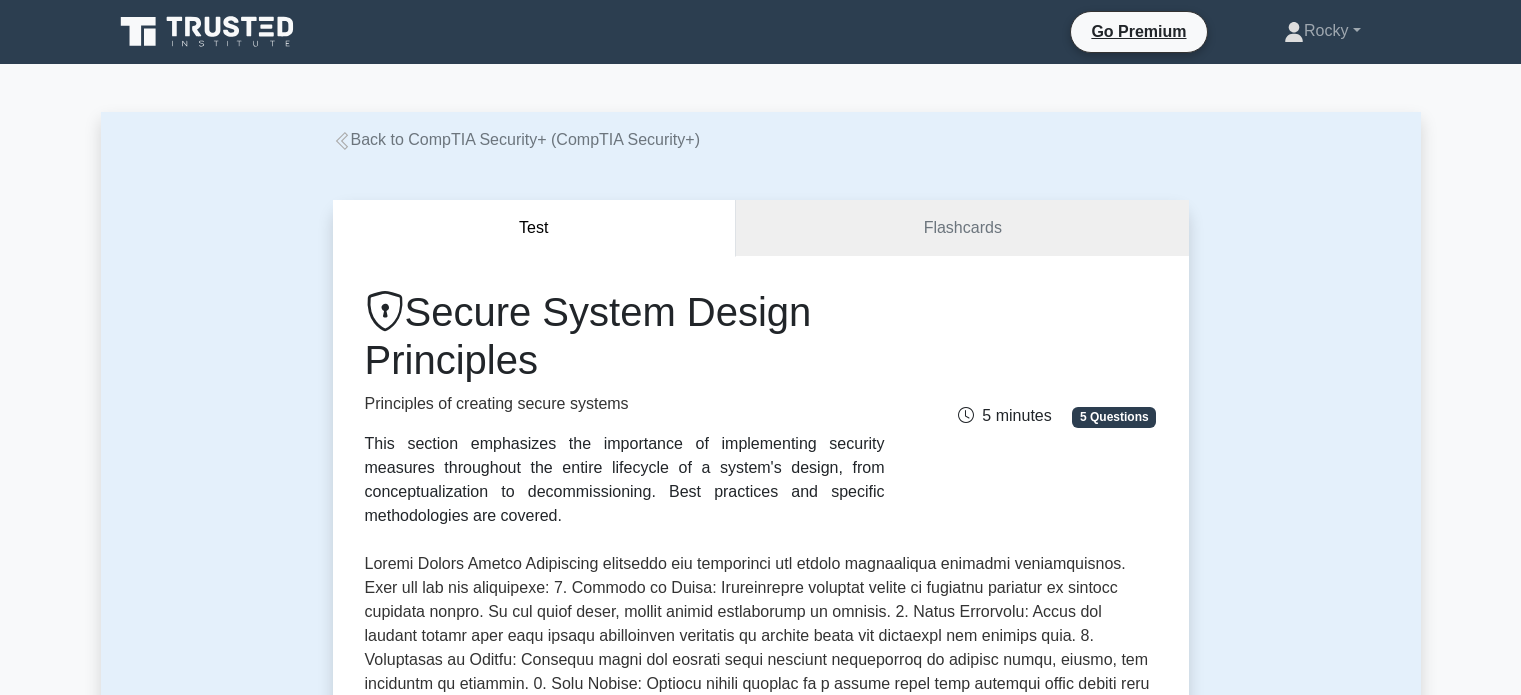 scroll, scrollTop: 0, scrollLeft: 0, axis: both 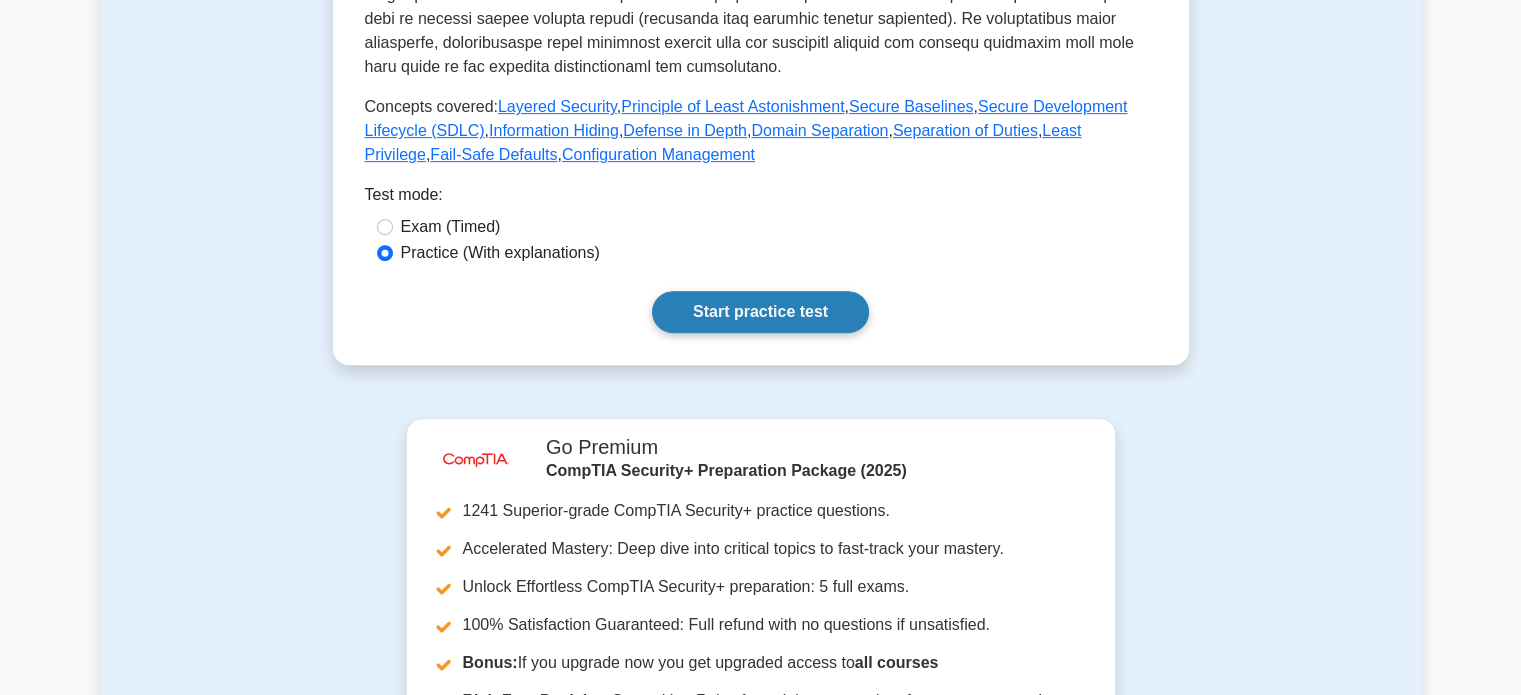 click on "Start practice test" at bounding box center (760, 312) 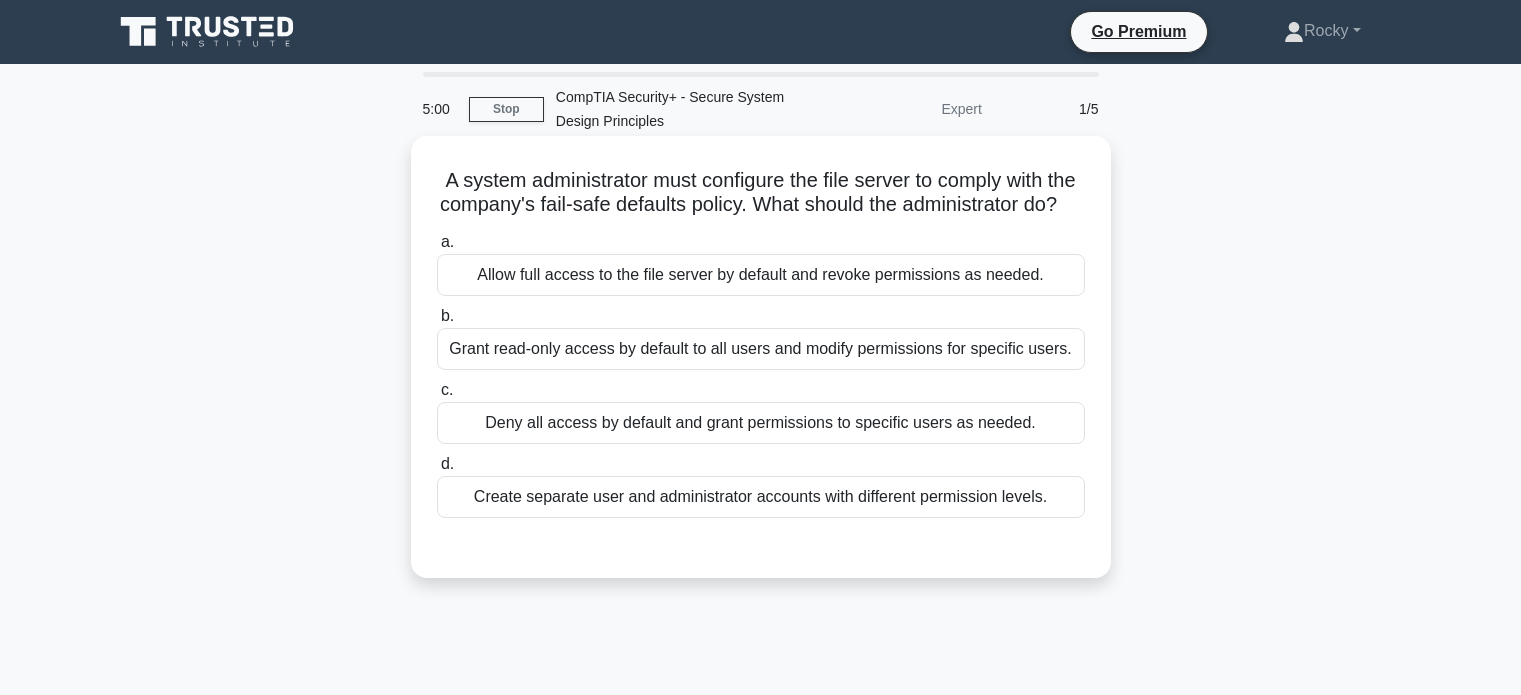 scroll, scrollTop: 0, scrollLeft: 0, axis: both 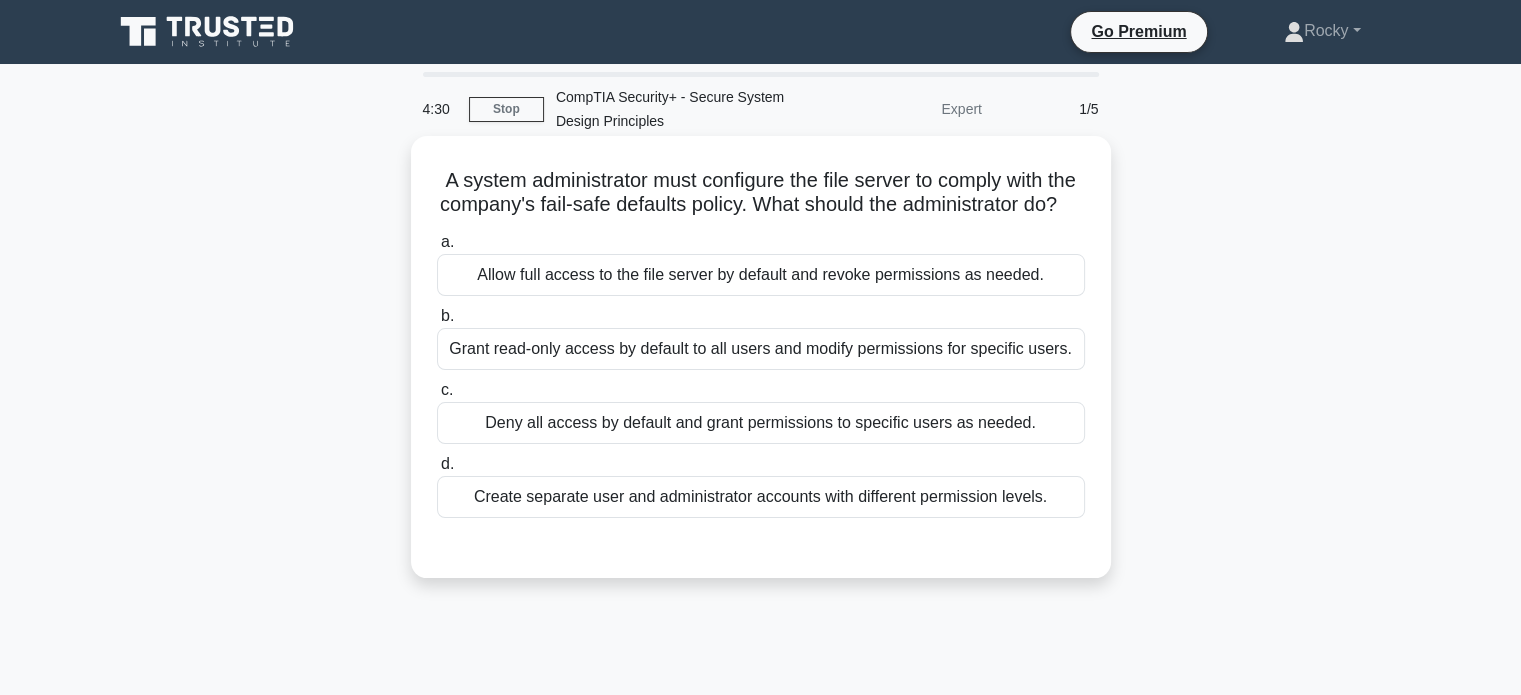 click on "Grant read-only access by default to all users and modify permissions for specific users." at bounding box center [761, 349] 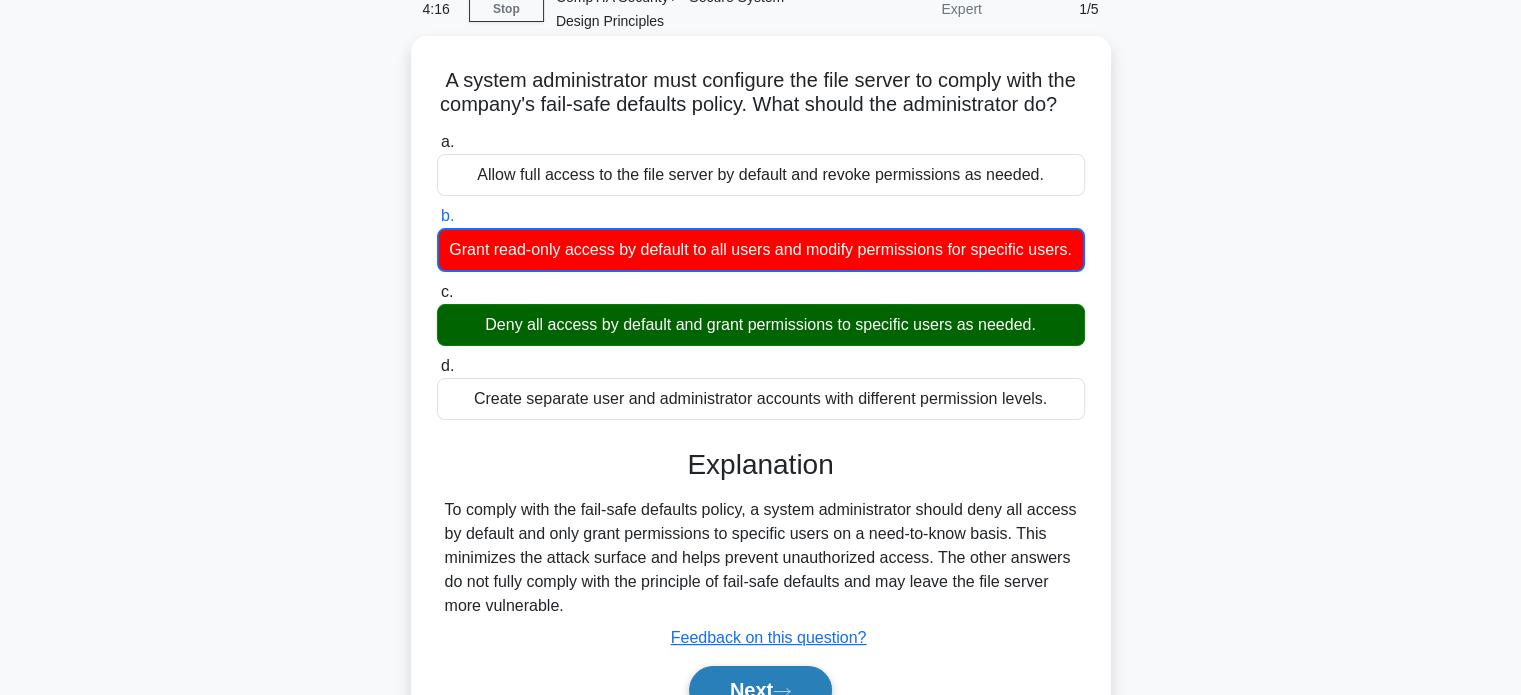 scroll, scrollTop: 300, scrollLeft: 0, axis: vertical 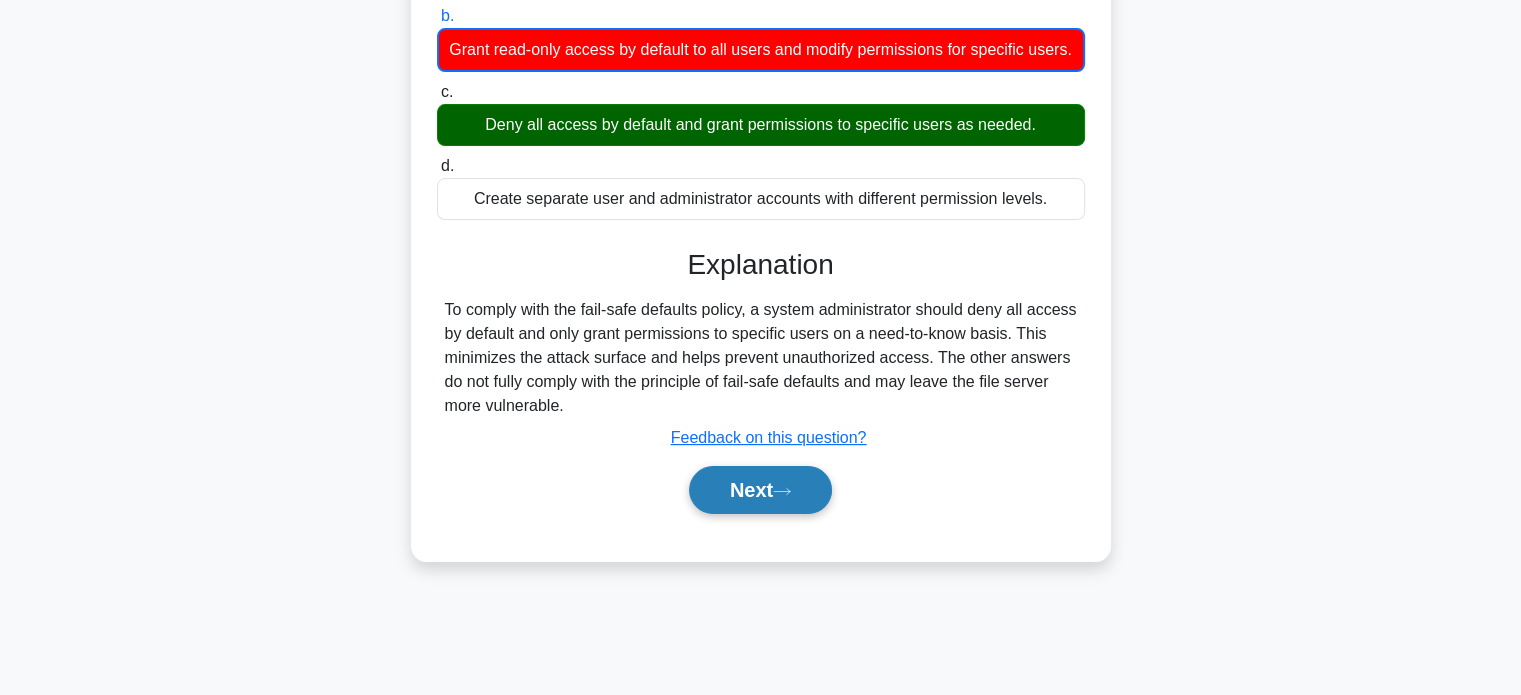 click on "Next" at bounding box center [760, 490] 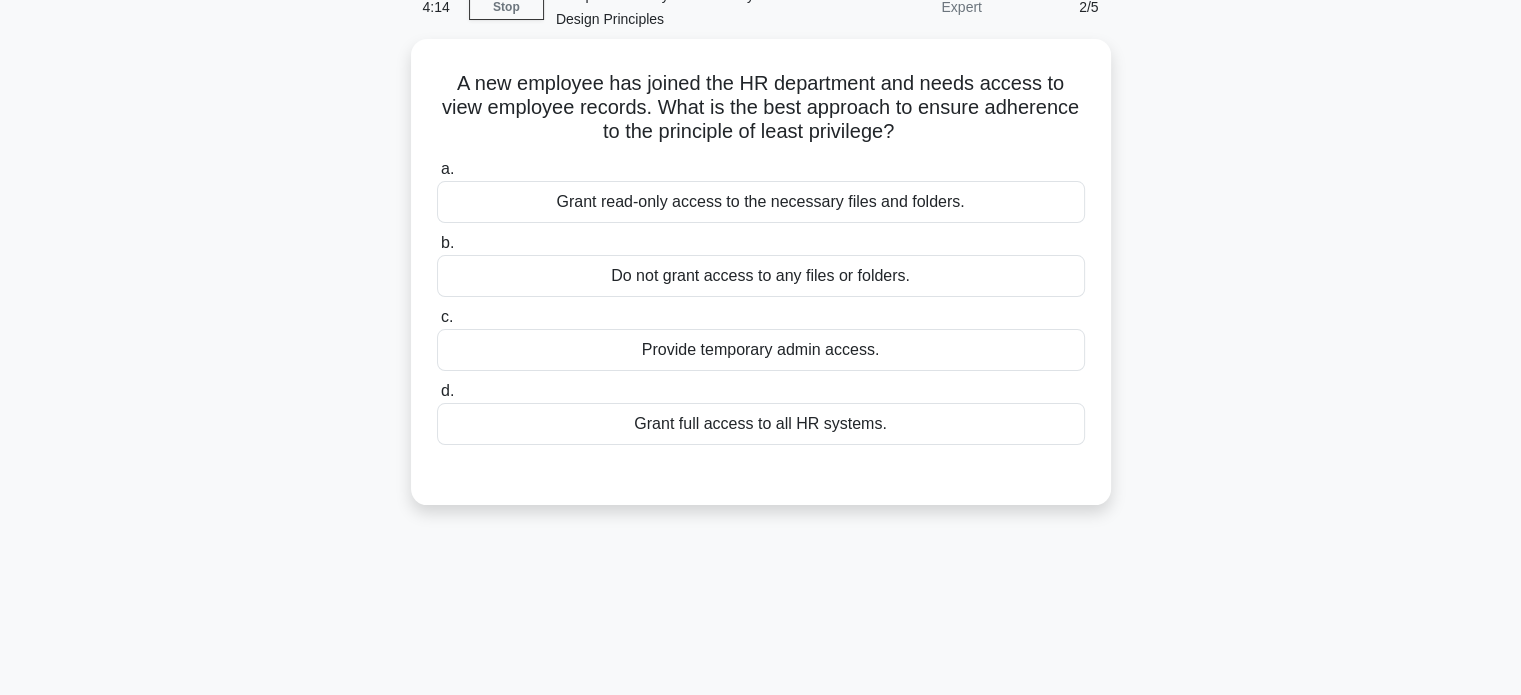 scroll, scrollTop: 0, scrollLeft: 0, axis: both 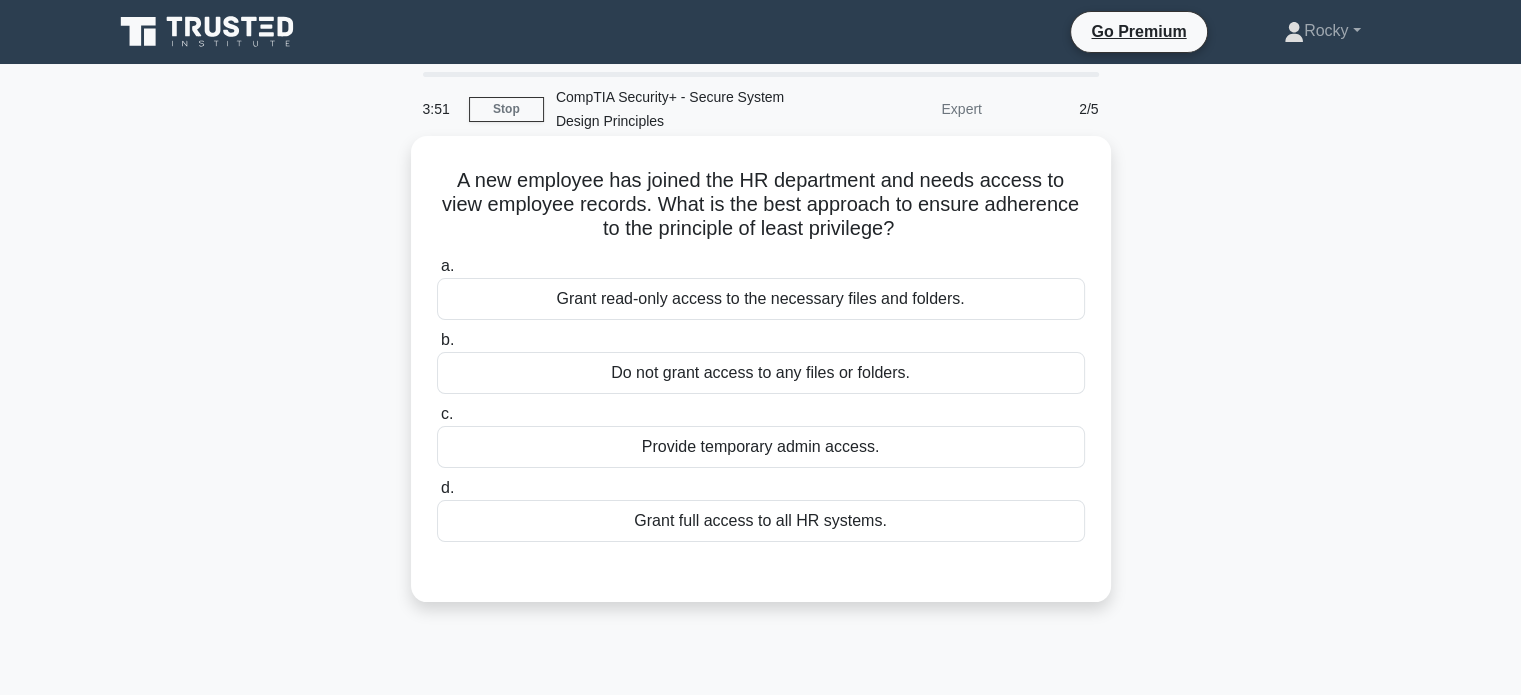 click on "Grant read-only access to the necessary files and folders." at bounding box center [761, 299] 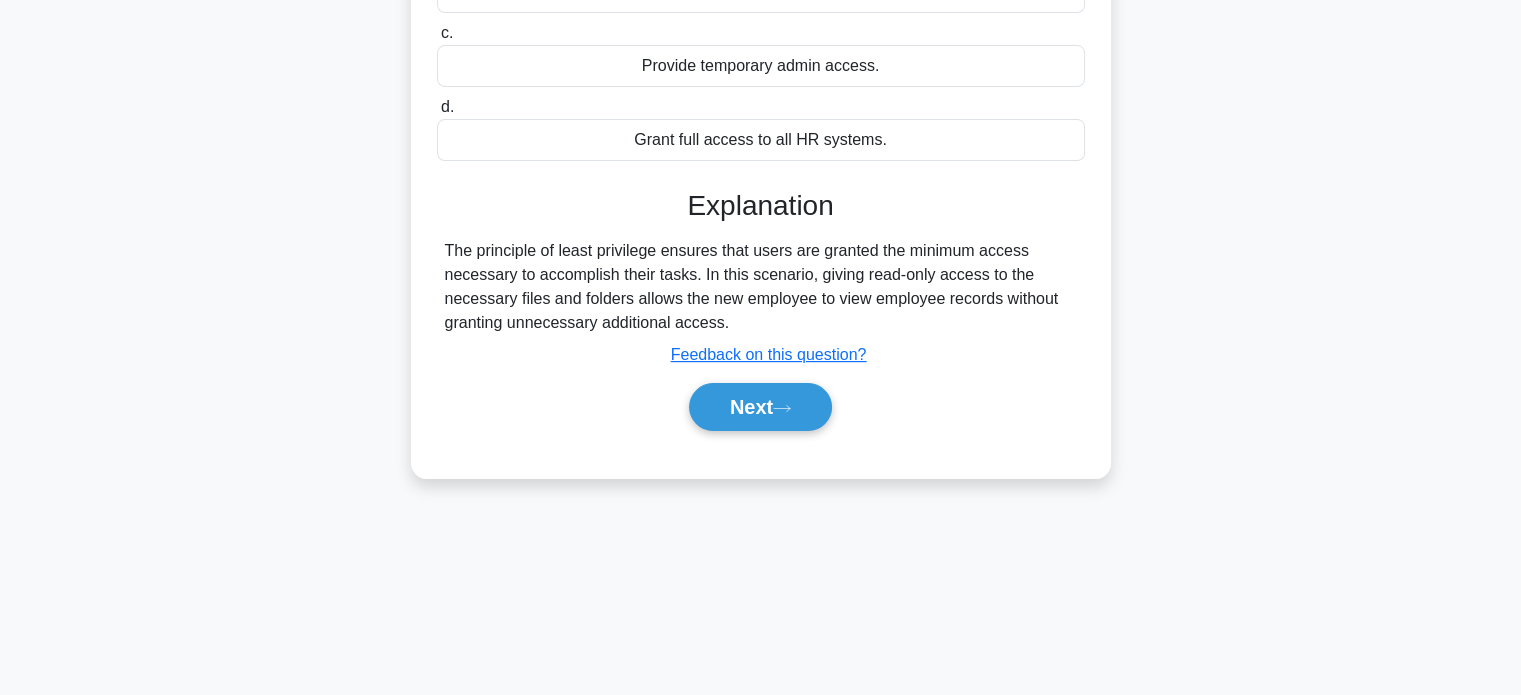 scroll, scrollTop: 385, scrollLeft: 0, axis: vertical 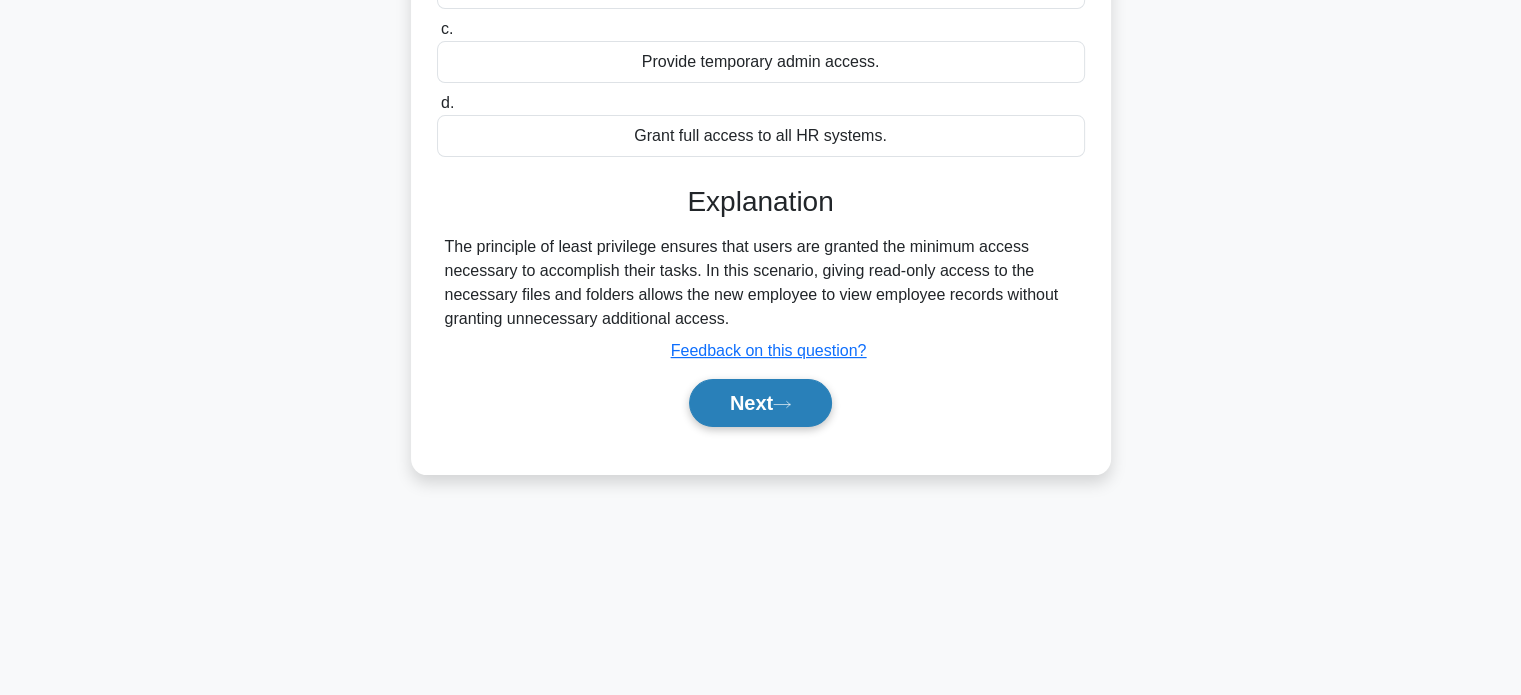 click on "Next" at bounding box center (760, 403) 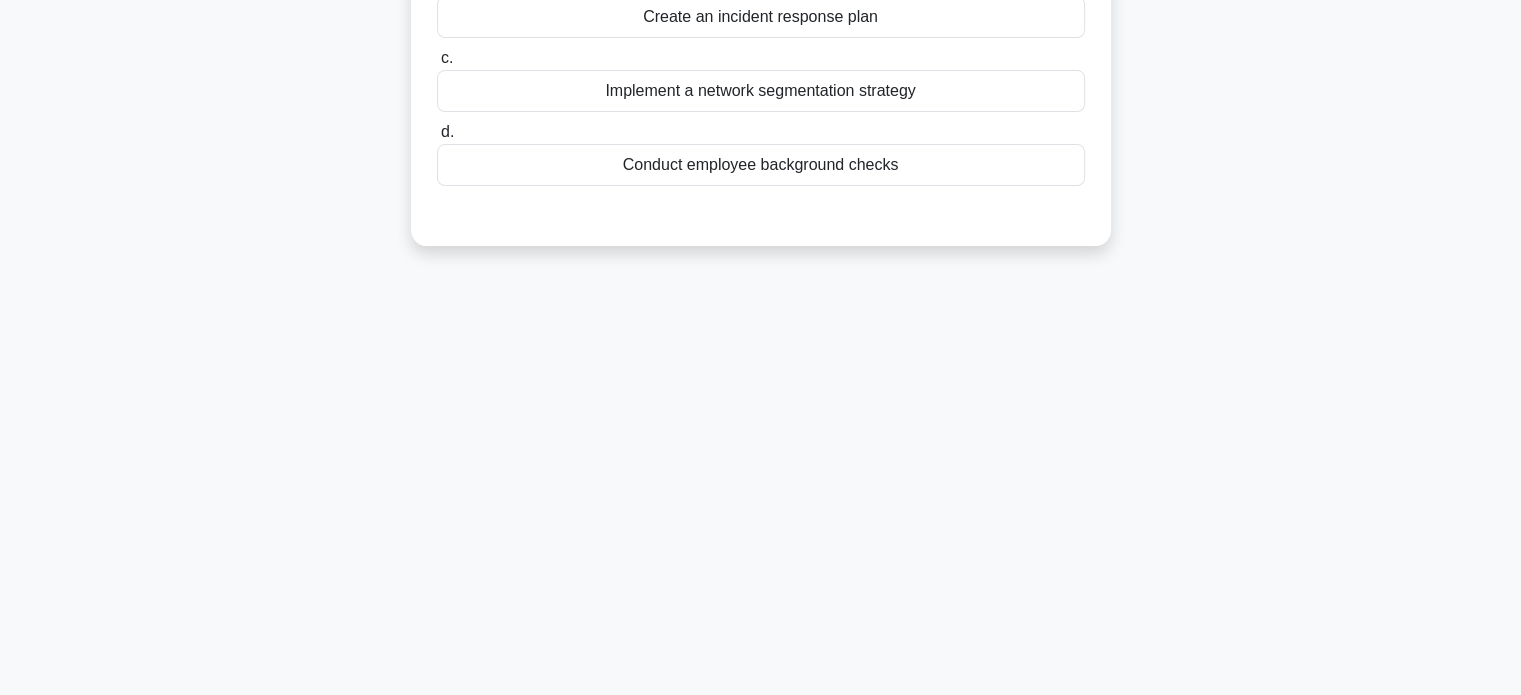 scroll, scrollTop: 0, scrollLeft: 0, axis: both 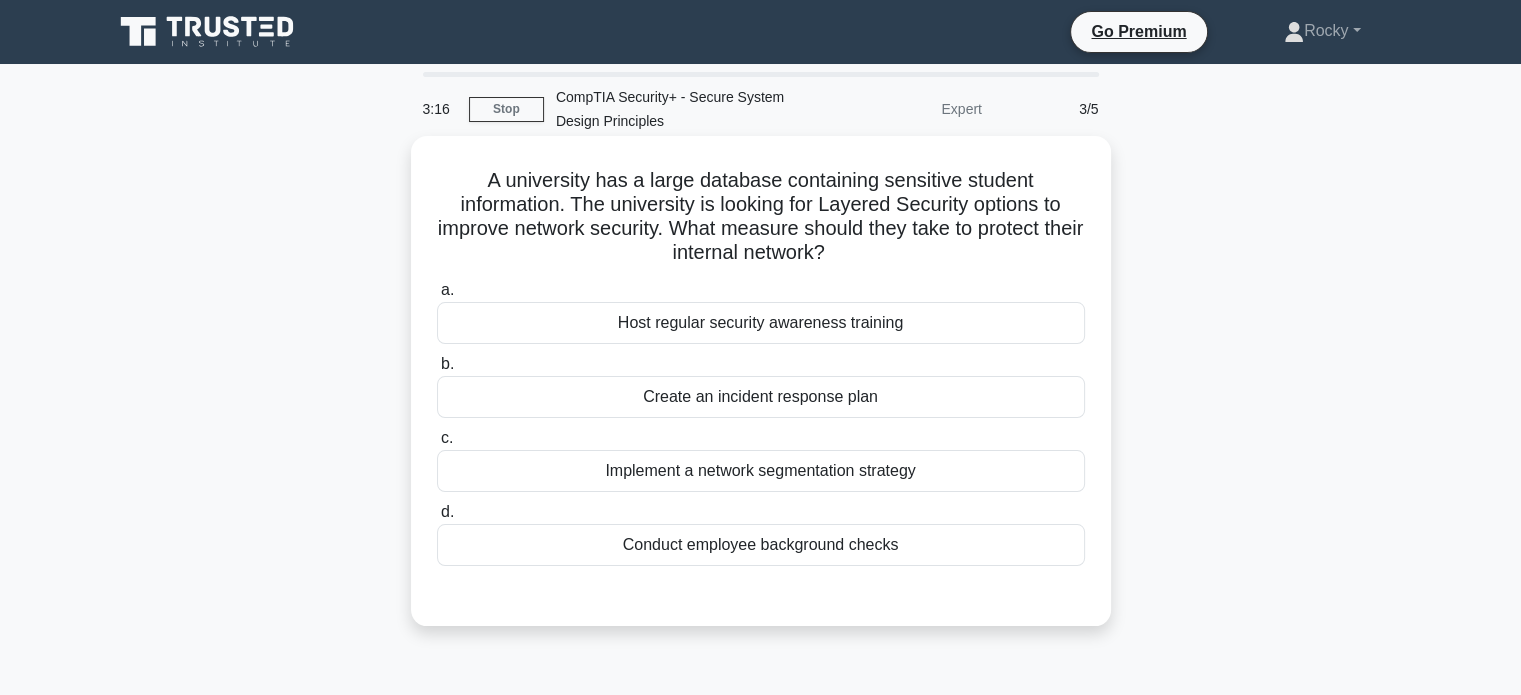 click on "Implement a network segmentation strategy" at bounding box center (761, 471) 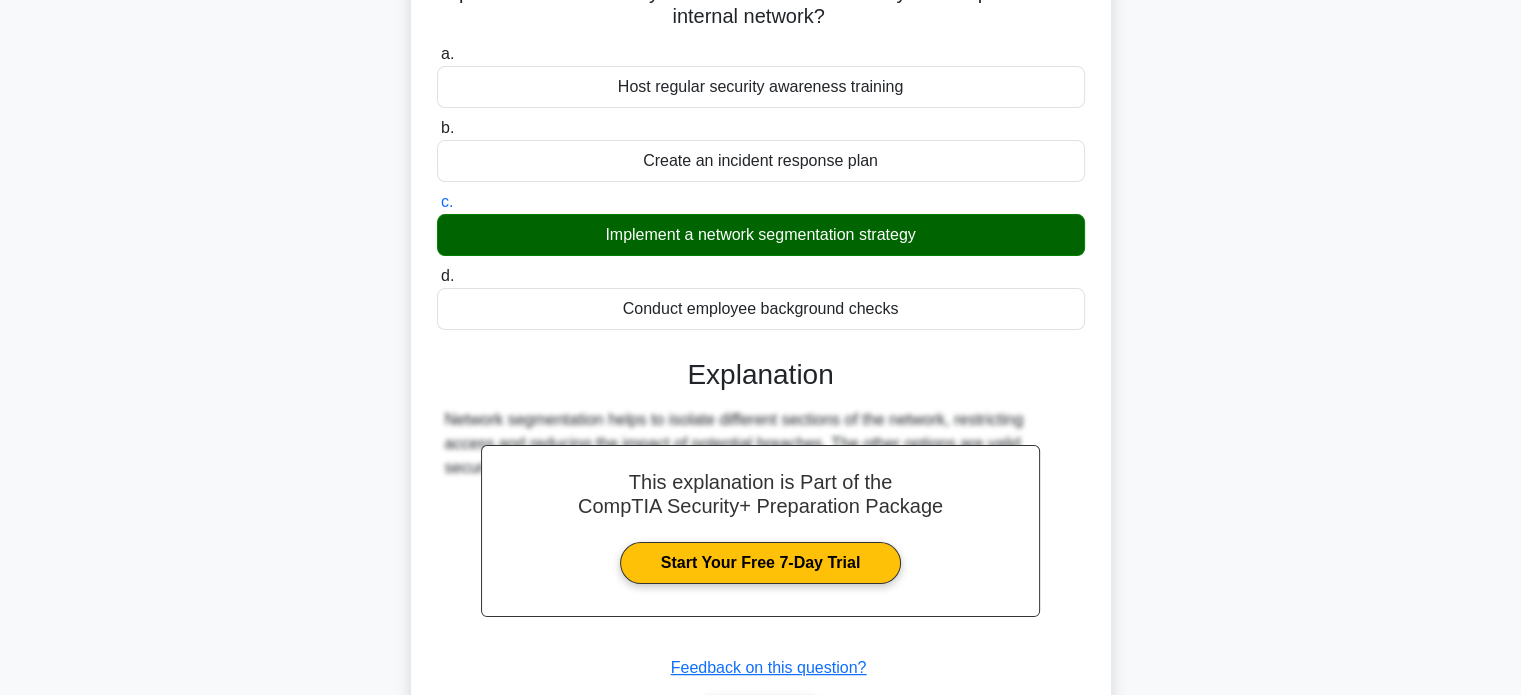 scroll, scrollTop: 300, scrollLeft: 0, axis: vertical 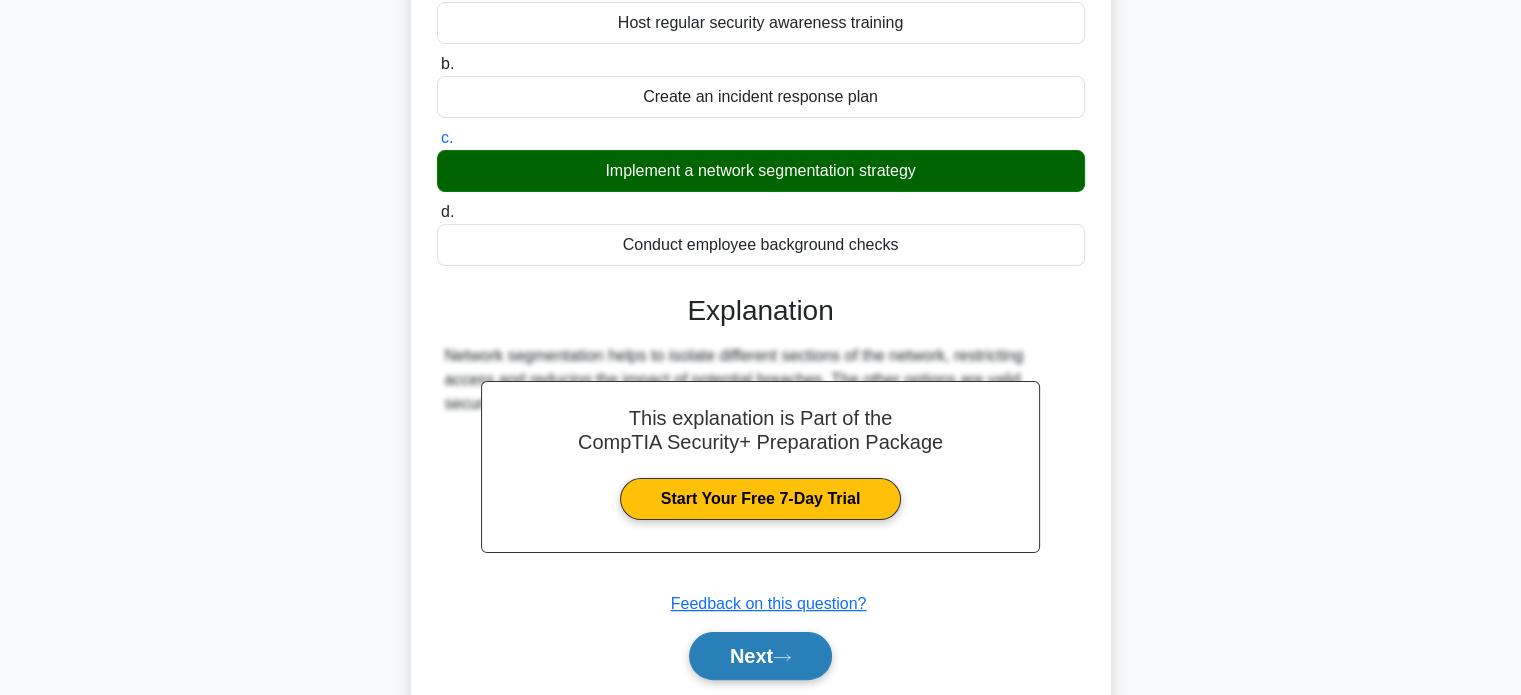 click on "Next" at bounding box center [760, 656] 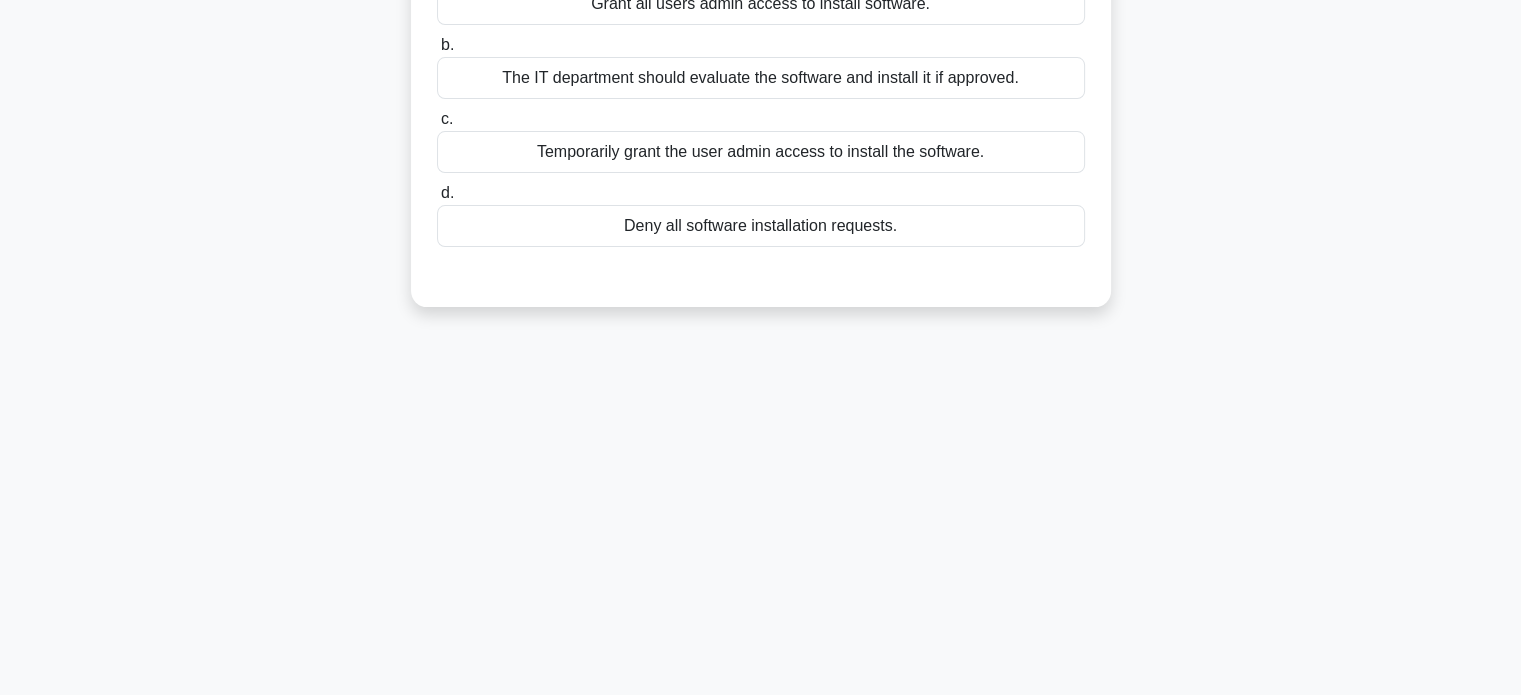 scroll, scrollTop: 0, scrollLeft: 0, axis: both 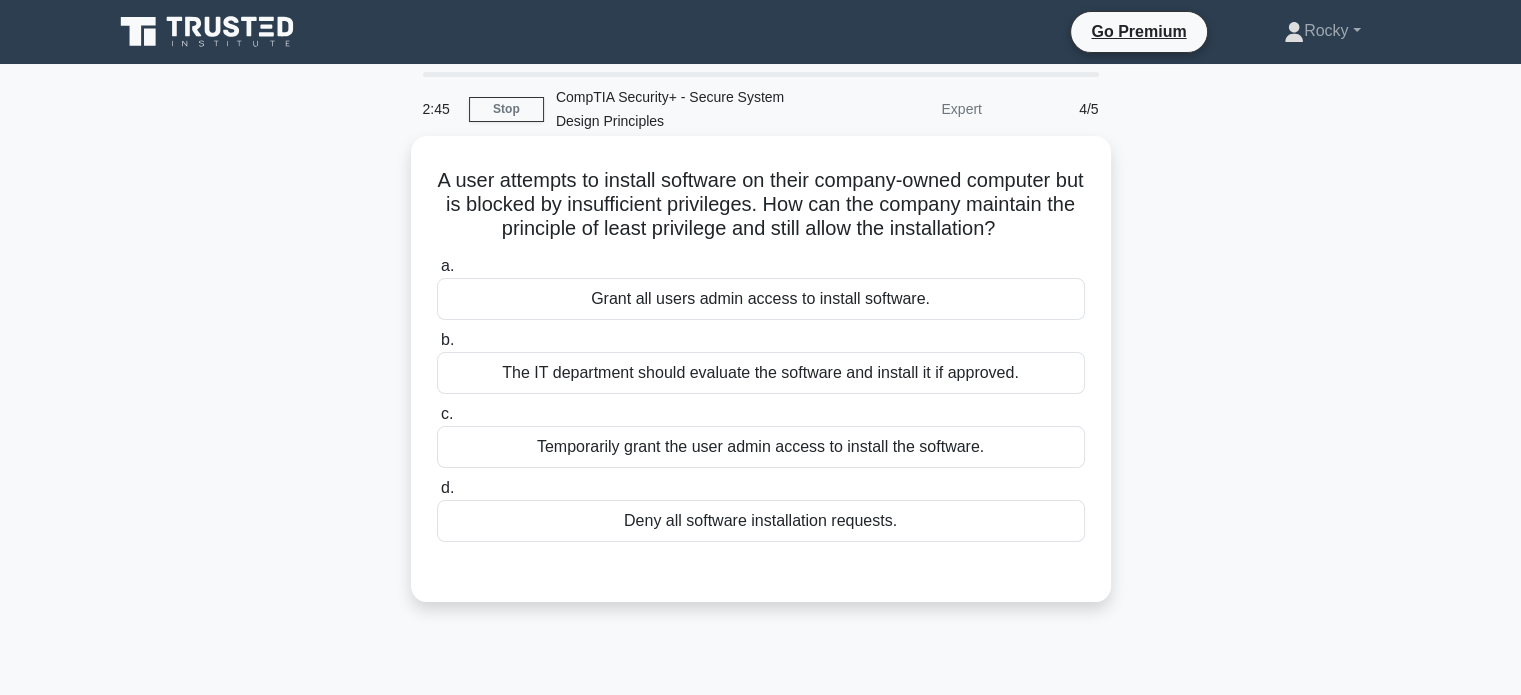 click on "The IT department should evaluate the software and install it if approved." at bounding box center [761, 373] 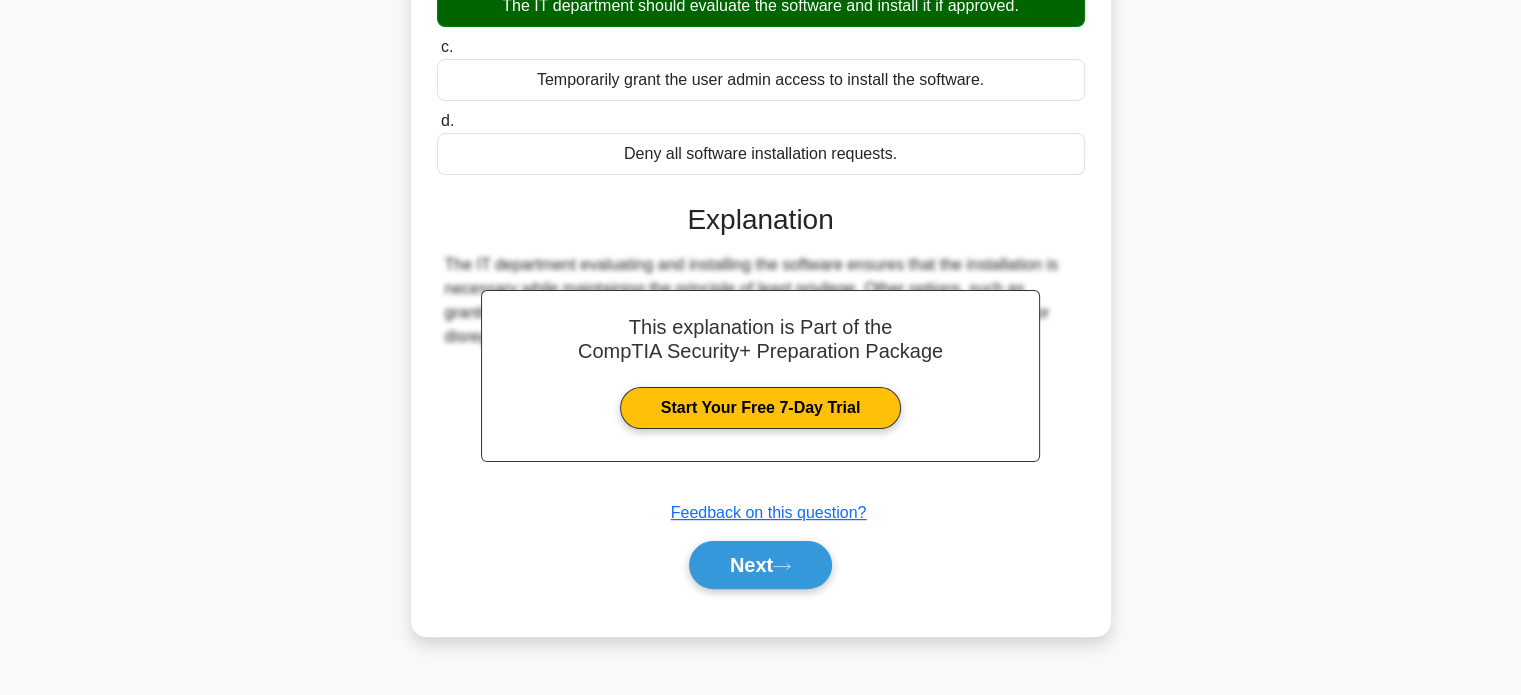scroll, scrollTop: 385, scrollLeft: 0, axis: vertical 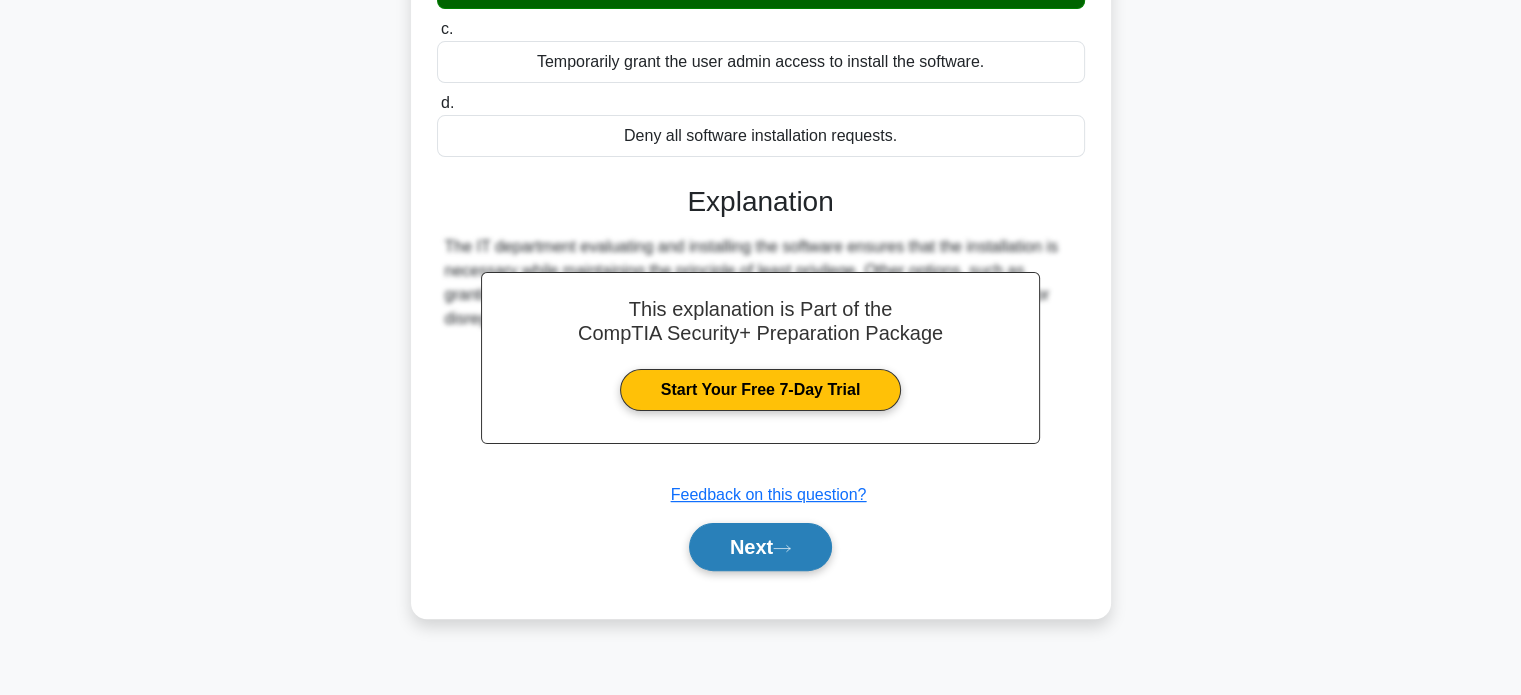 click on "Next" at bounding box center (760, 547) 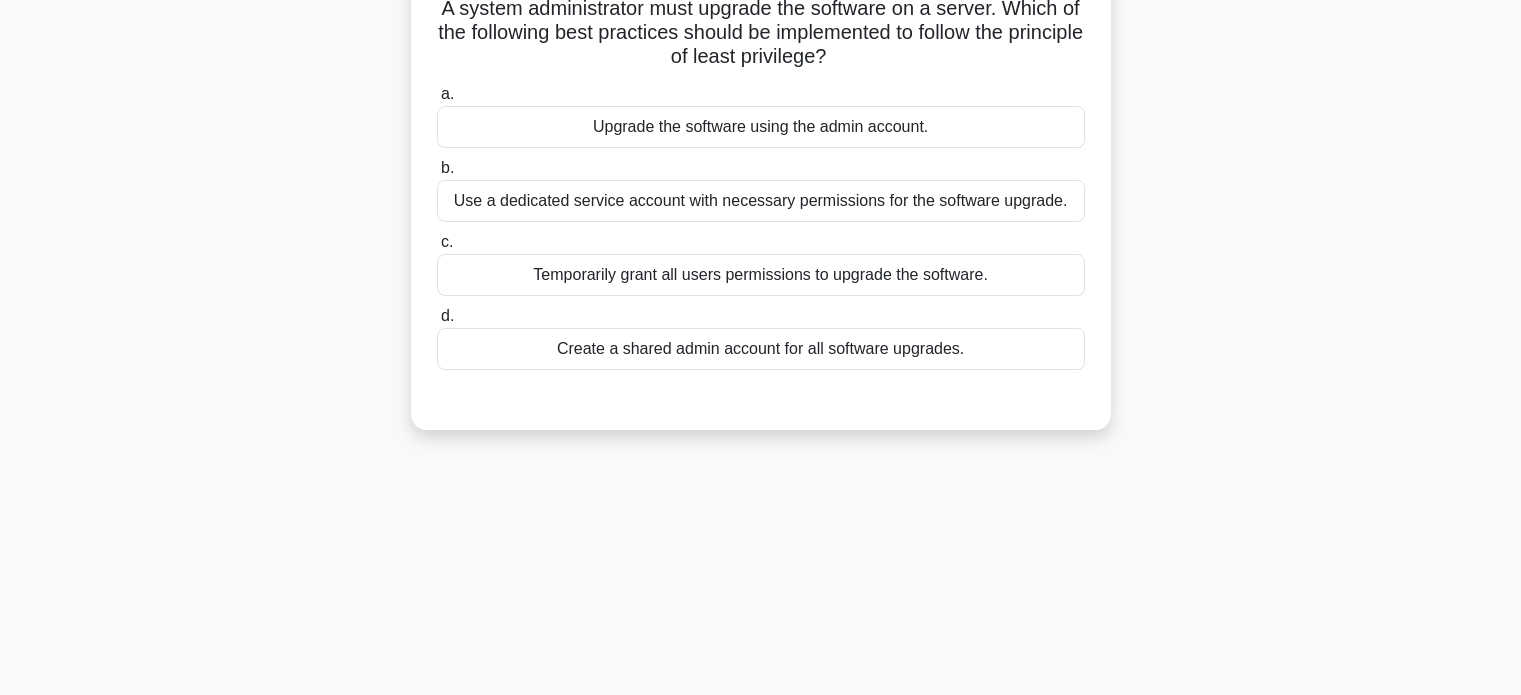 scroll, scrollTop: 0, scrollLeft: 0, axis: both 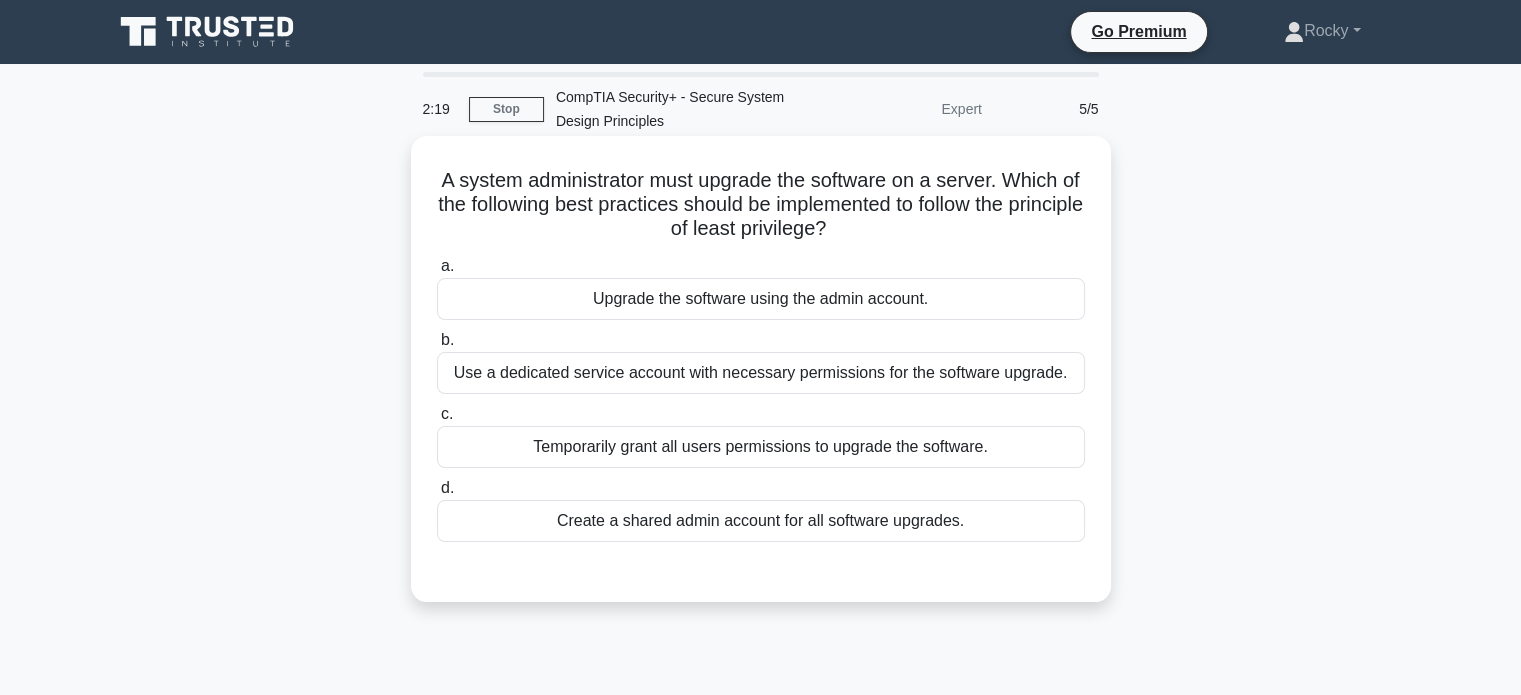 click on "Use a dedicated service account with necessary permissions for the software upgrade." at bounding box center (761, 373) 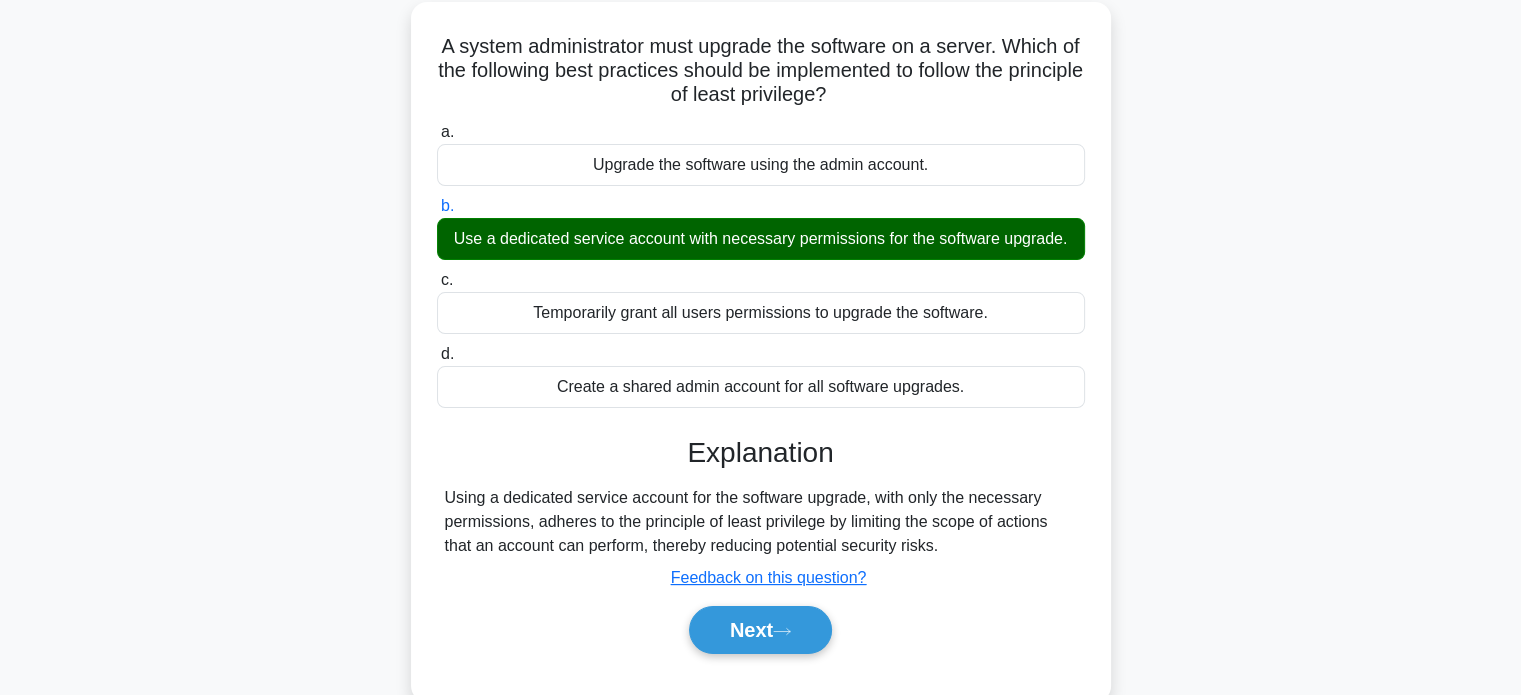 scroll, scrollTop: 100, scrollLeft: 0, axis: vertical 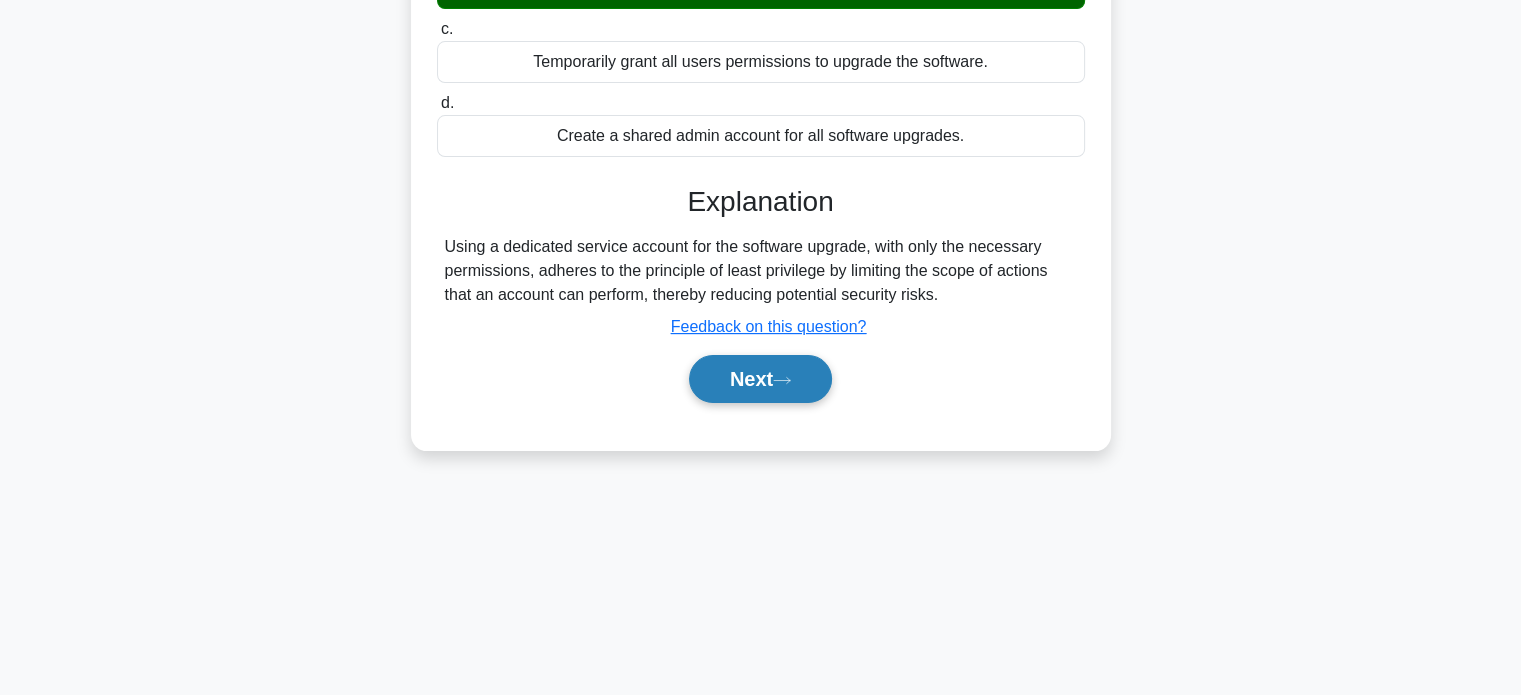 click on "Next" at bounding box center (760, 379) 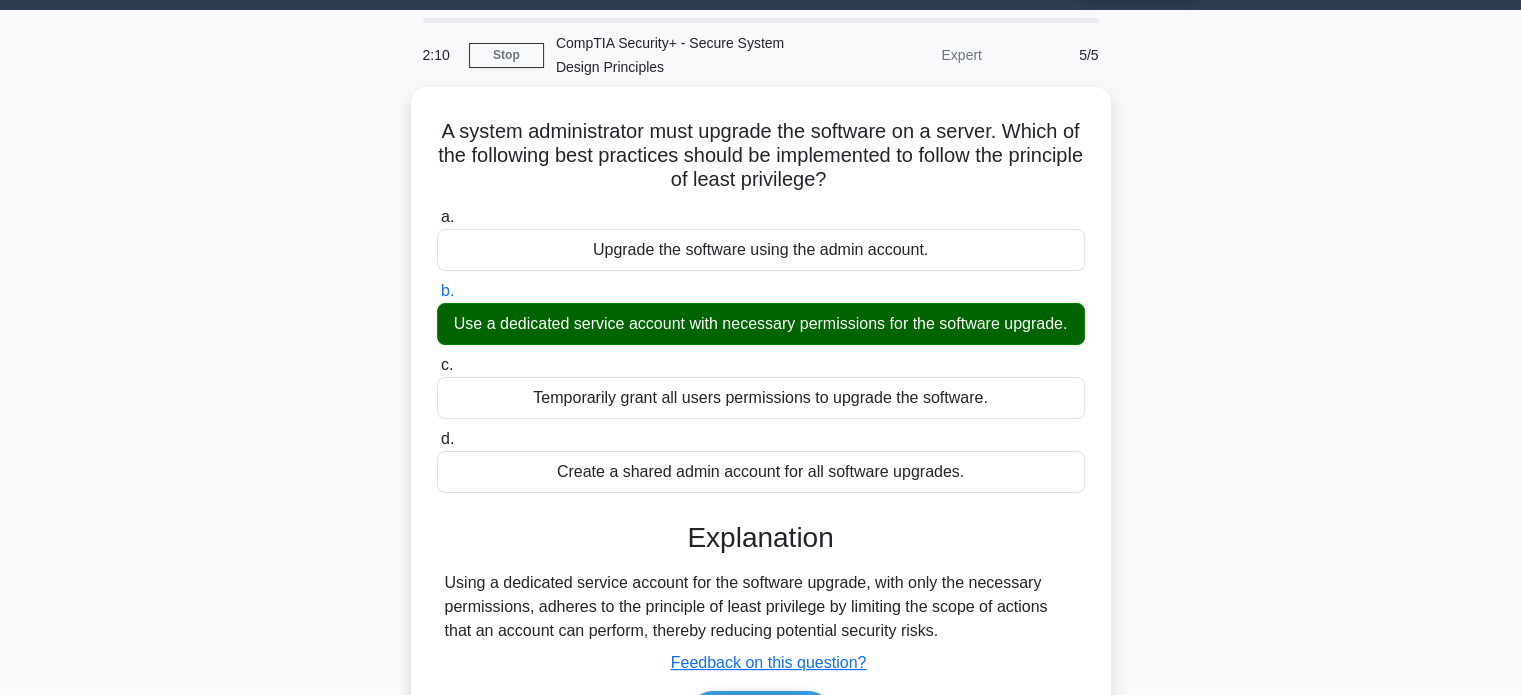 scroll, scrollTop: 0, scrollLeft: 0, axis: both 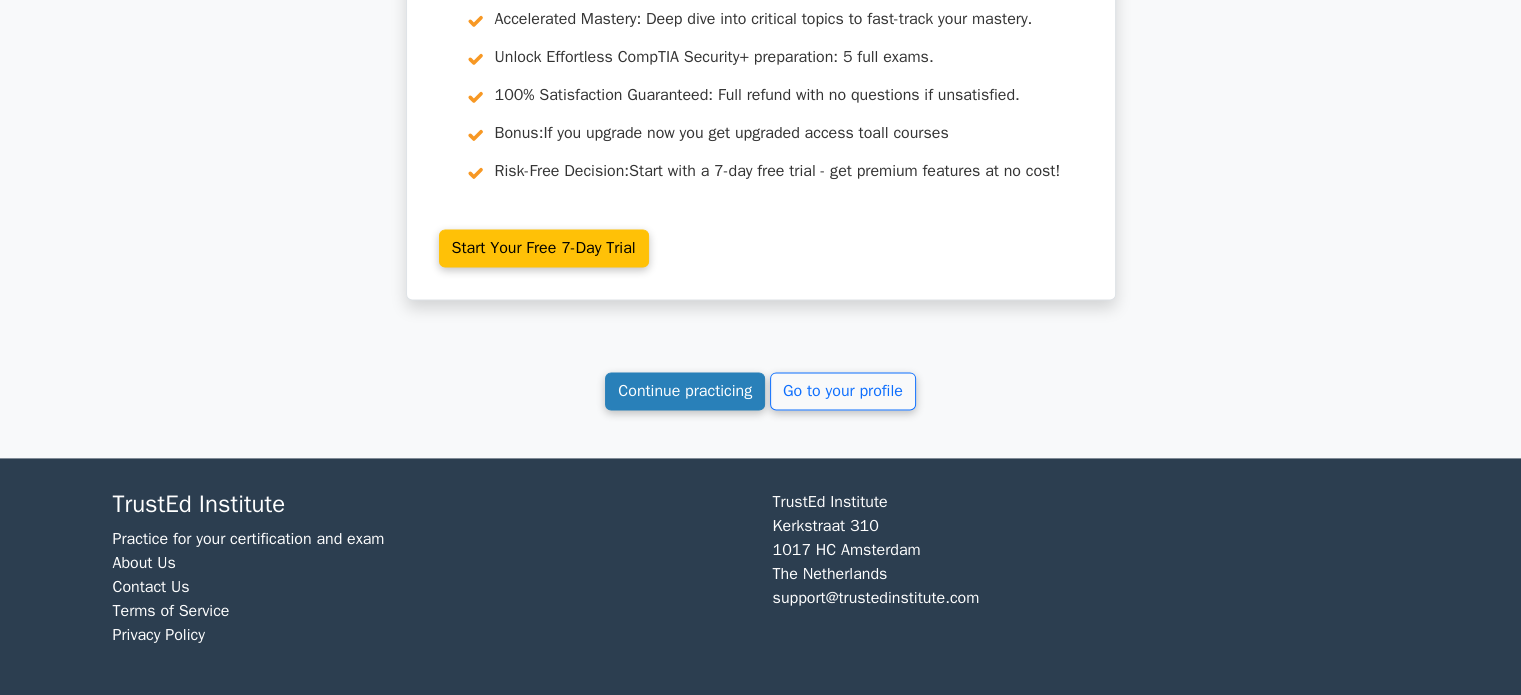 click on "Continue practicing" at bounding box center [685, 391] 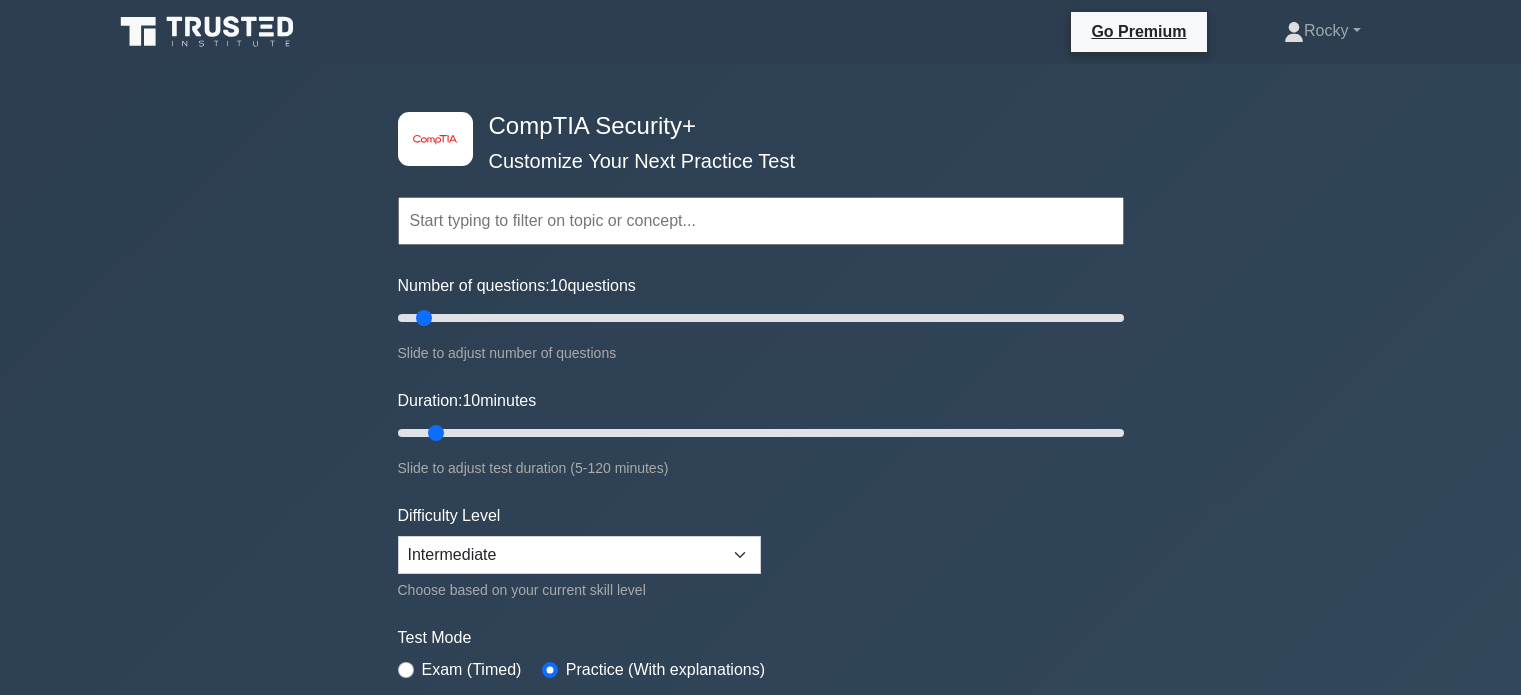 scroll, scrollTop: 0, scrollLeft: 0, axis: both 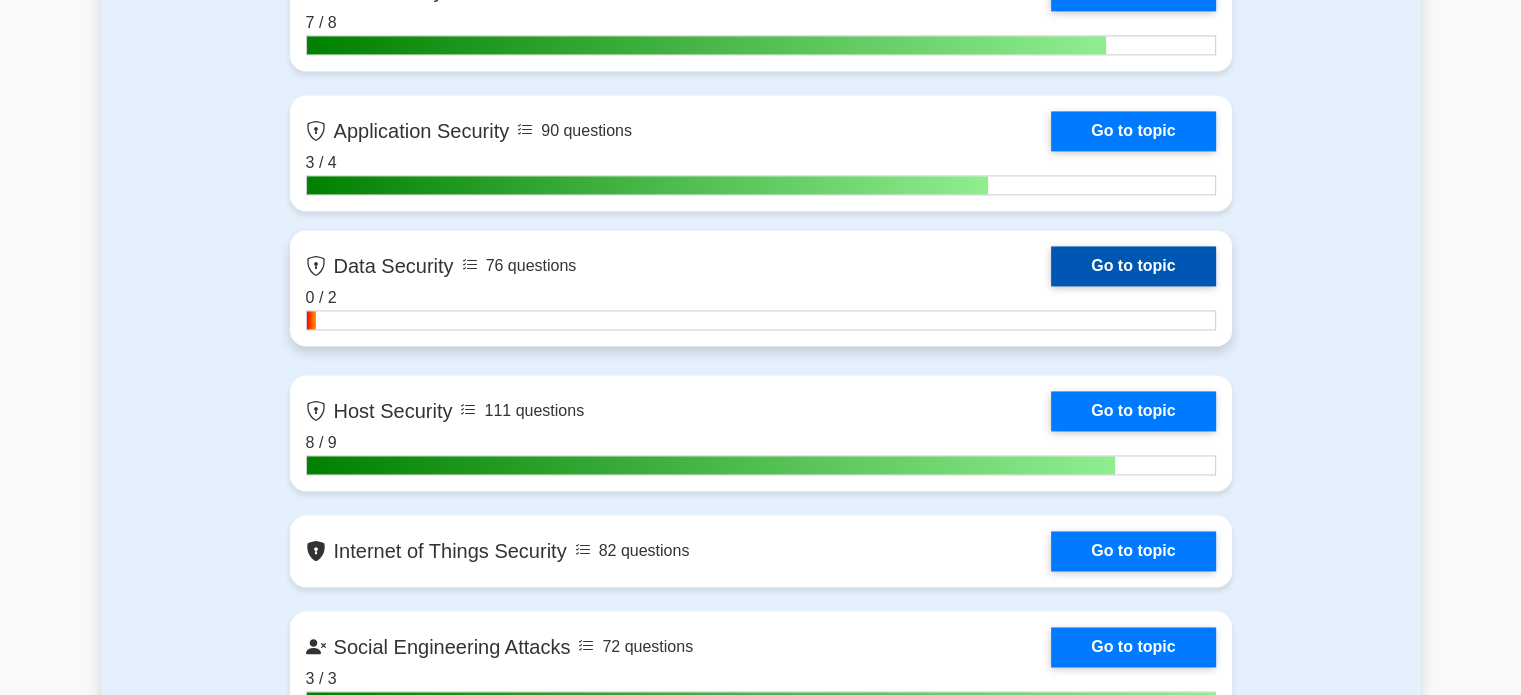 click on "Go to topic" at bounding box center (1133, 266) 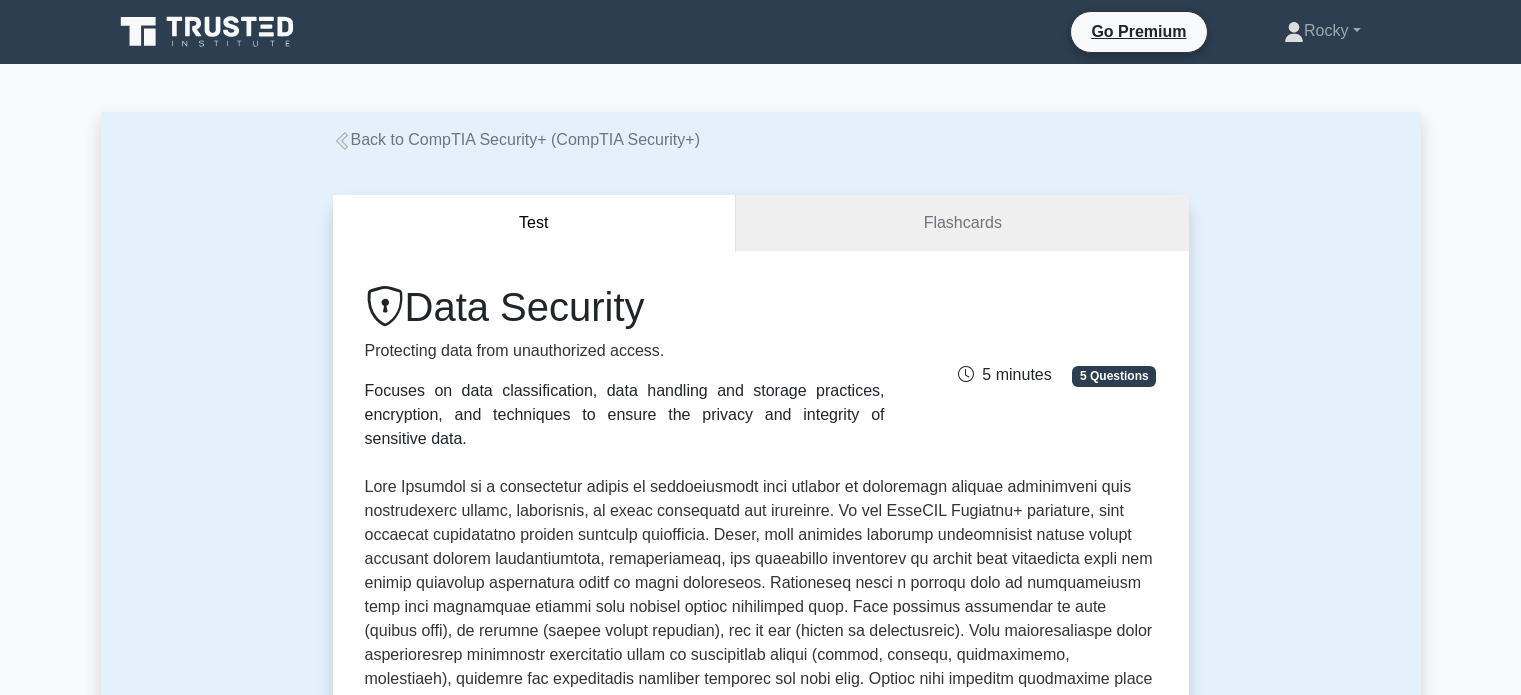 scroll, scrollTop: 0, scrollLeft: 0, axis: both 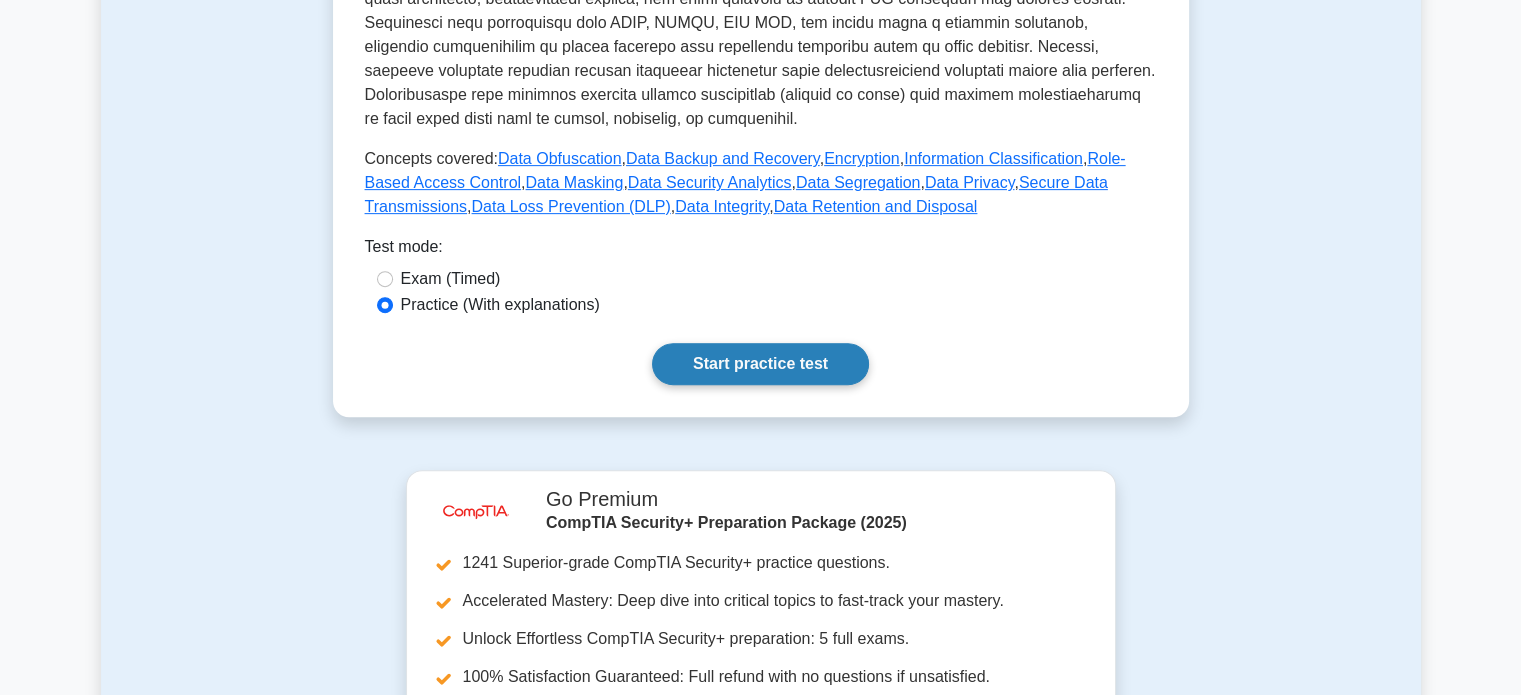 click on "Start practice test" at bounding box center (760, 364) 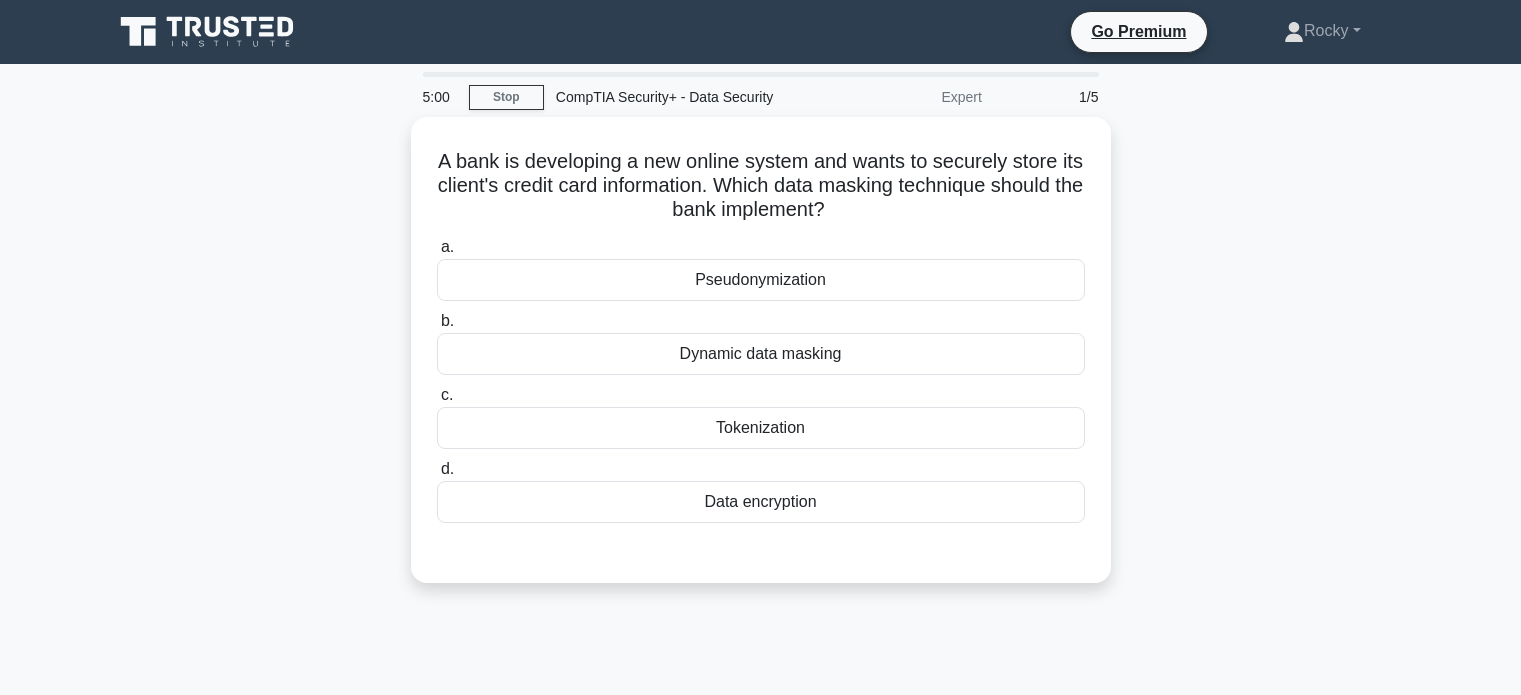 scroll, scrollTop: 0, scrollLeft: 0, axis: both 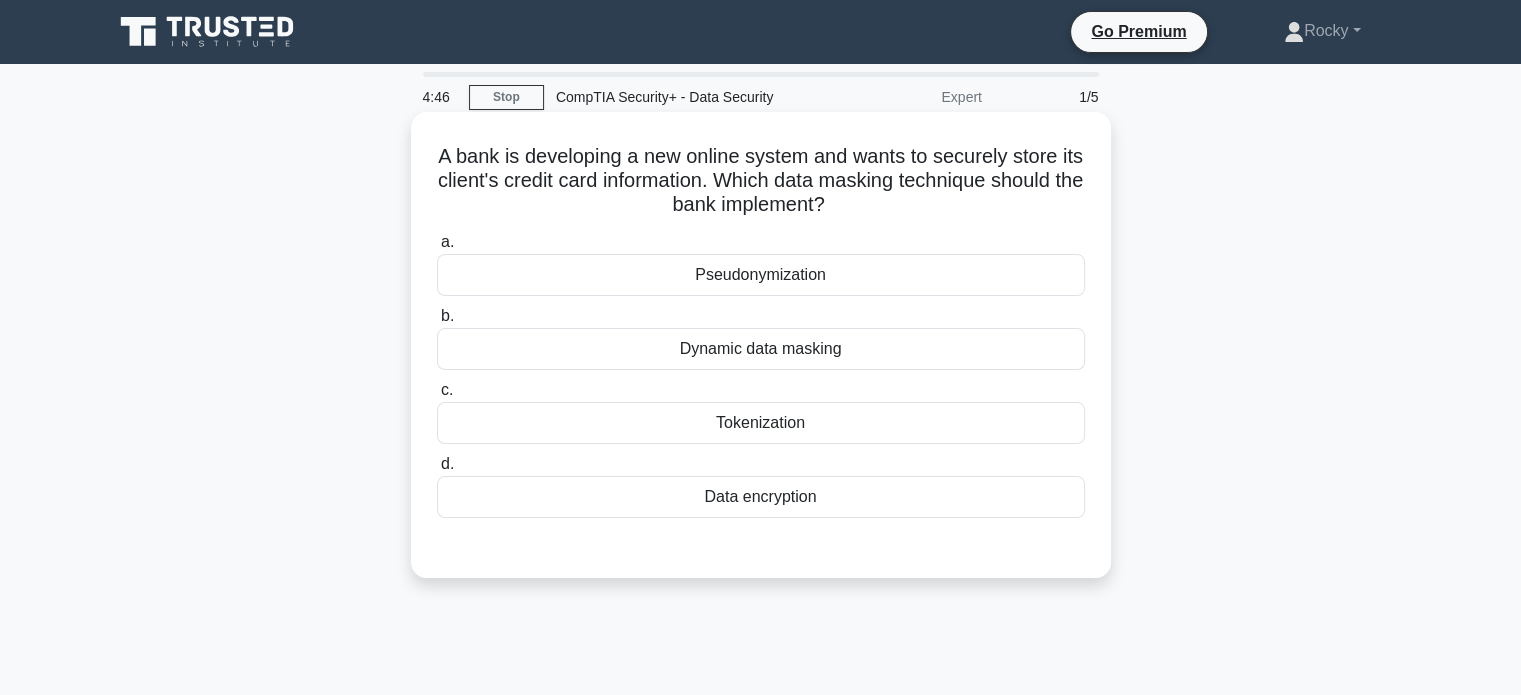 click on "Data encryption" at bounding box center [761, 497] 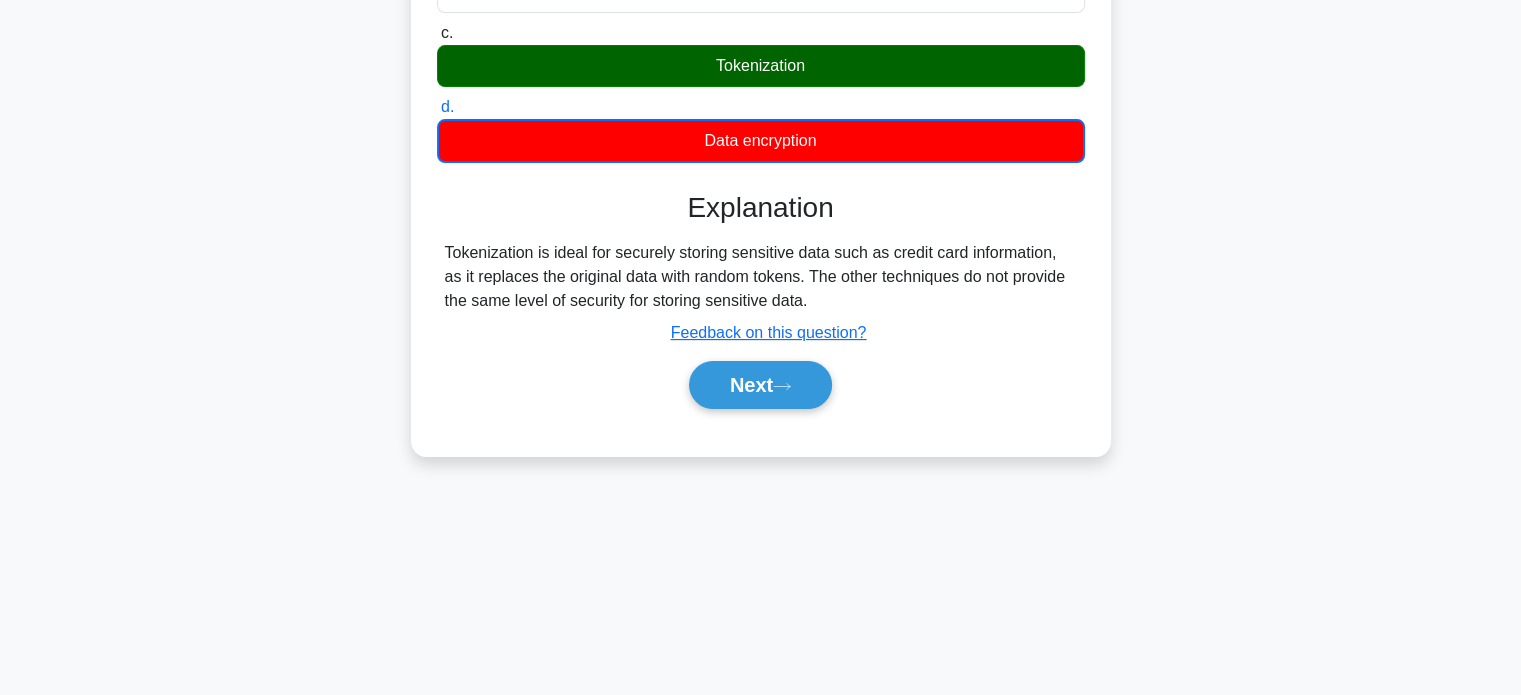scroll, scrollTop: 385, scrollLeft: 0, axis: vertical 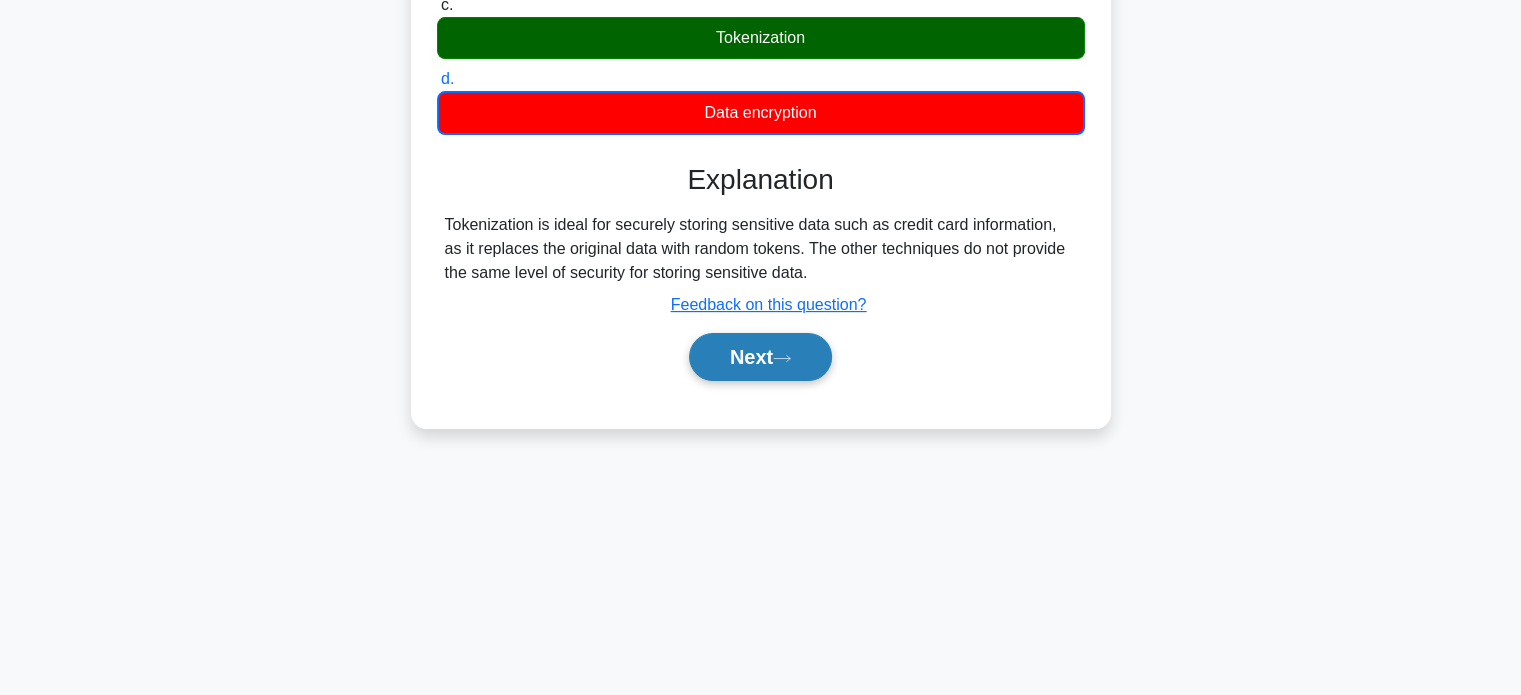 click on "Next" at bounding box center [760, 357] 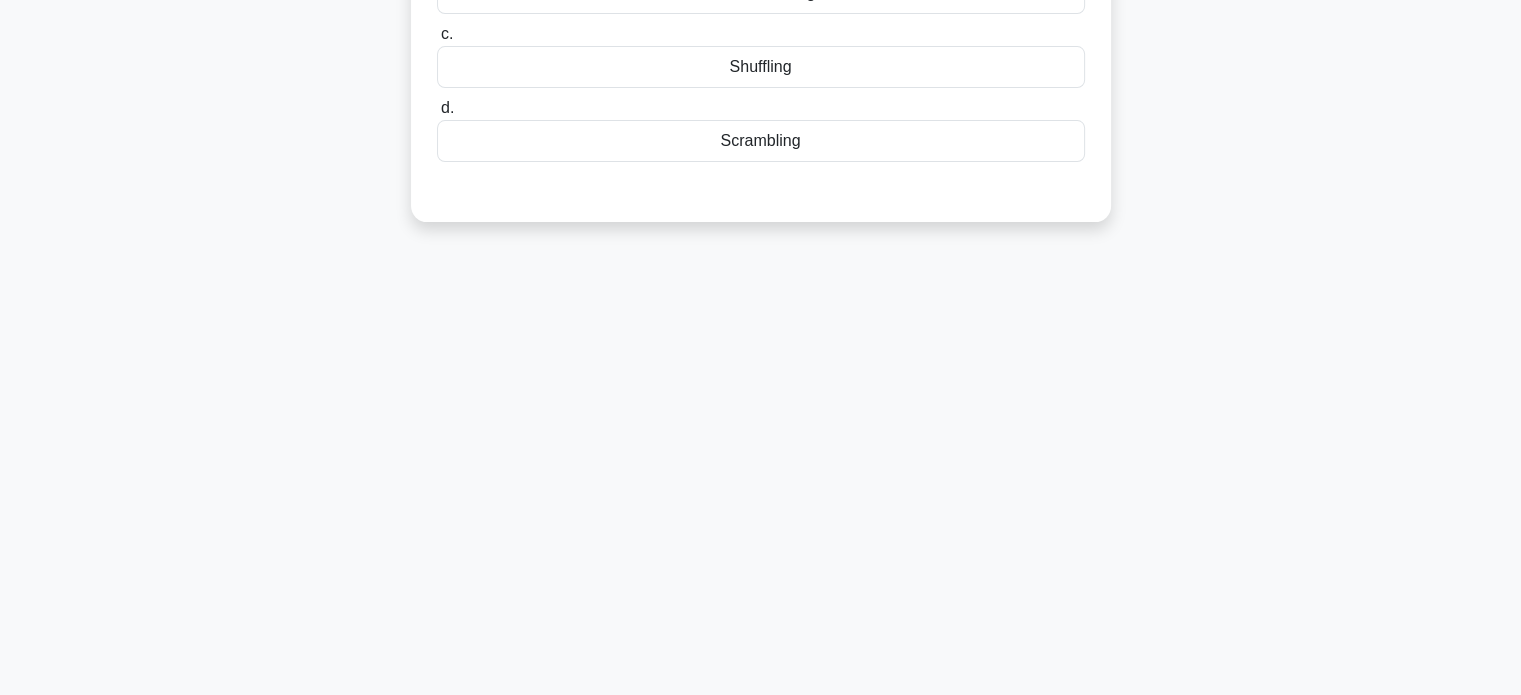scroll, scrollTop: 0, scrollLeft: 0, axis: both 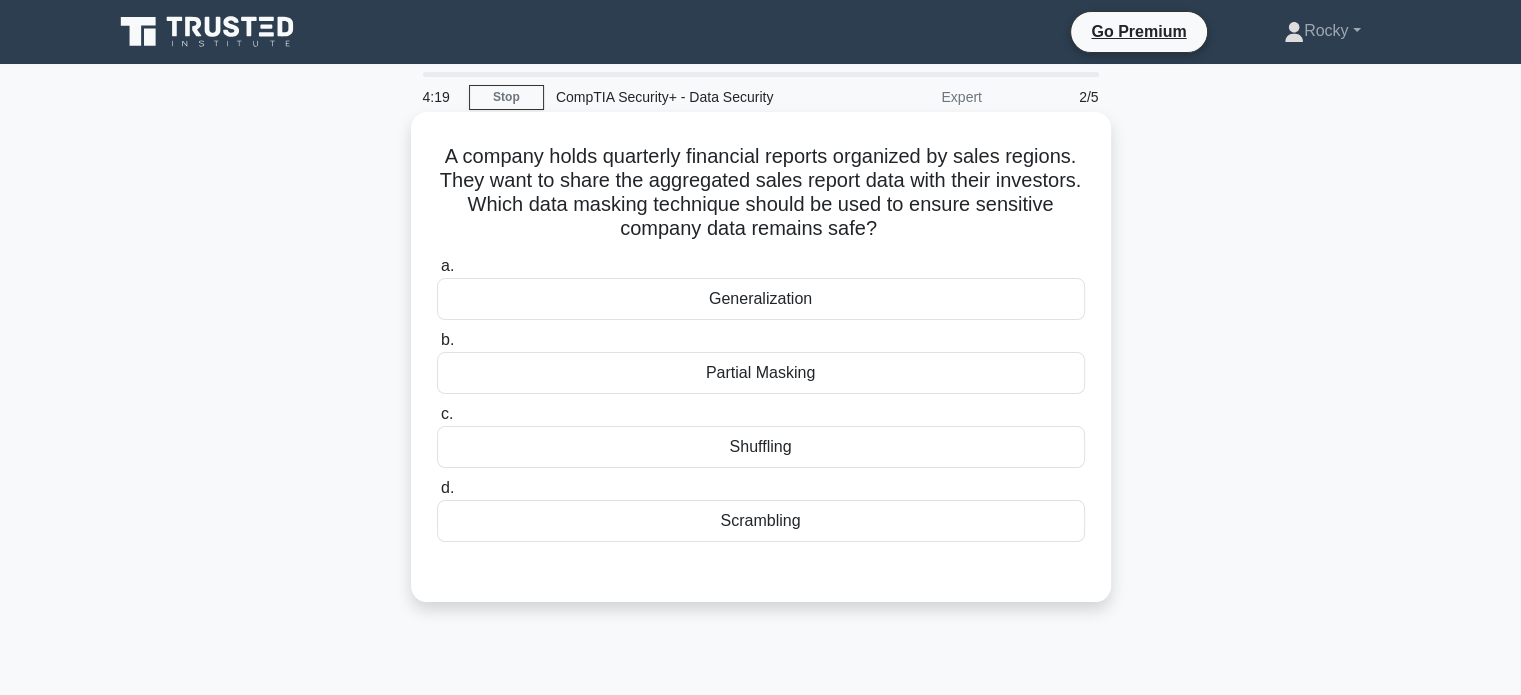 click on "Partial Masking" at bounding box center [761, 373] 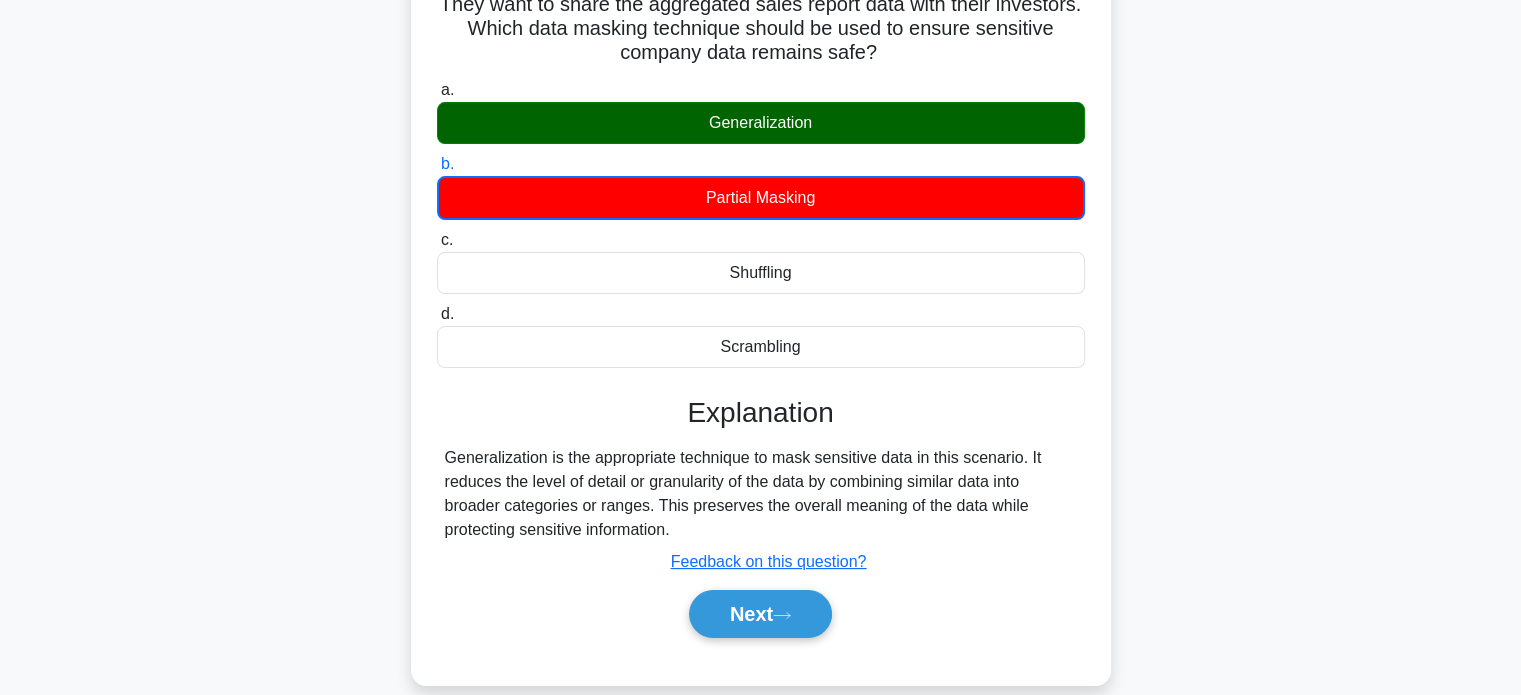 scroll, scrollTop: 300, scrollLeft: 0, axis: vertical 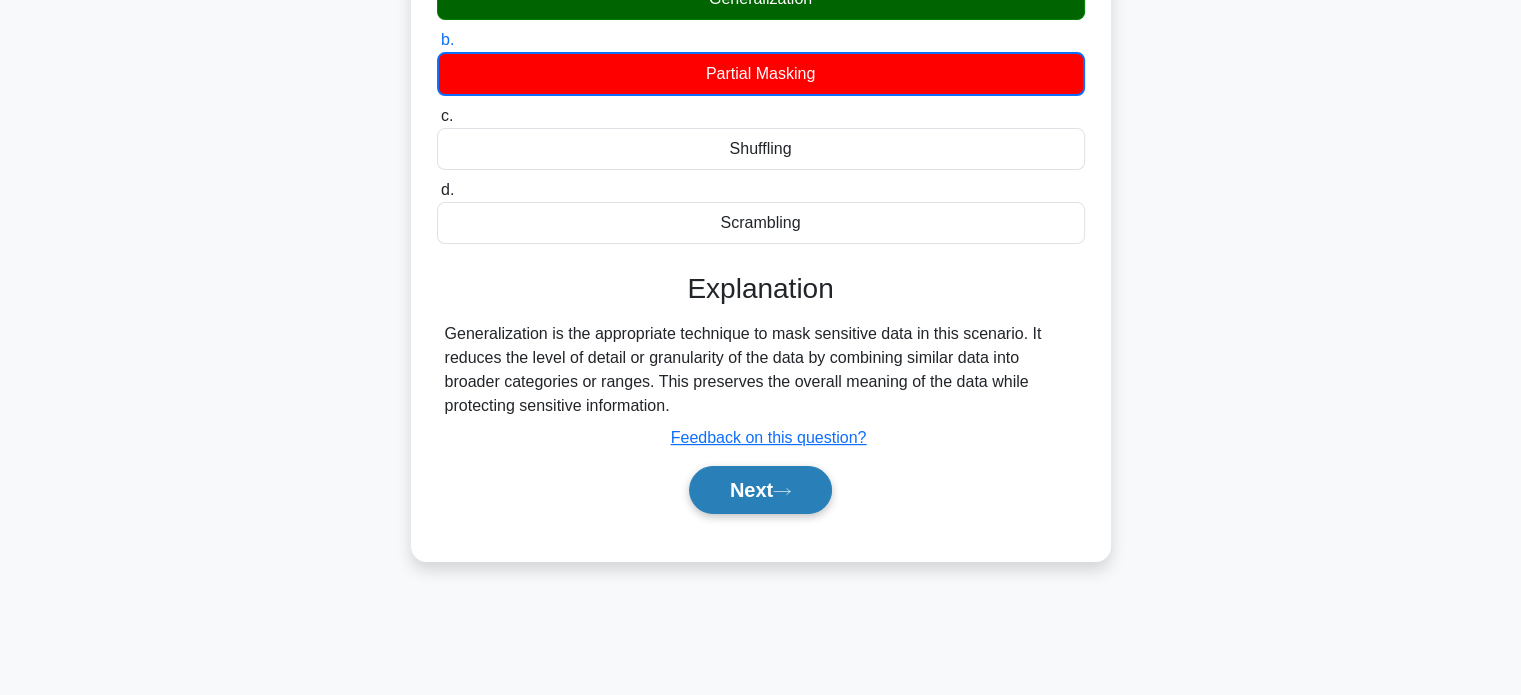 click on "Next" at bounding box center [760, 490] 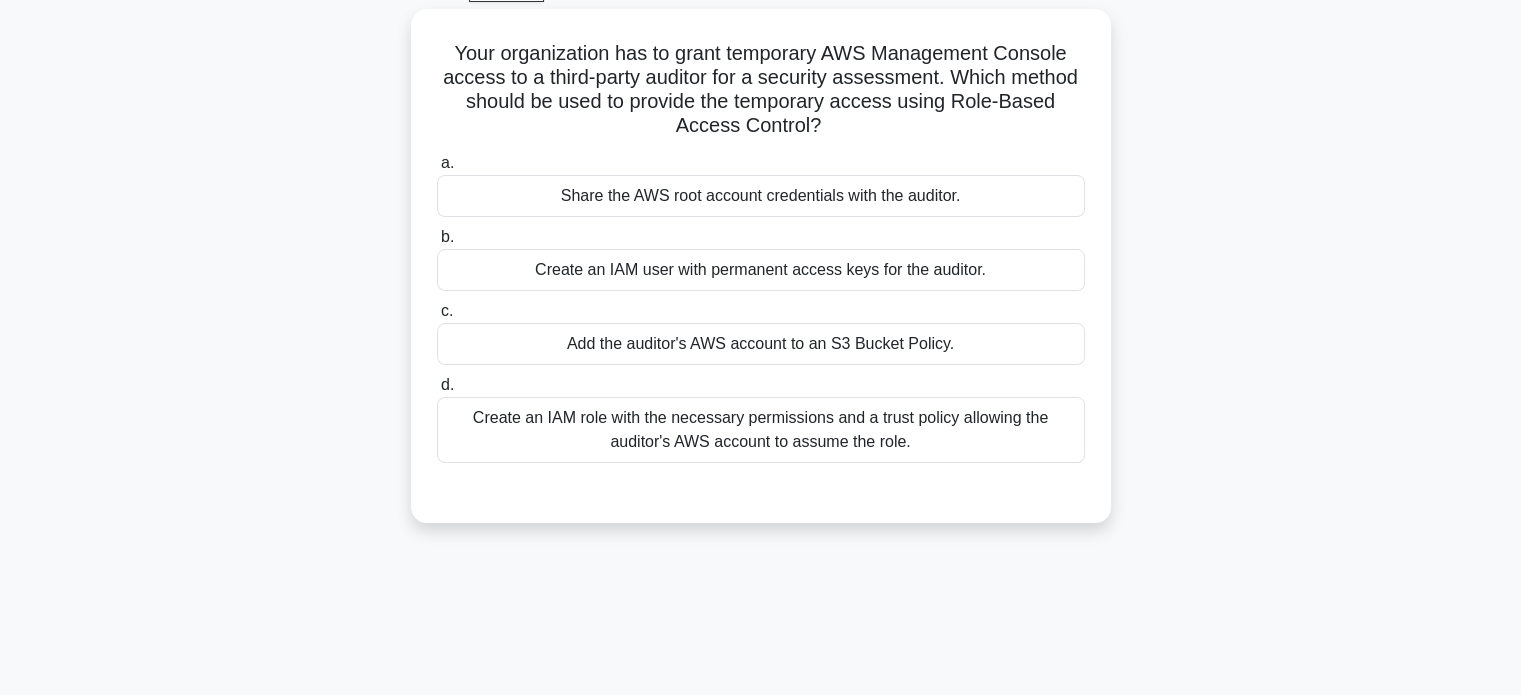 scroll, scrollTop: 0, scrollLeft: 0, axis: both 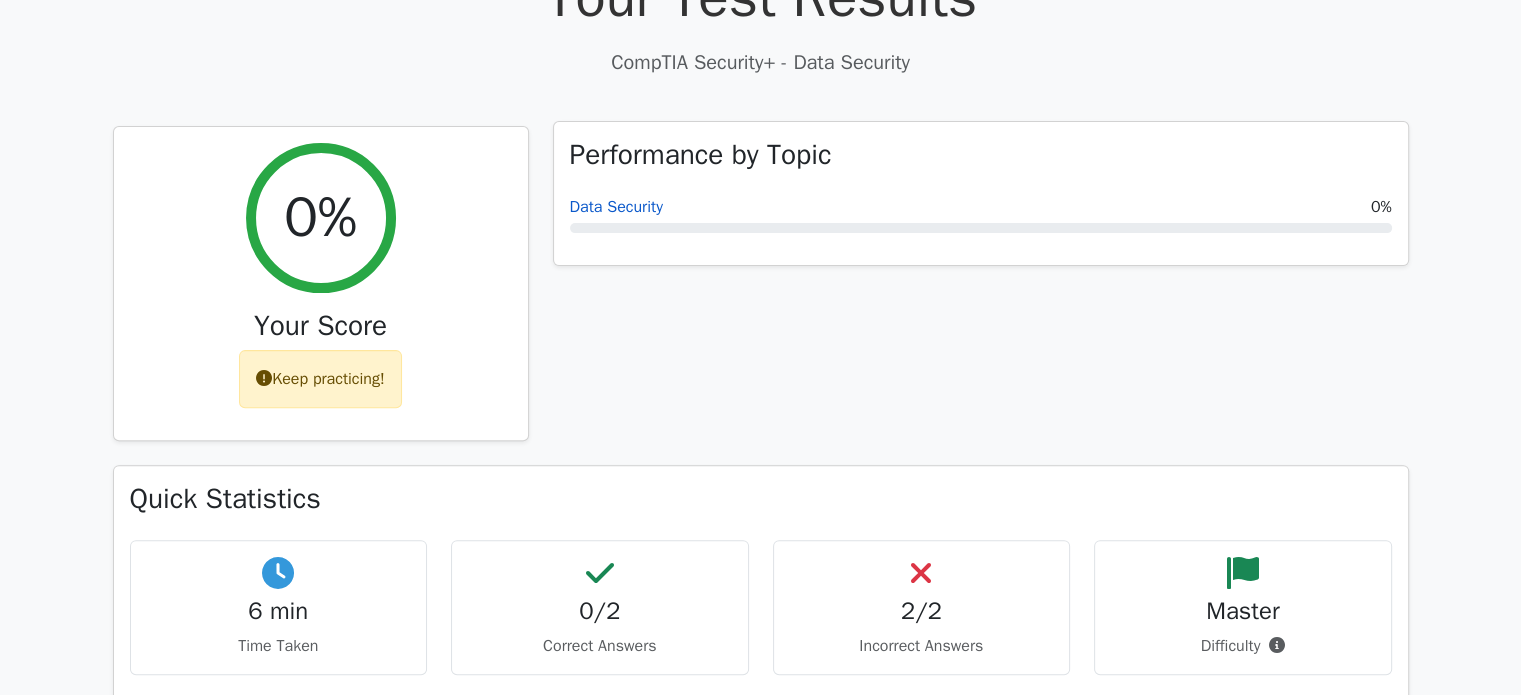 click on "Data Security" at bounding box center (616, 207) 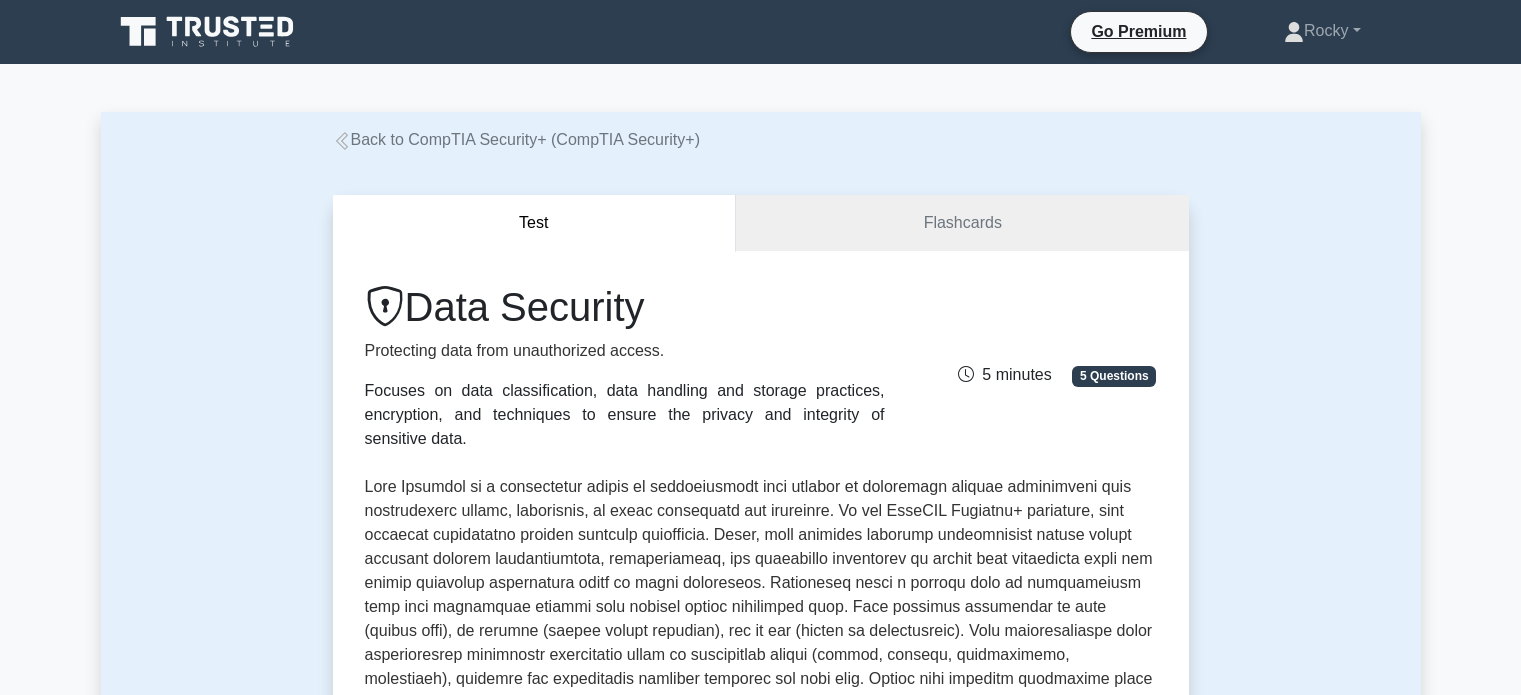 scroll, scrollTop: 0, scrollLeft: 0, axis: both 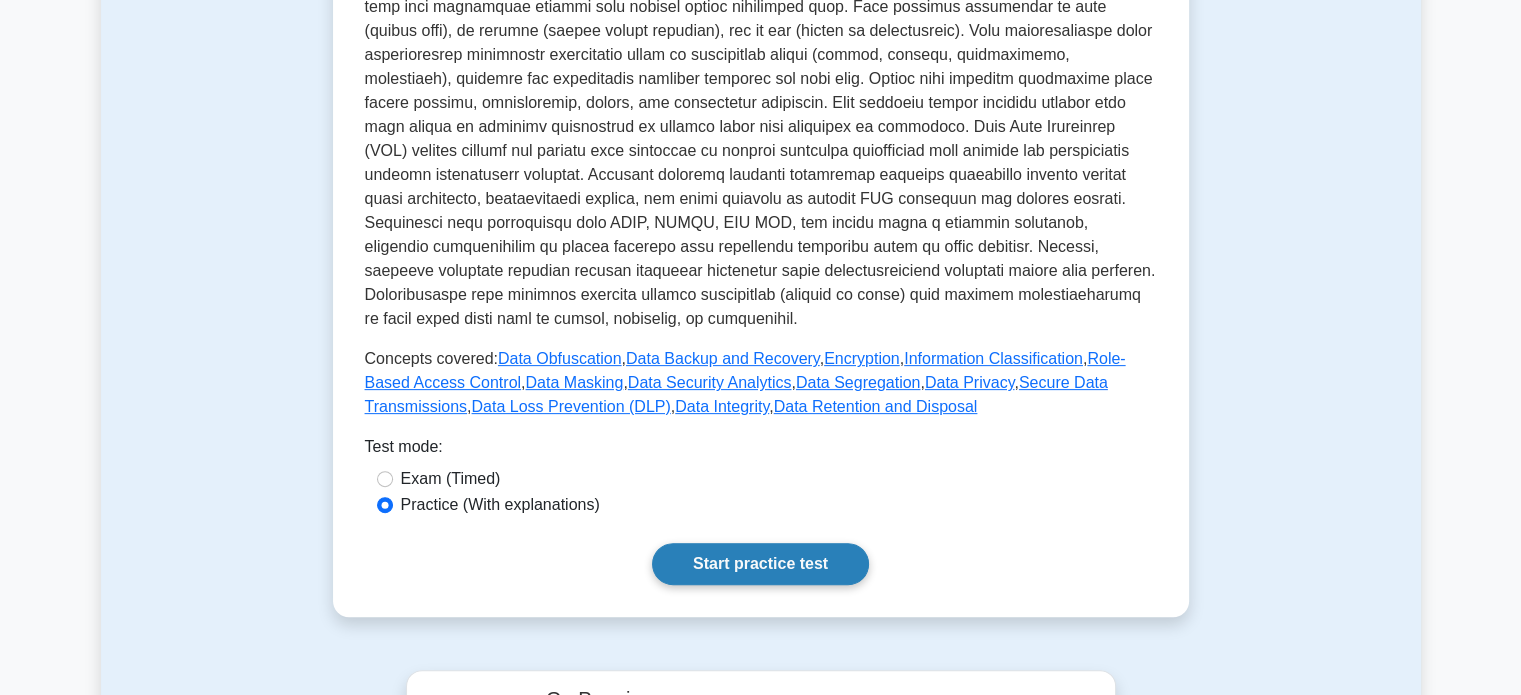 click on "Start practice test" at bounding box center (760, 564) 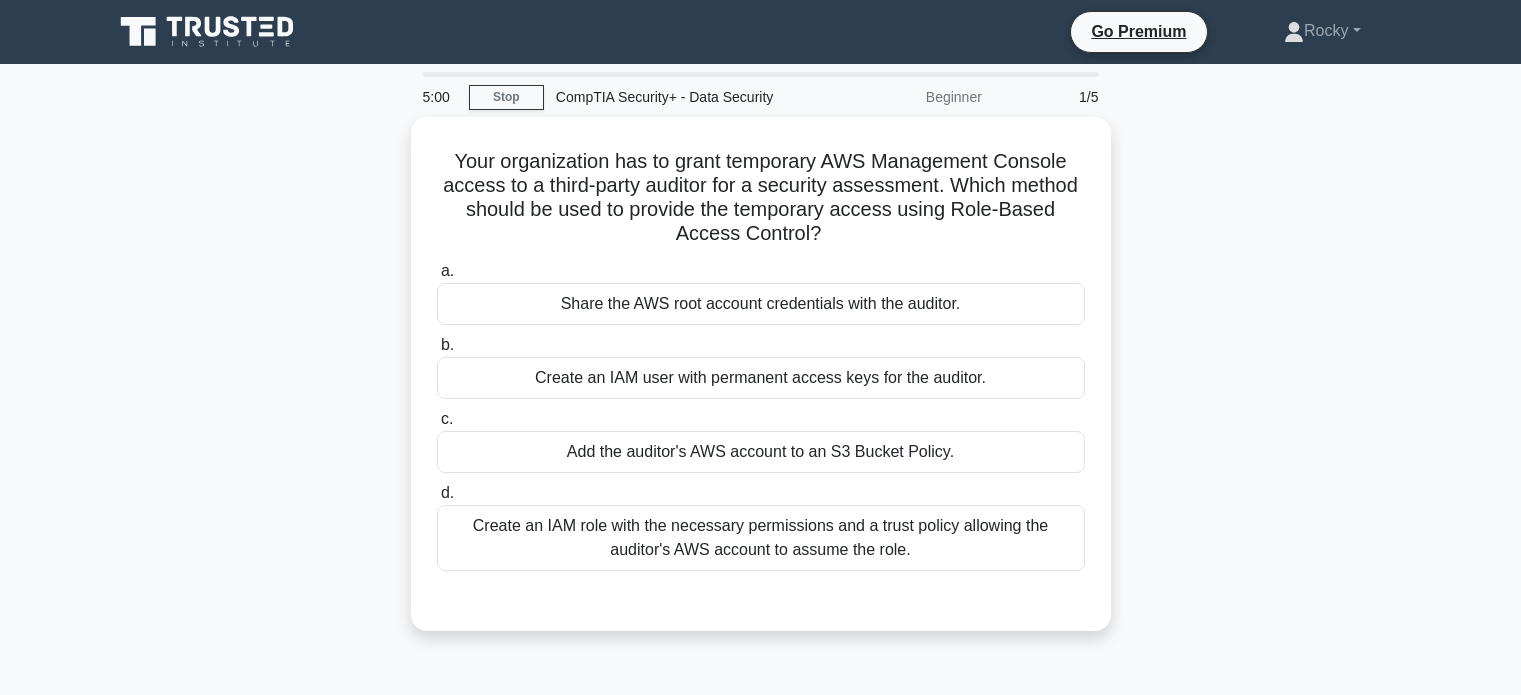 scroll, scrollTop: 0, scrollLeft: 0, axis: both 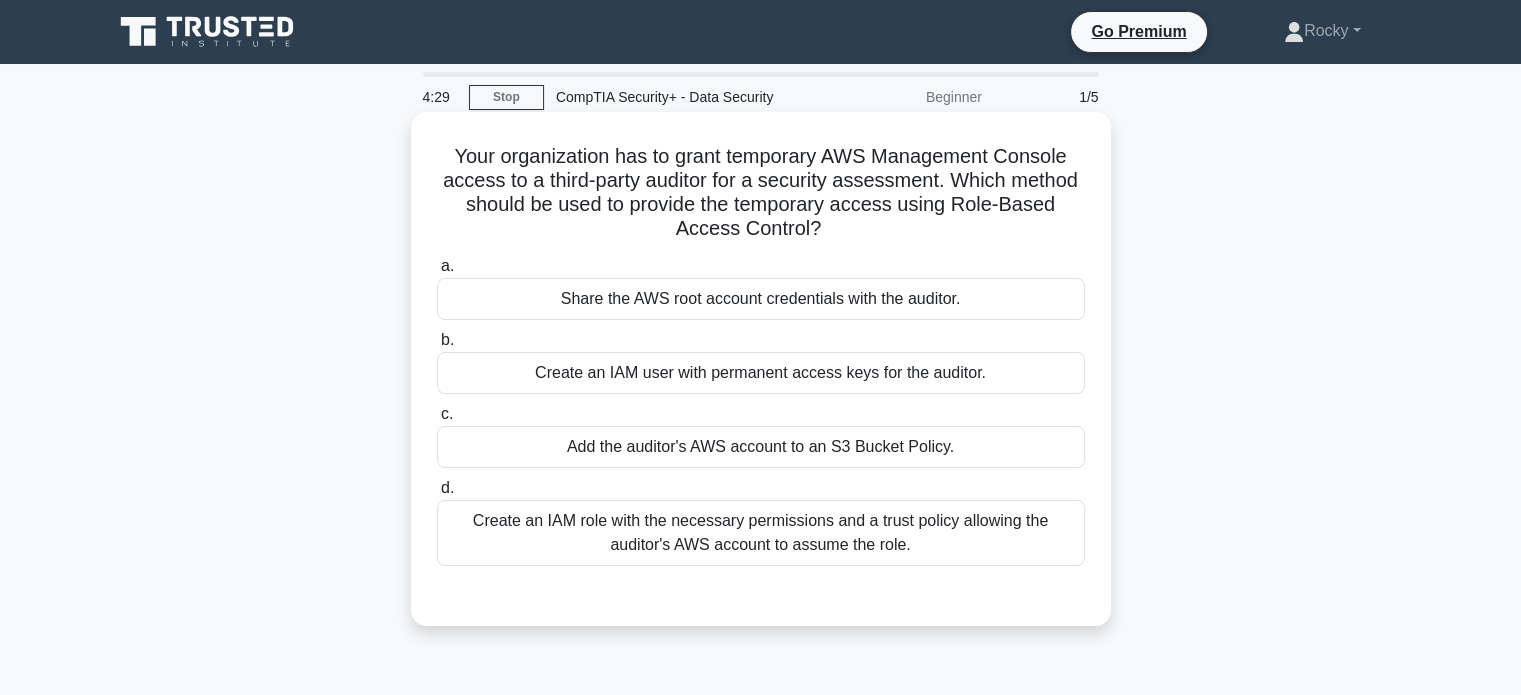 click on "Add the auditor's AWS account to an S3 Bucket Policy." at bounding box center (761, 447) 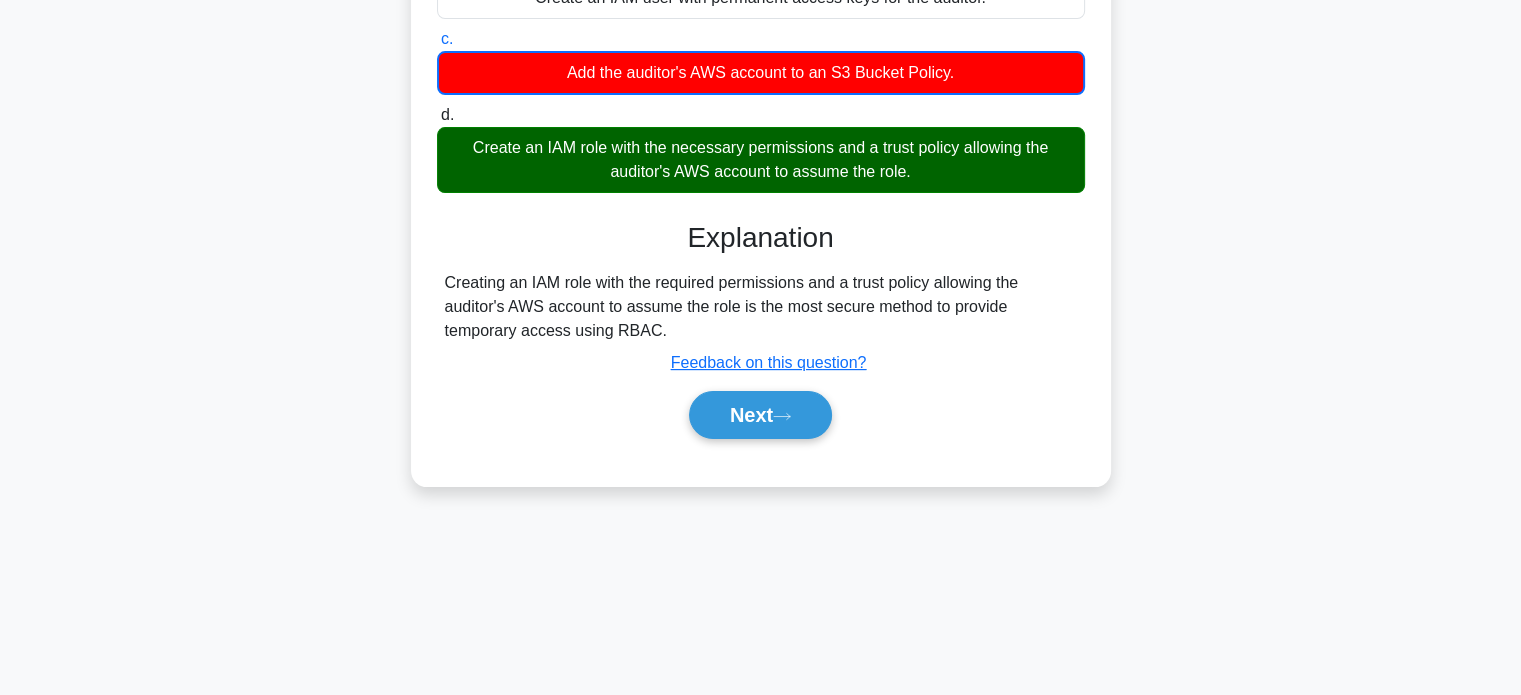 scroll, scrollTop: 385, scrollLeft: 0, axis: vertical 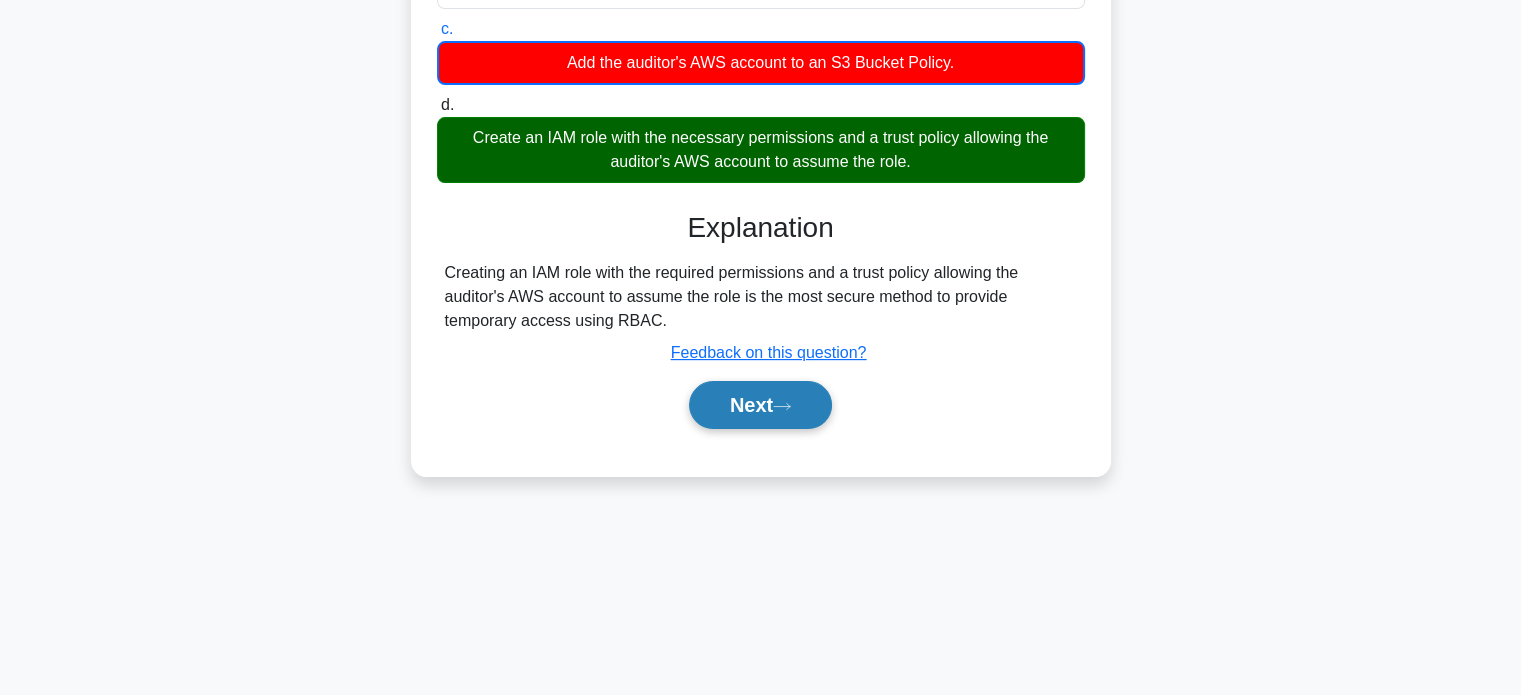 click on "Next" at bounding box center (760, 405) 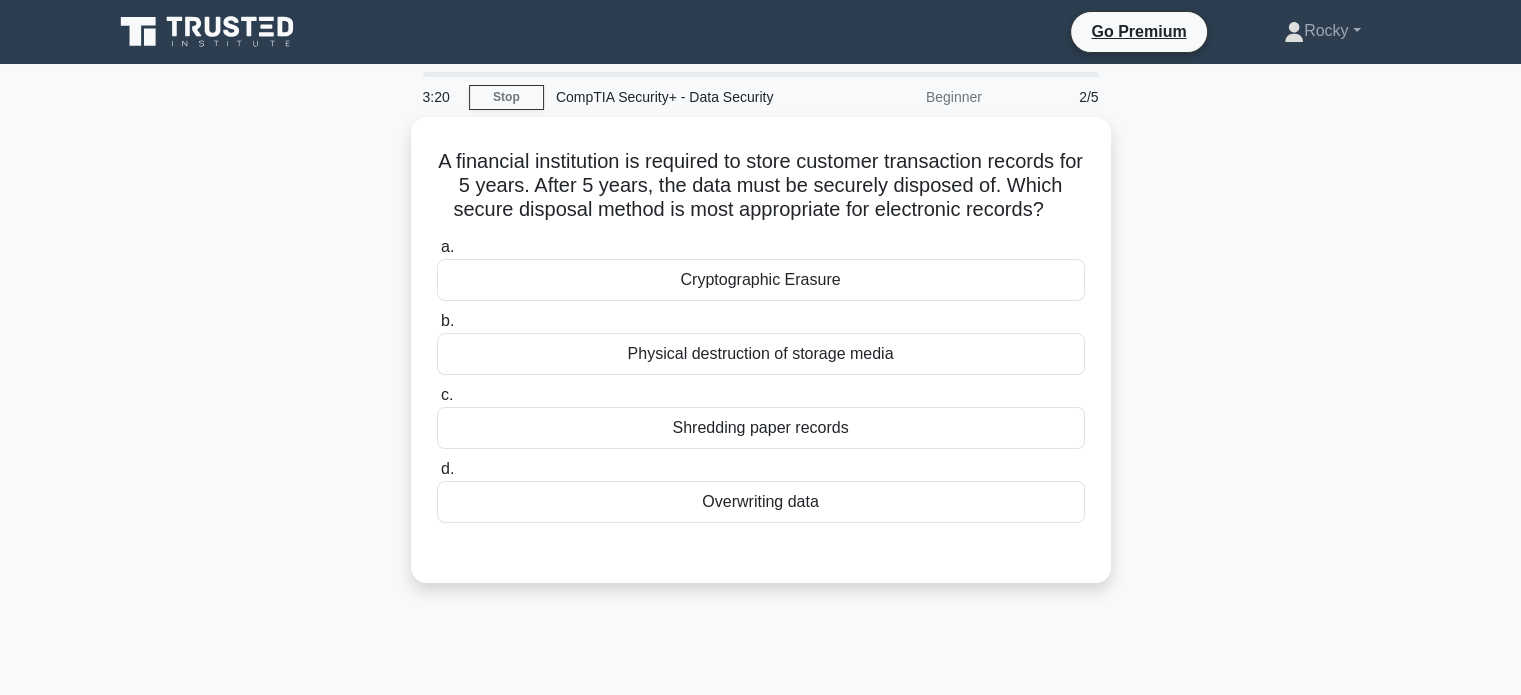 scroll, scrollTop: 0, scrollLeft: 0, axis: both 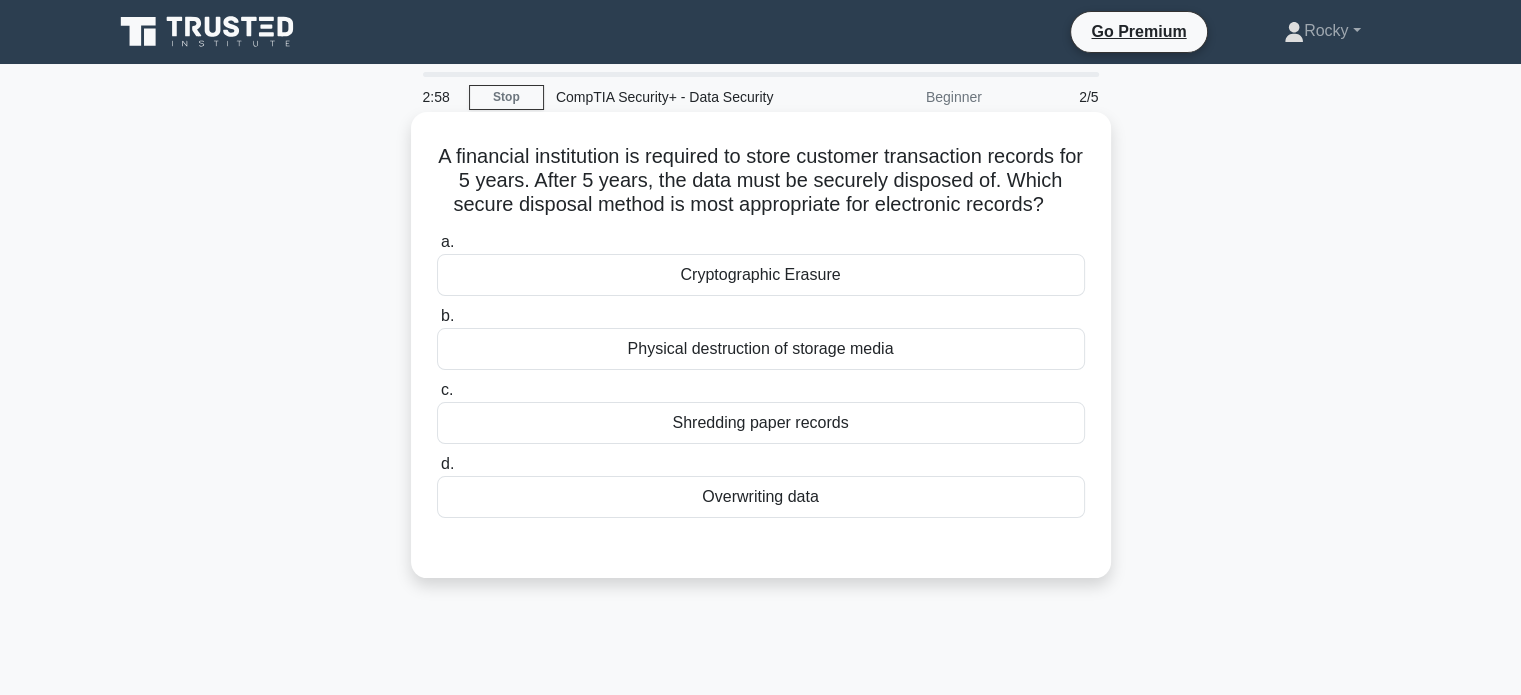 click on "Cryptographic Erasure" at bounding box center (761, 275) 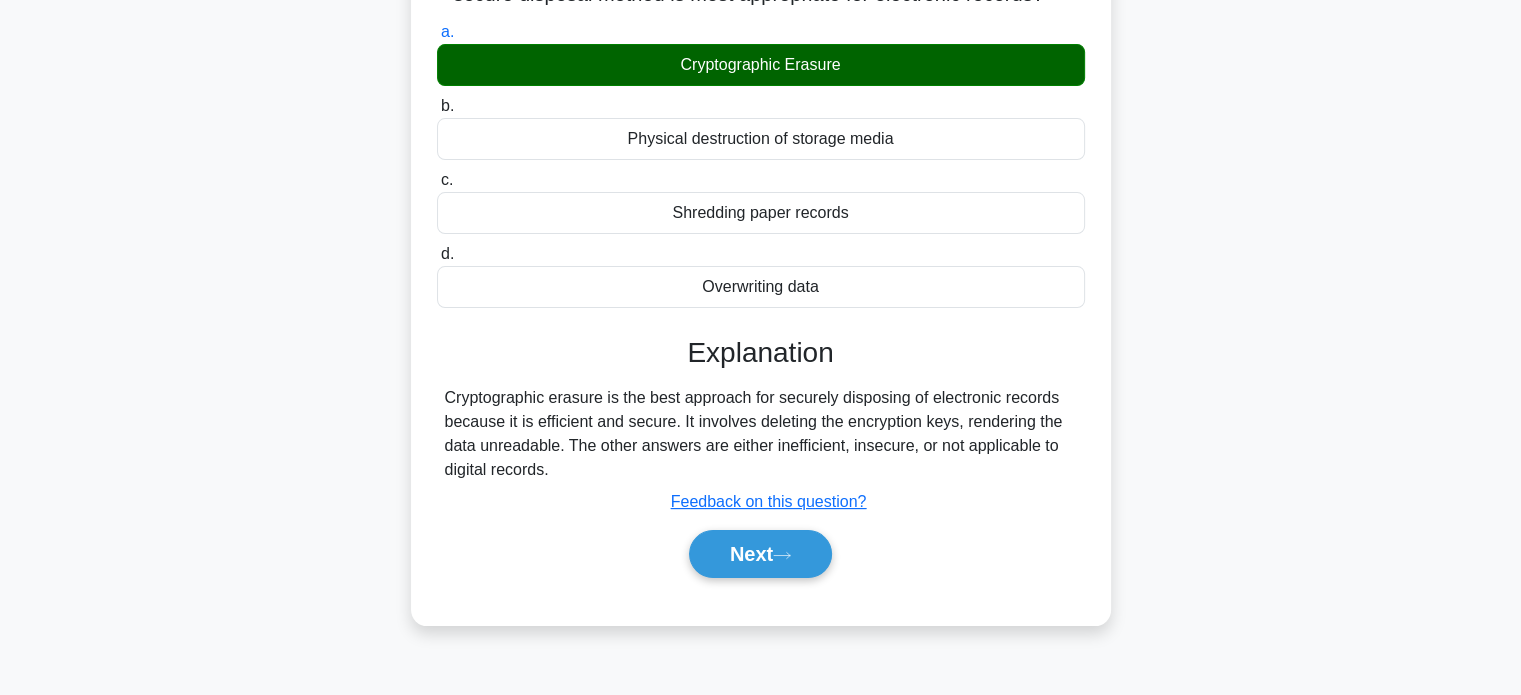scroll, scrollTop: 300, scrollLeft: 0, axis: vertical 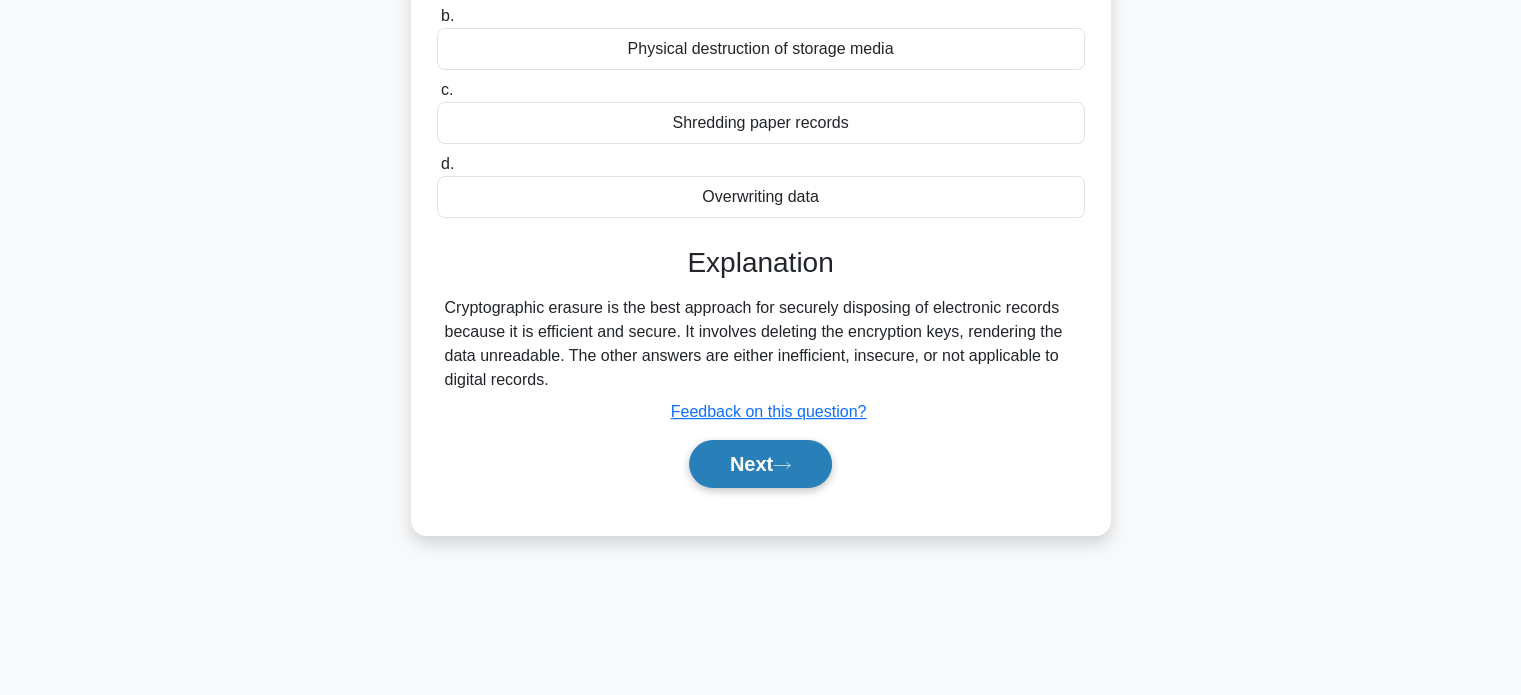 click on "Next" at bounding box center [760, 464] 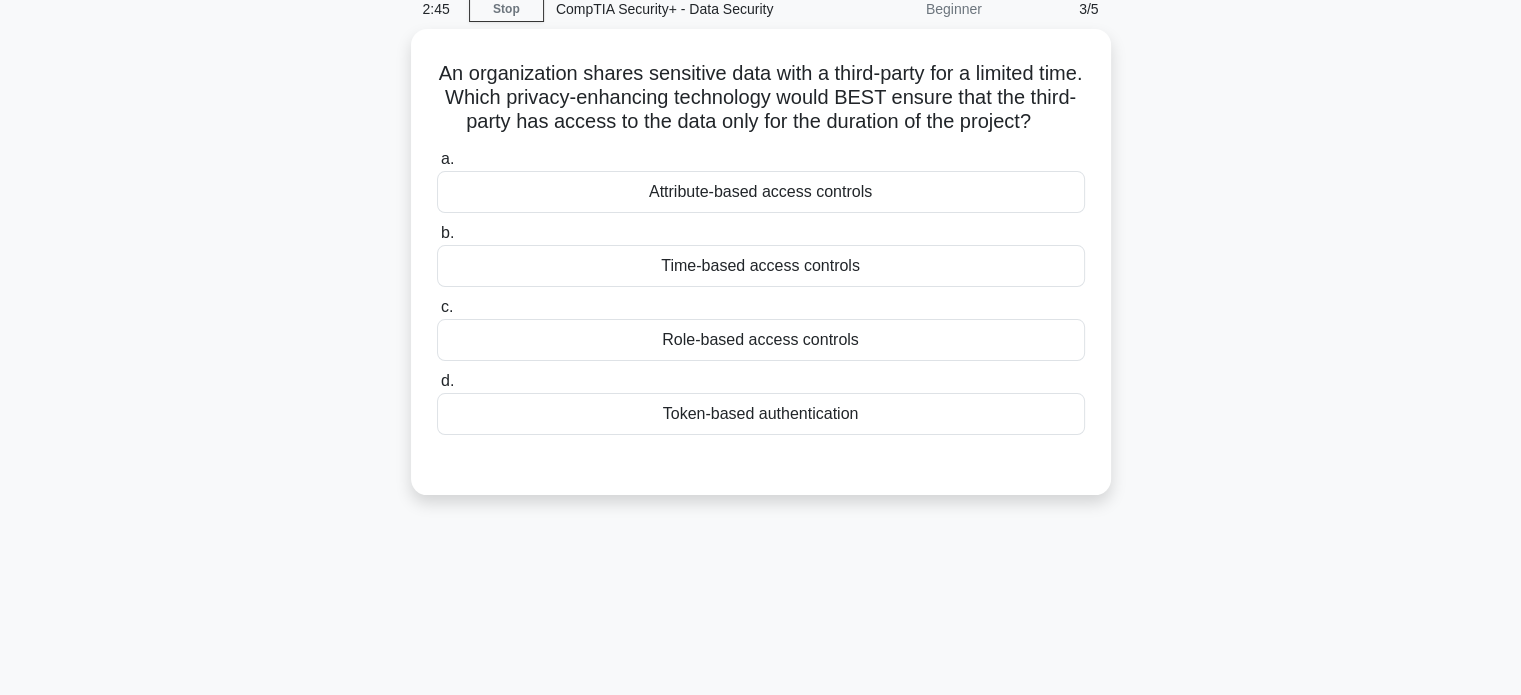 scroll, scrollTop: 0, scrollLeft: 0, axis: both 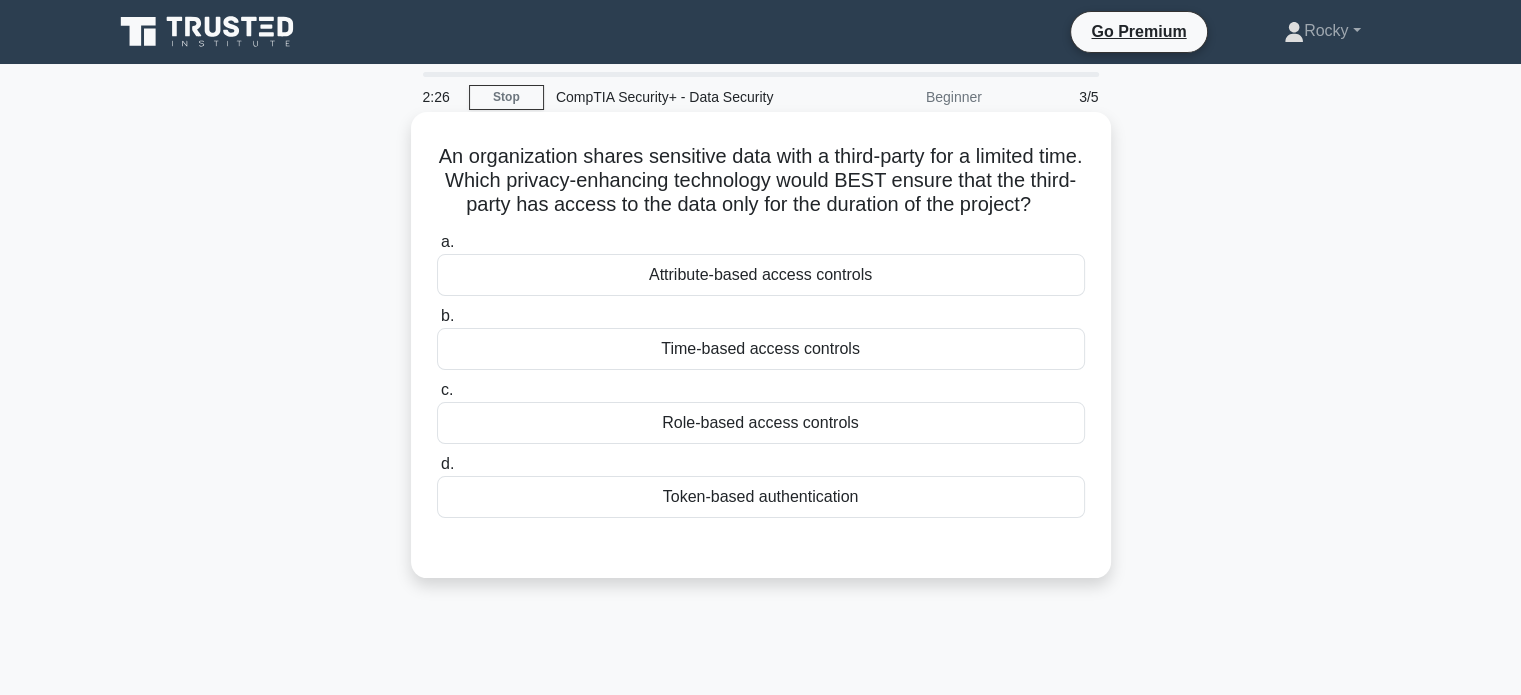 click on "Time-based access controls" at bounding box center (761, 349) 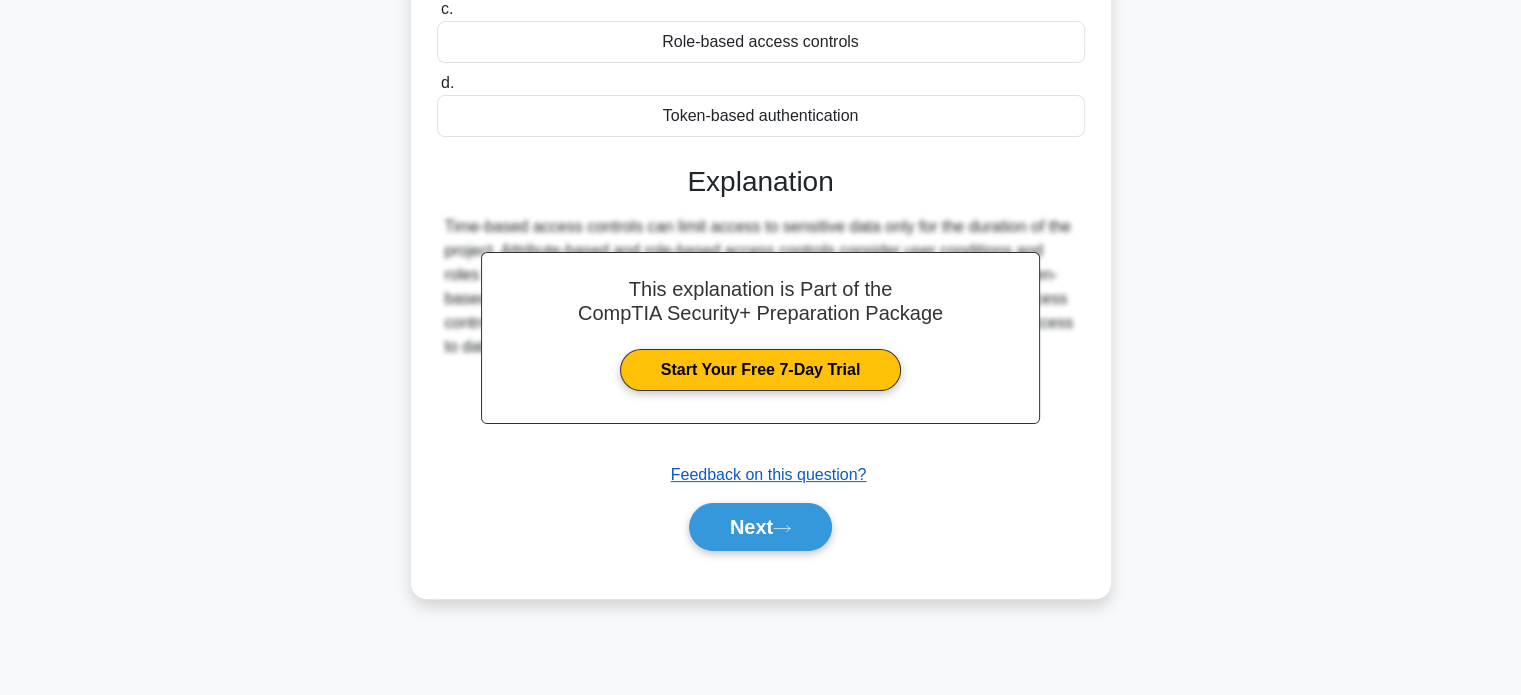 scroll, scrollTop: 385, scrollLeft: 0, axis: vertical 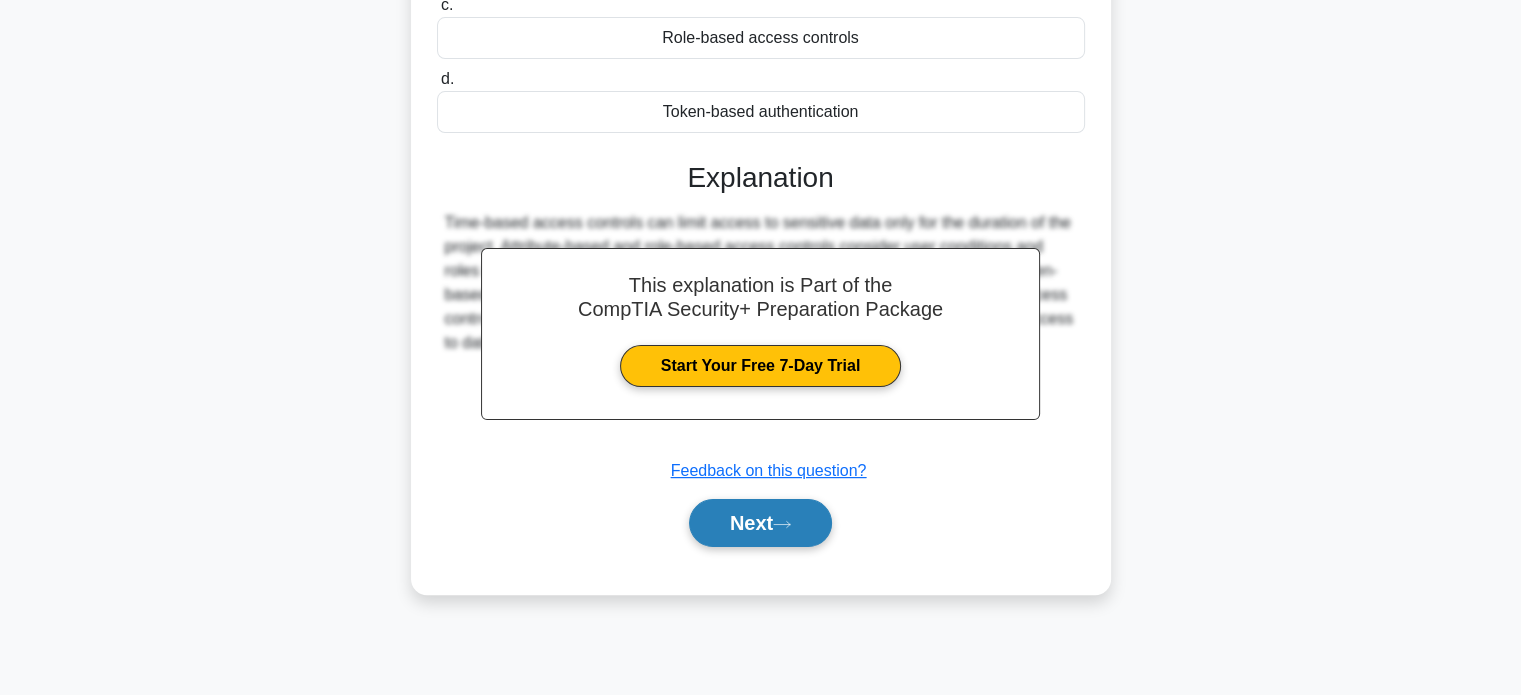 click on "Next" at bounding box center [760, 523] 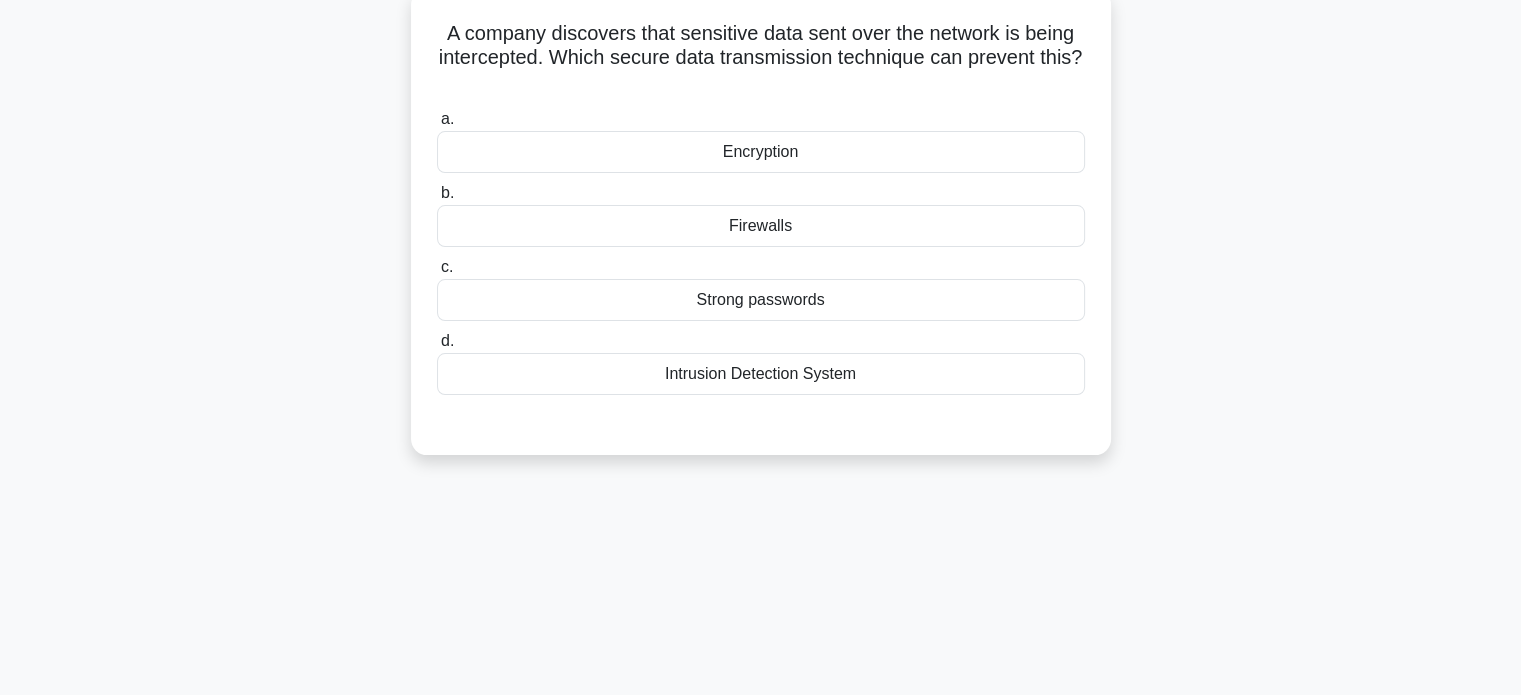 scroll, scrollTop: 0, scrollLeft: 0, axis: both 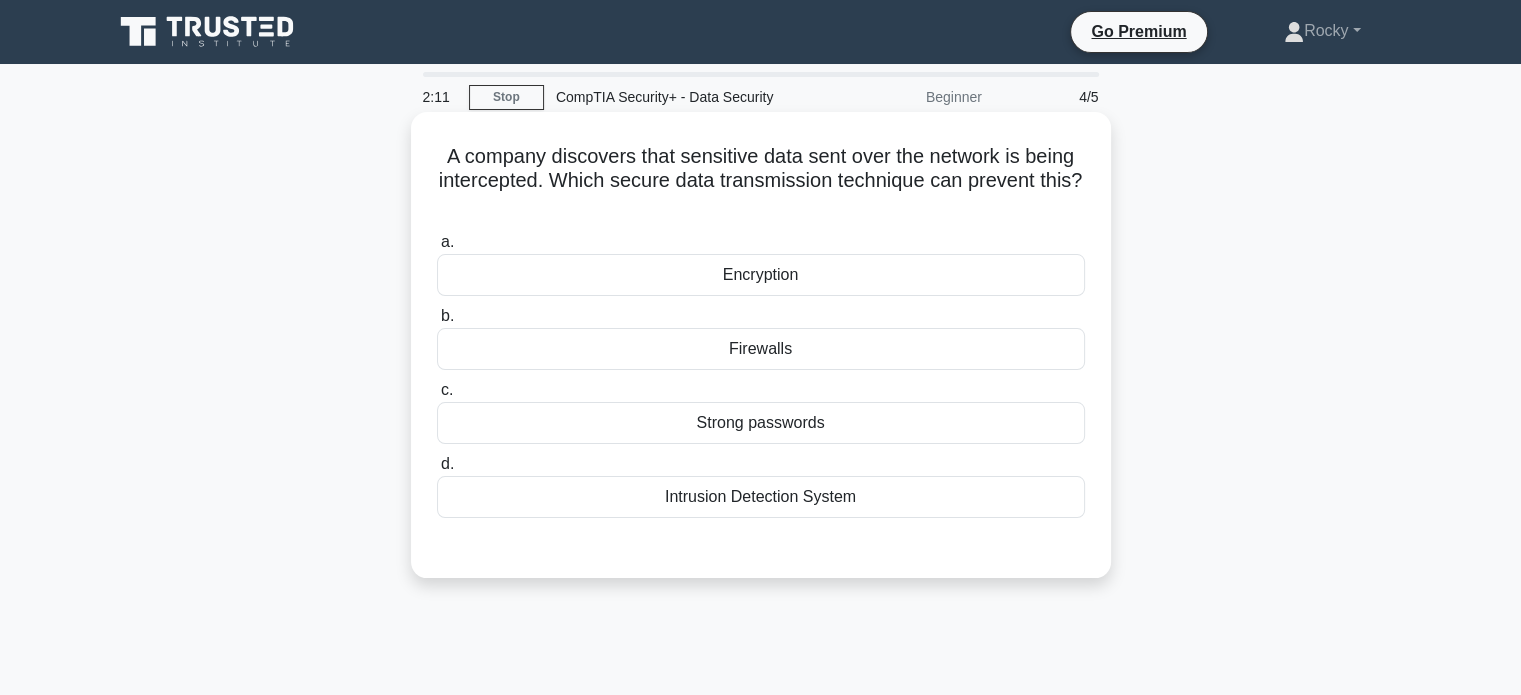 click on "Encryption" at bounding box center (761, 275) 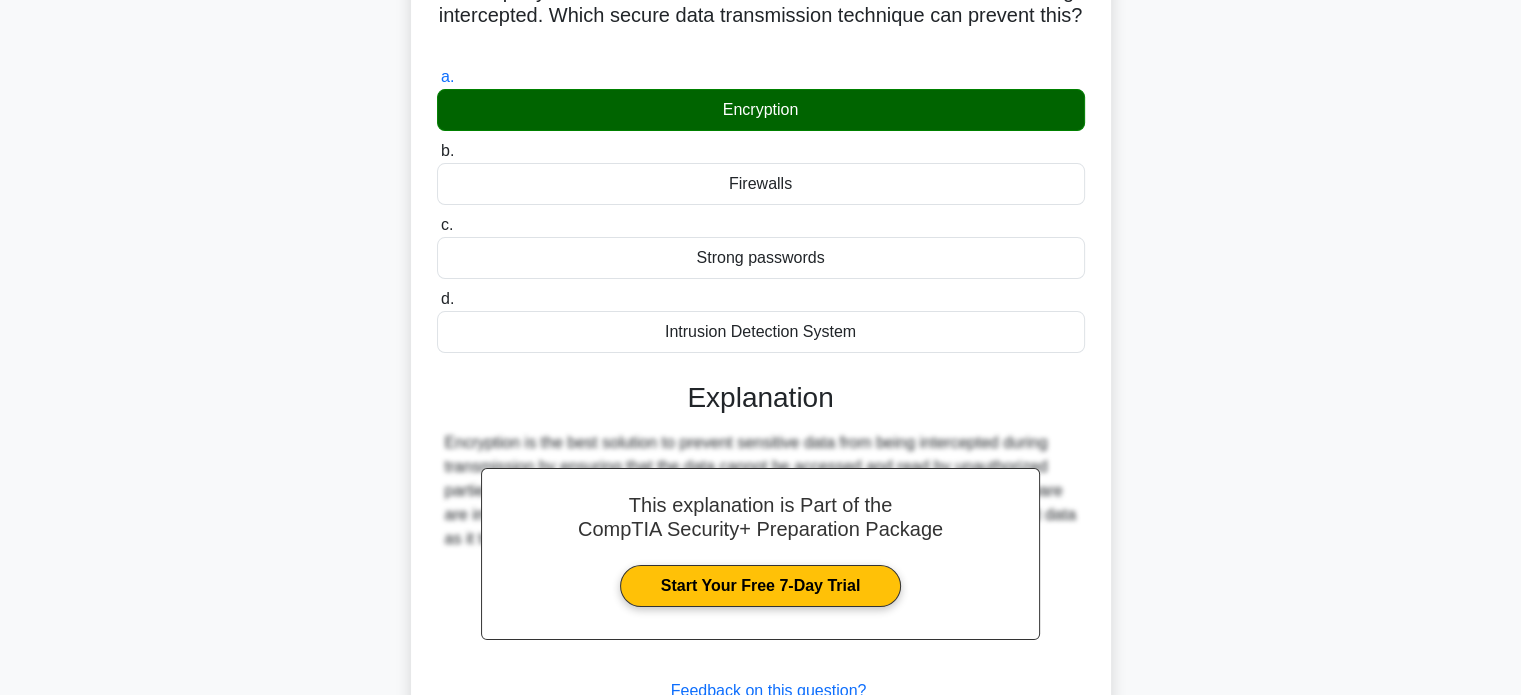 scroll, scrollTop: 385, scrollLeft: 0, axis: vertical 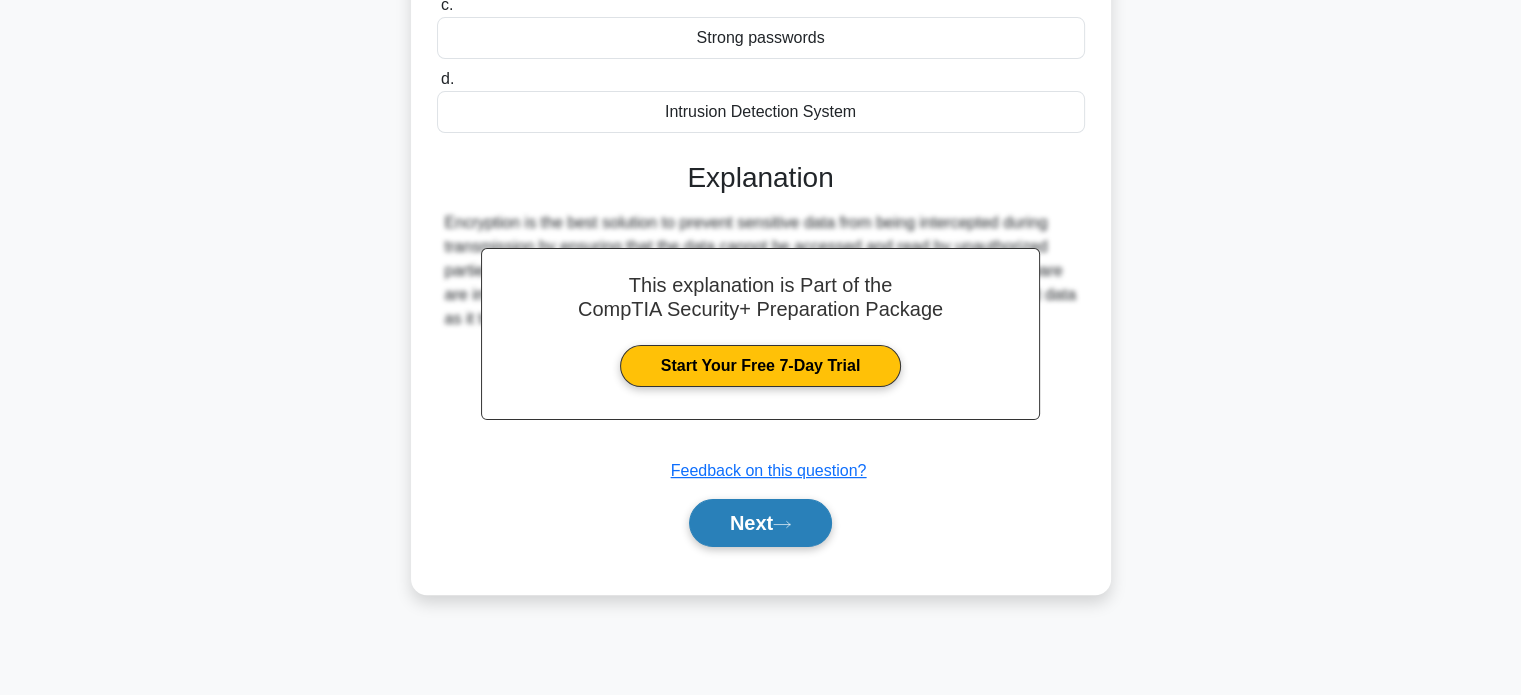 click on "Next" at bounding box center (760, 523) 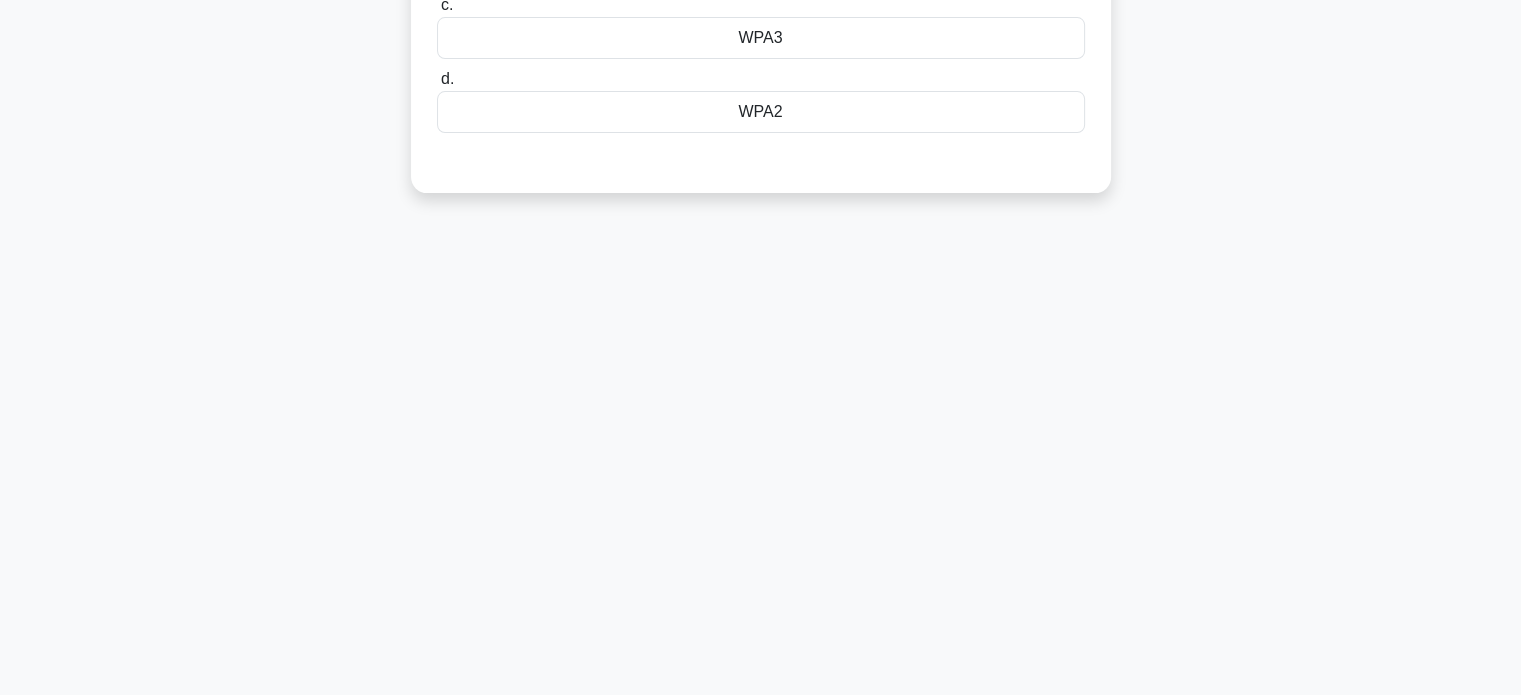 scroll, scrollTop: 0, scrollLeft: 0, axis: both 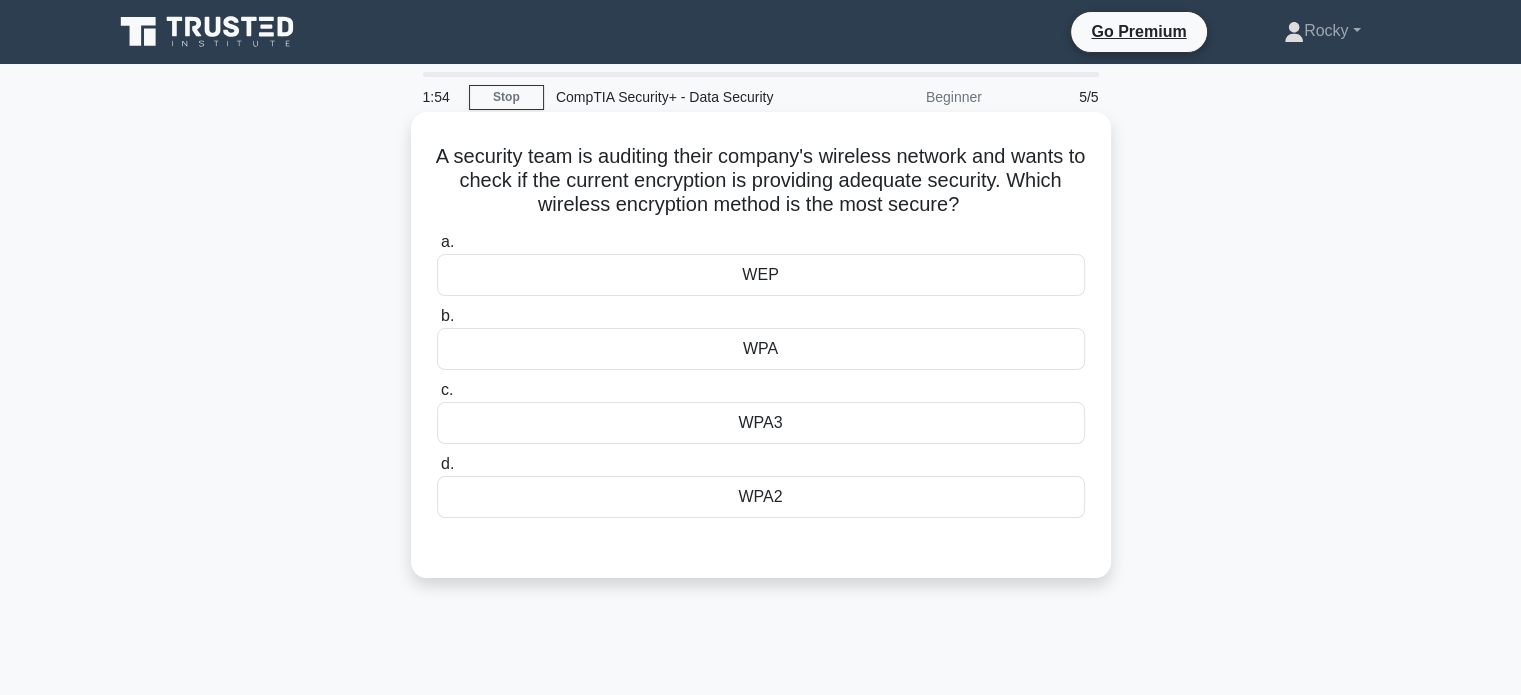 click on "WPA3" at bounding box center [761, 423] 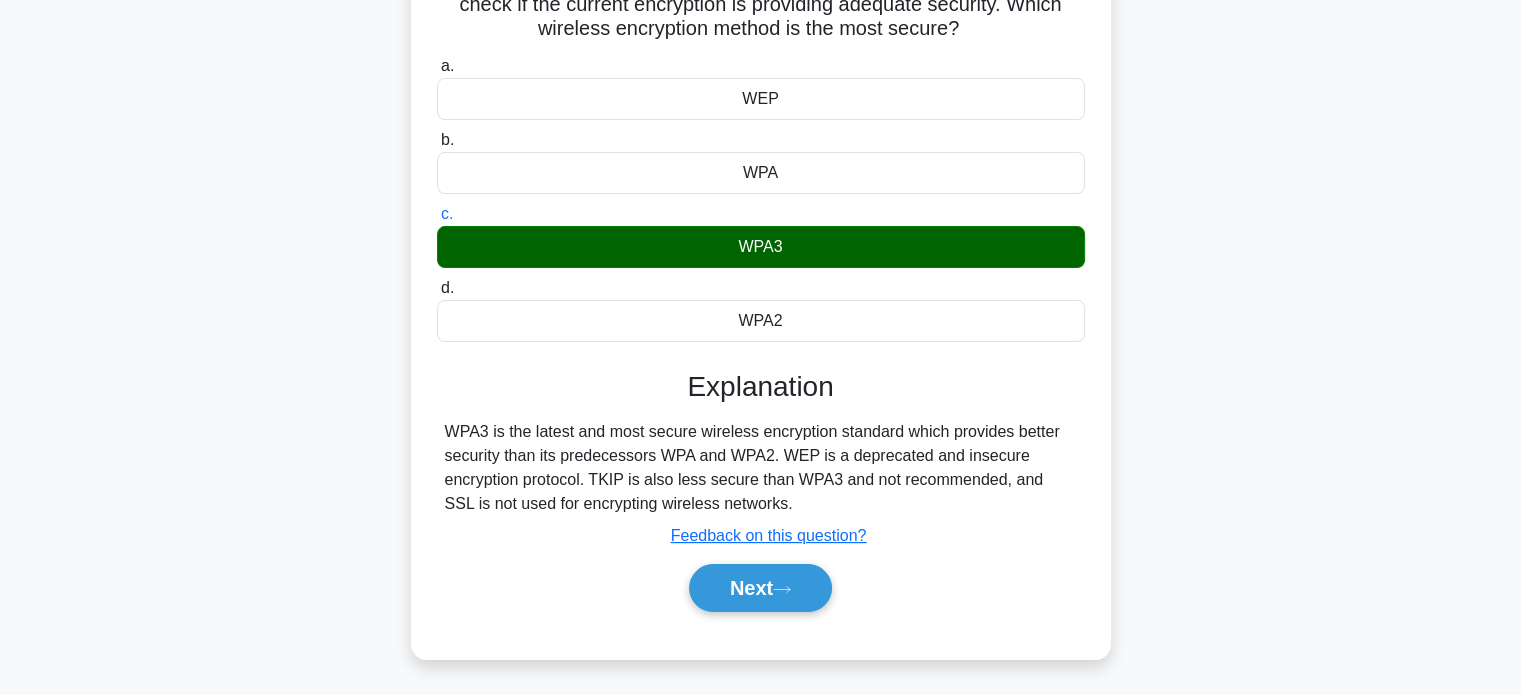 scroll, scrollTop: 200, scrollLeft: 0, axis: vertical 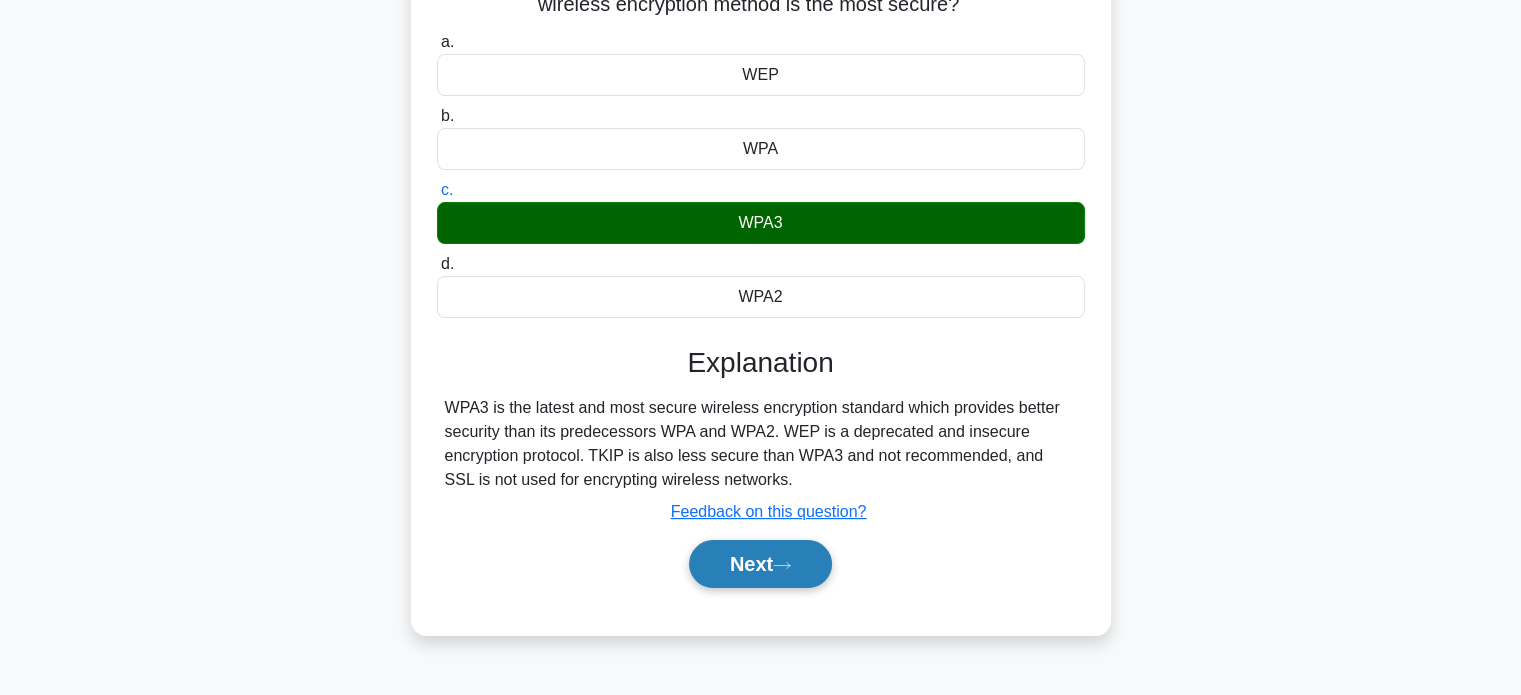 click on "Next" at bounding box center [760, 564] 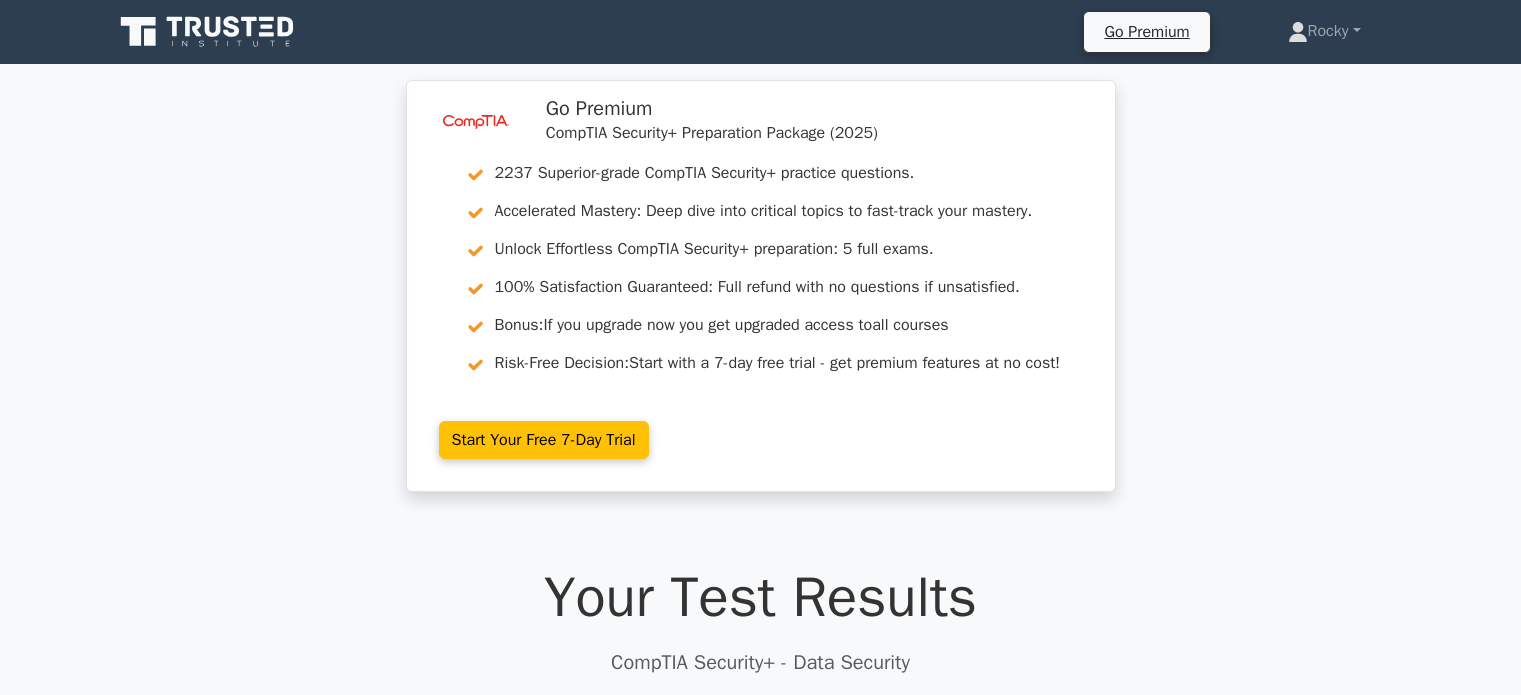 scroll, scrollTop: 0, scrollLeft: 0, axis: both 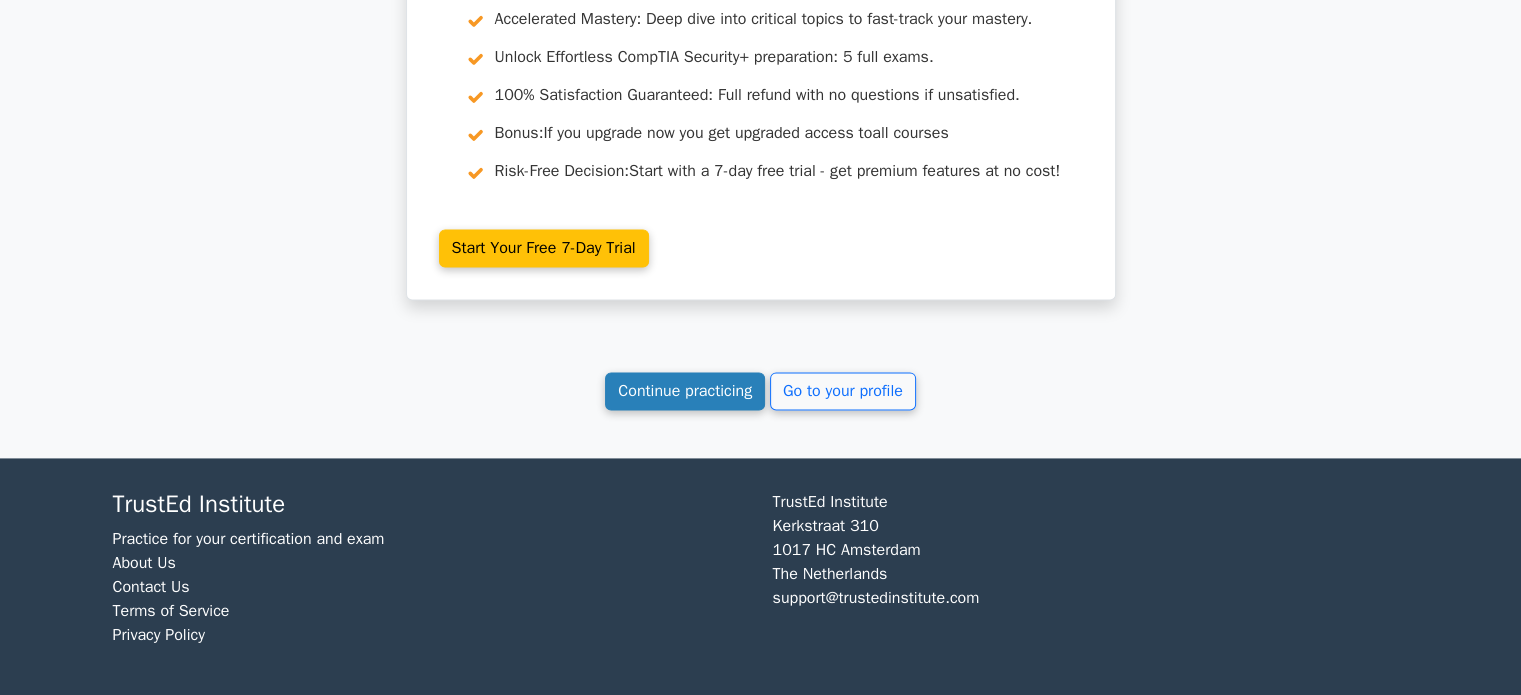 click on "Continue practicing" at bounding box center (685, 391) 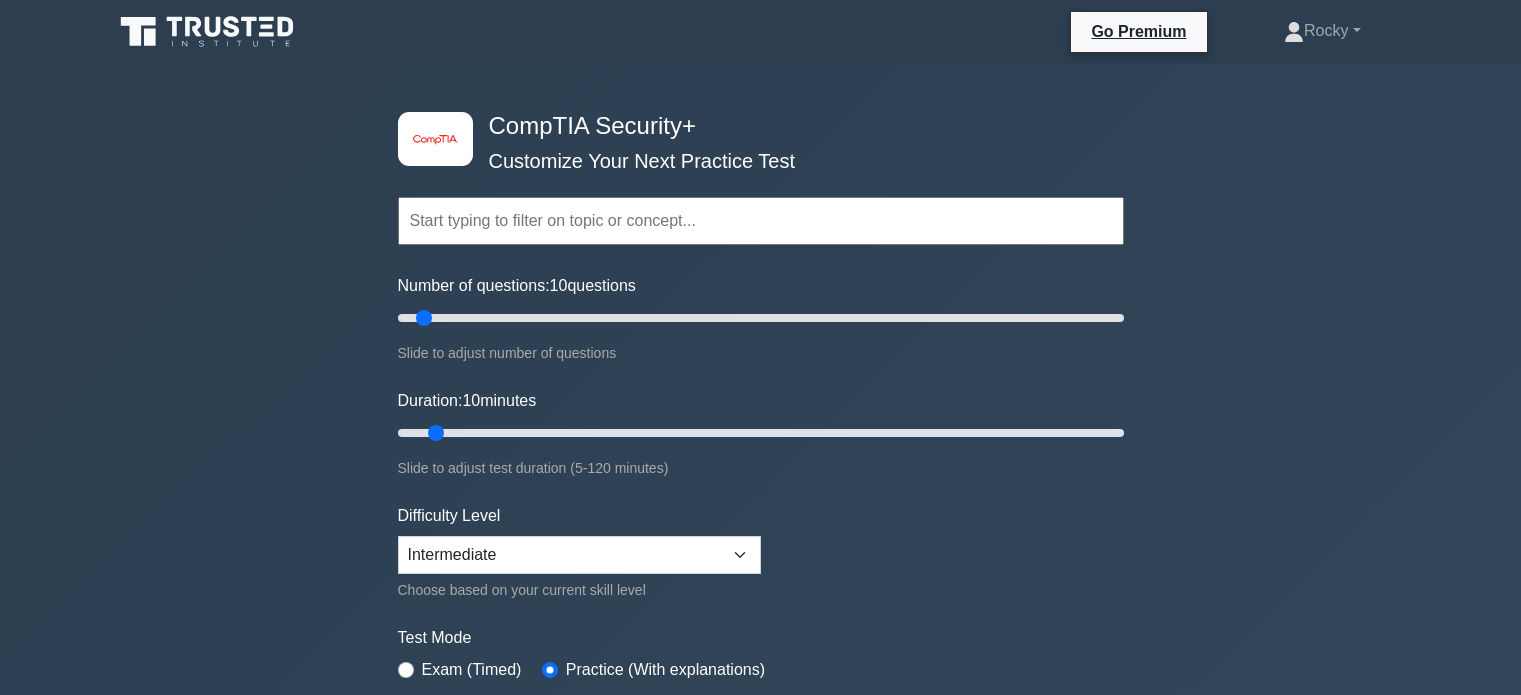 scroll, scrollTop: 0, scrollLeft: 0, axis: both 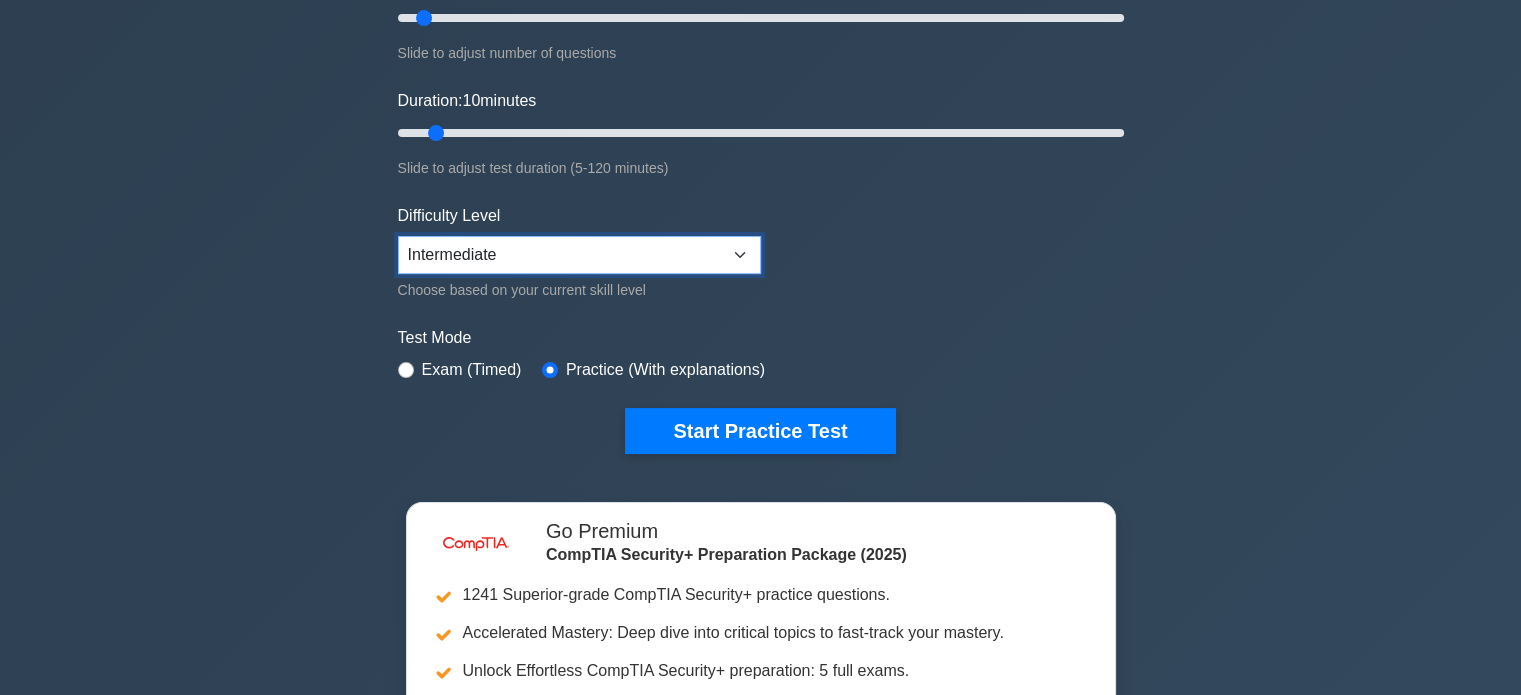 click on "Beginner
Intermediate
Expert" at bounding box center [579, 255] 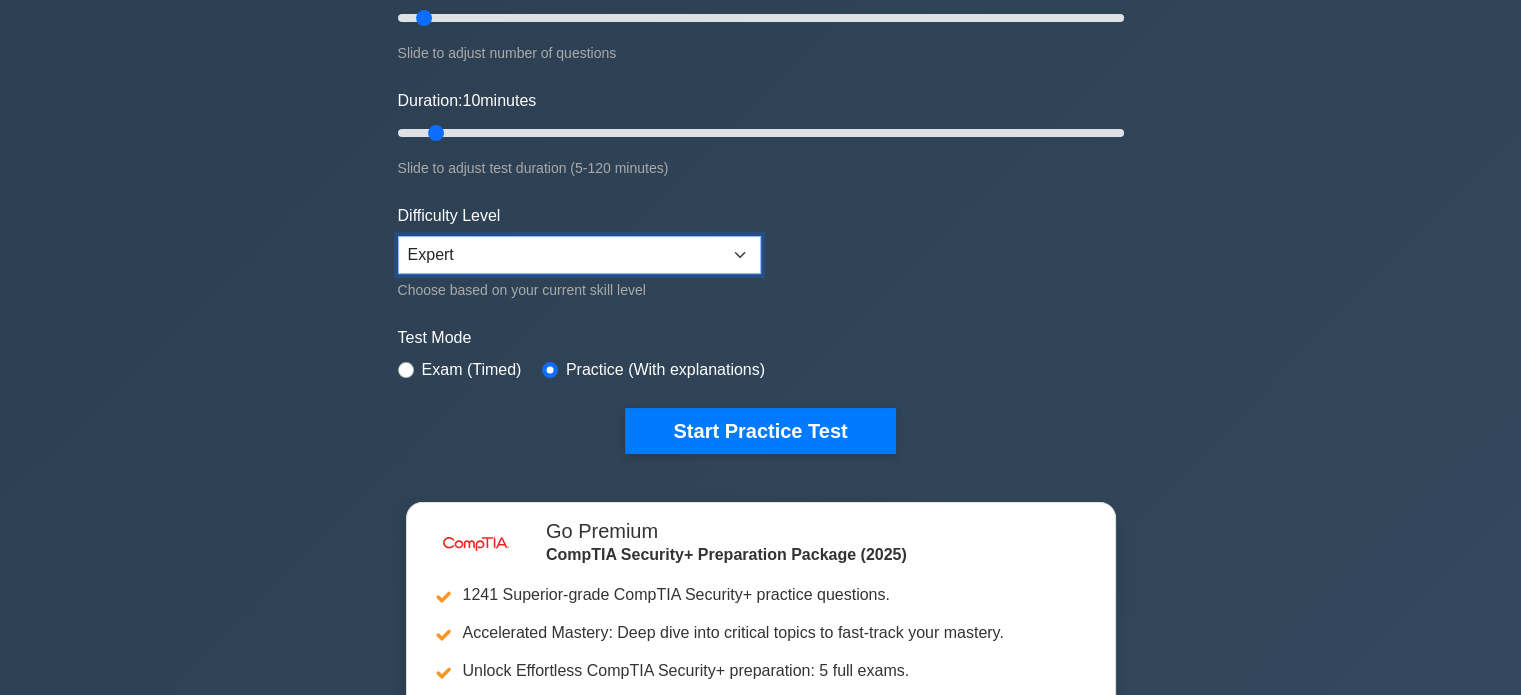 click on "Beginner
Intermediate
Expert" at bounding box center [579, 255] 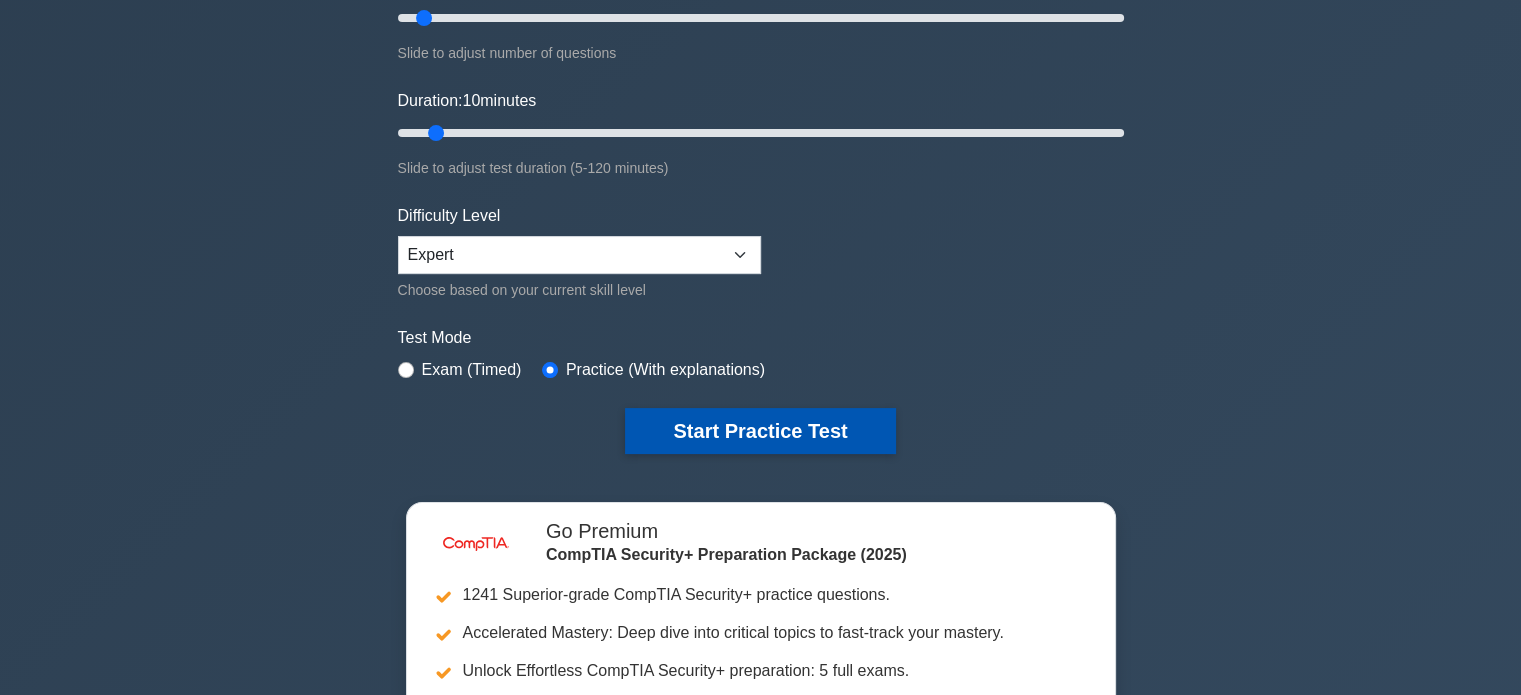 click on "Start Practice Test" at bounding box center (760, 431) 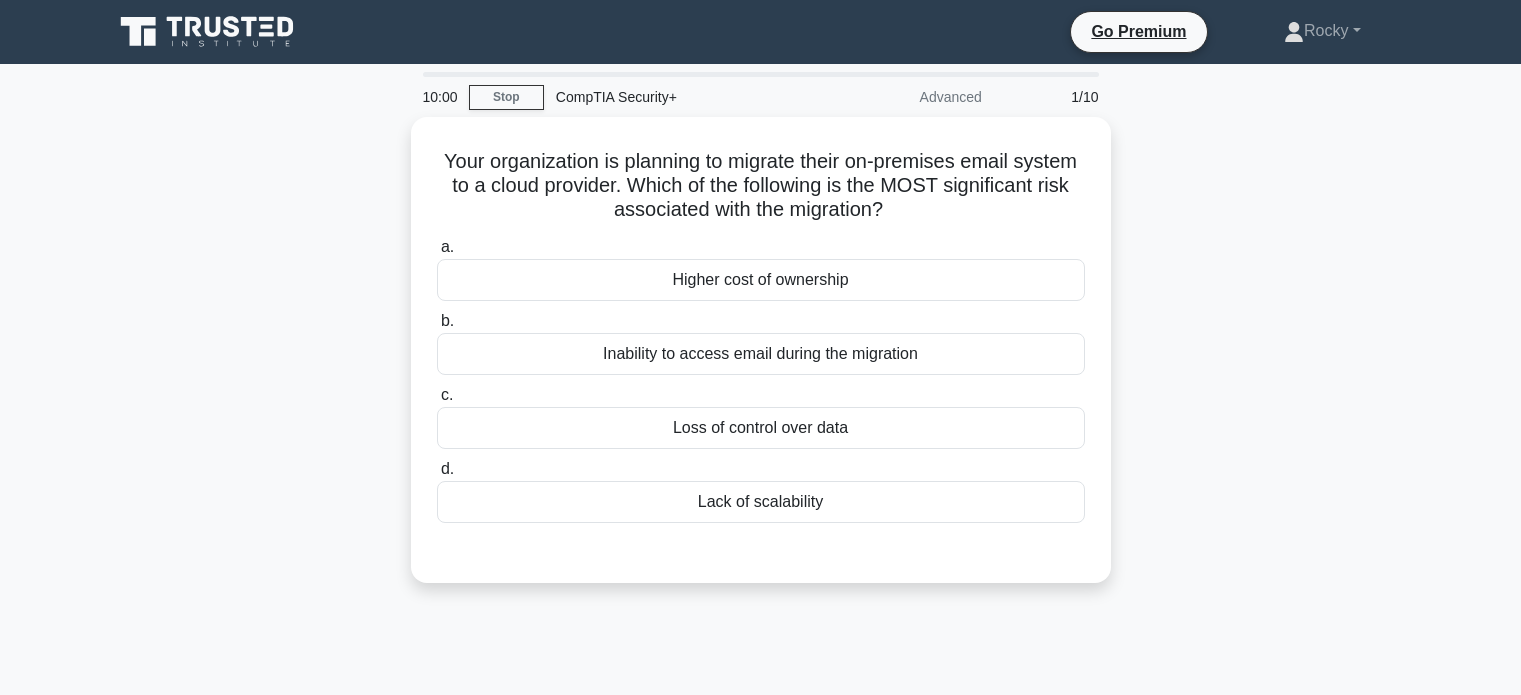scroll, scrollTop: 0, scrollLeft: 0, axis: both 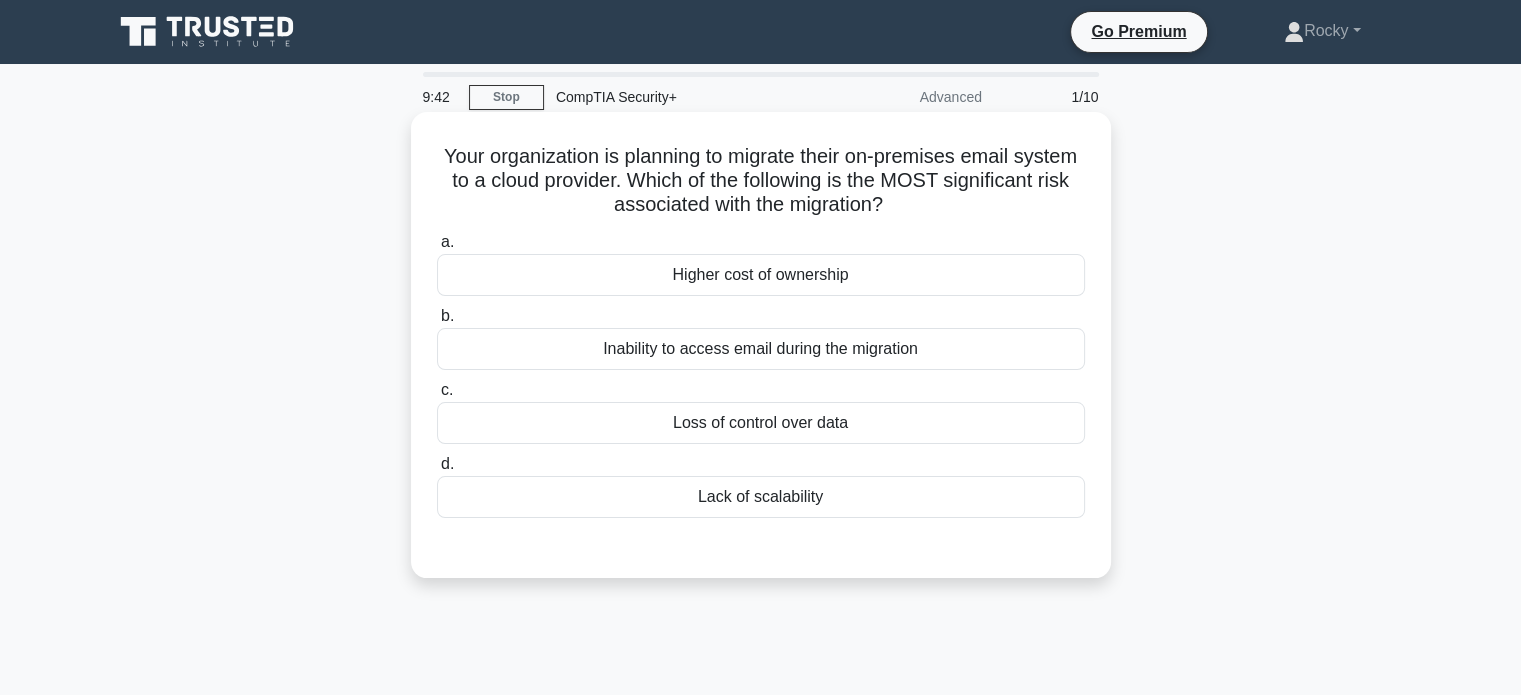 click on "Inability to access email during the migration" at bounding box center [761, 349] 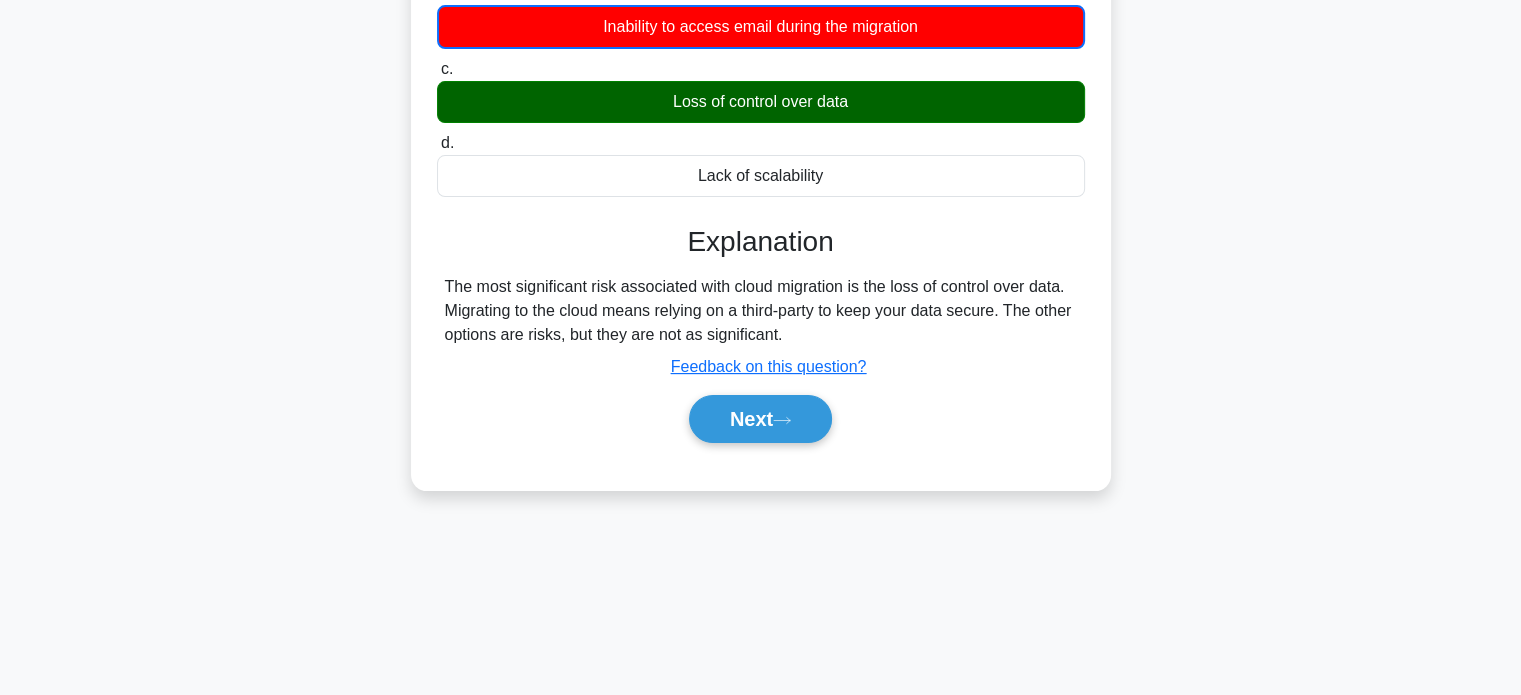 scroll, scrollTop: 385, scrollLeft: 0, axis: vertical 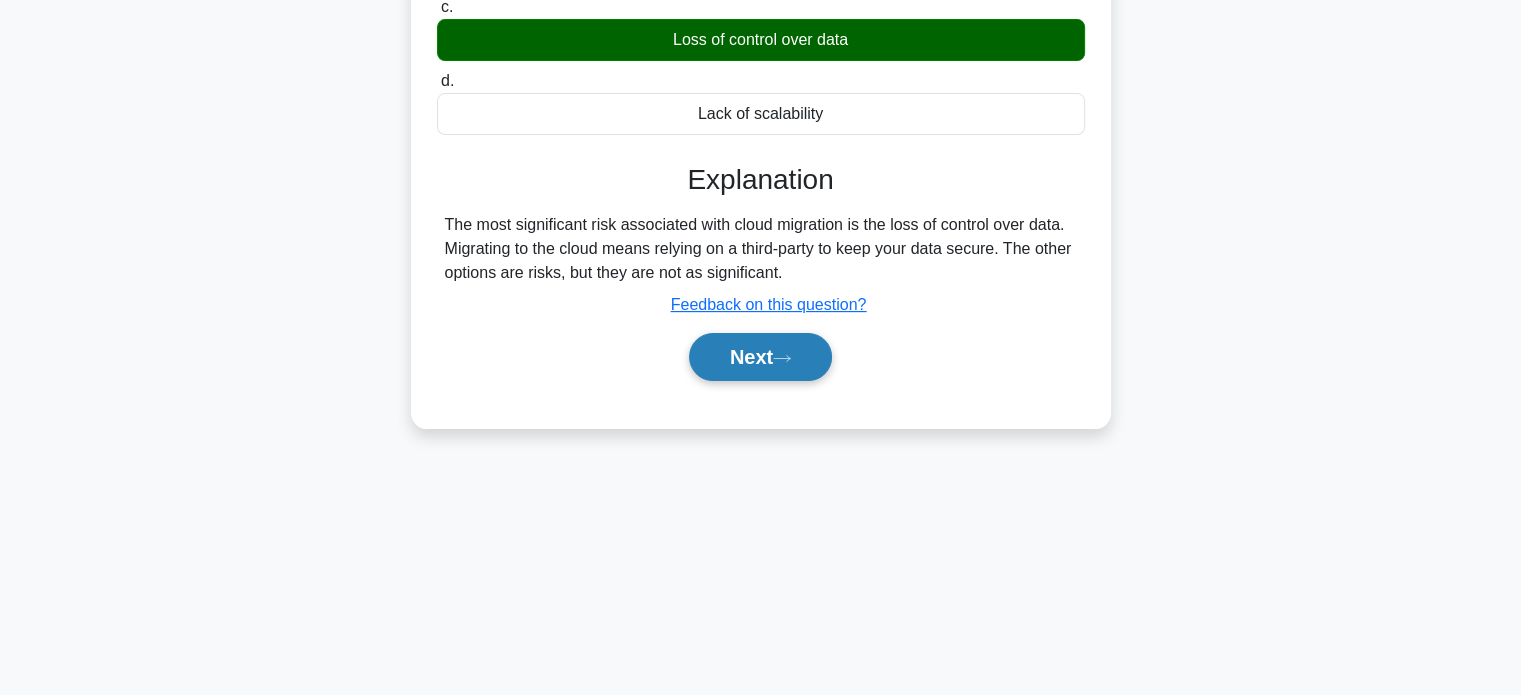 click 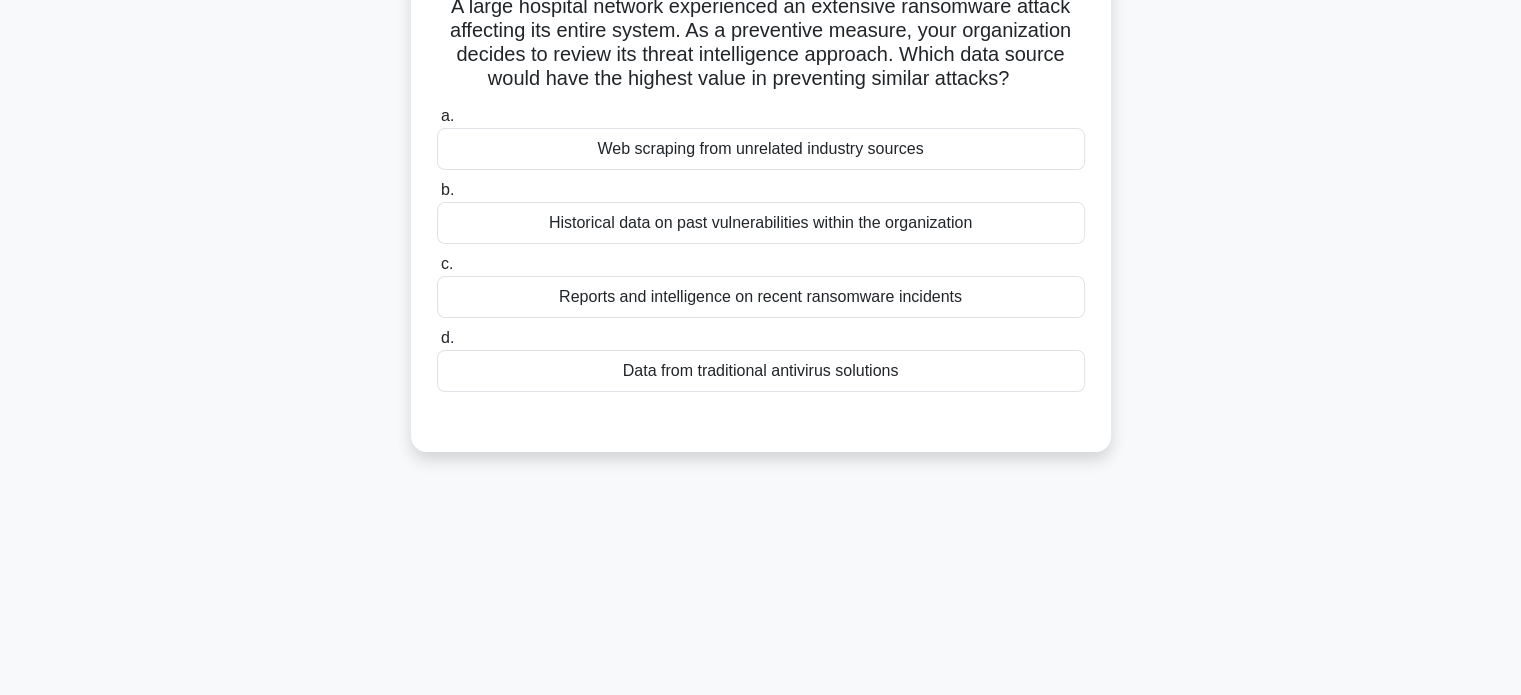 scroll, scrollTop: 0, scrollLeft: 0, axis: both 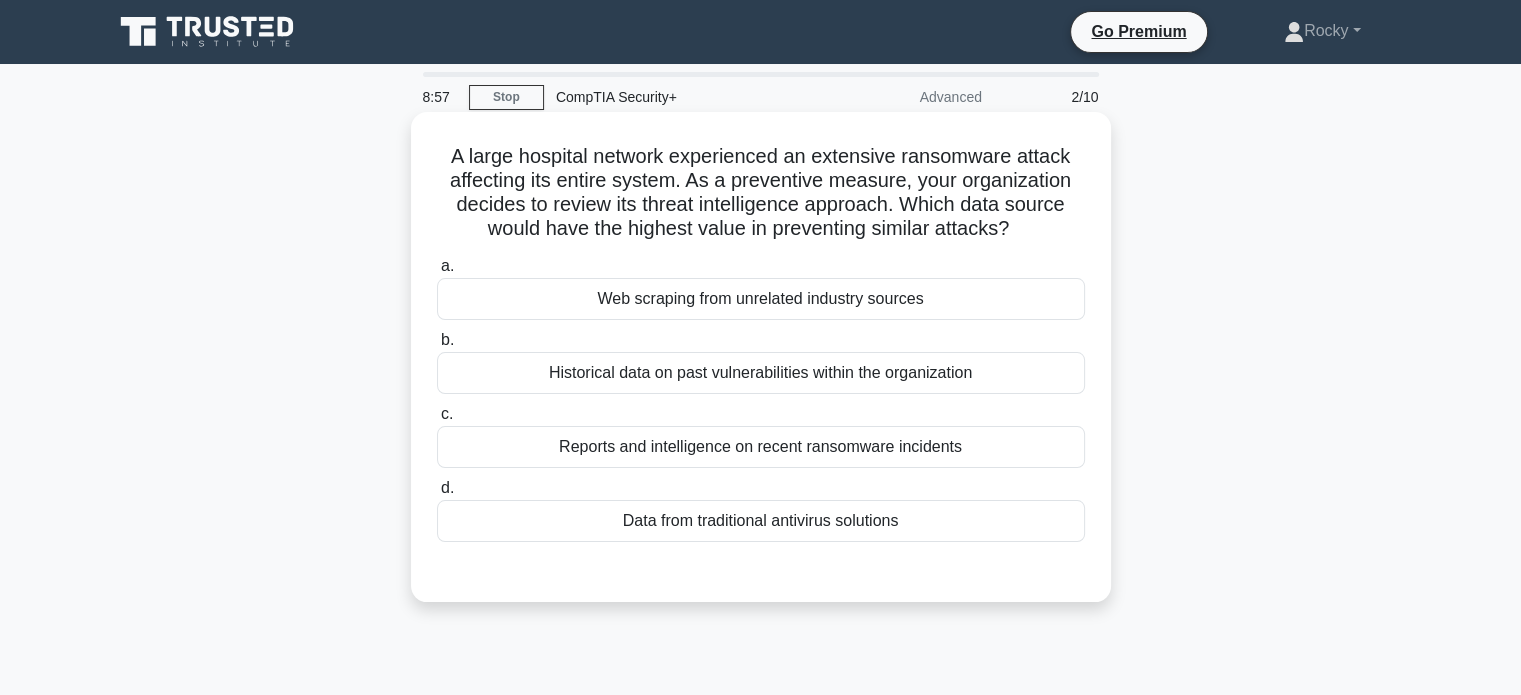 click on "Historical data on past vulnerabilities within the organization" at bounding box center (761, 373) 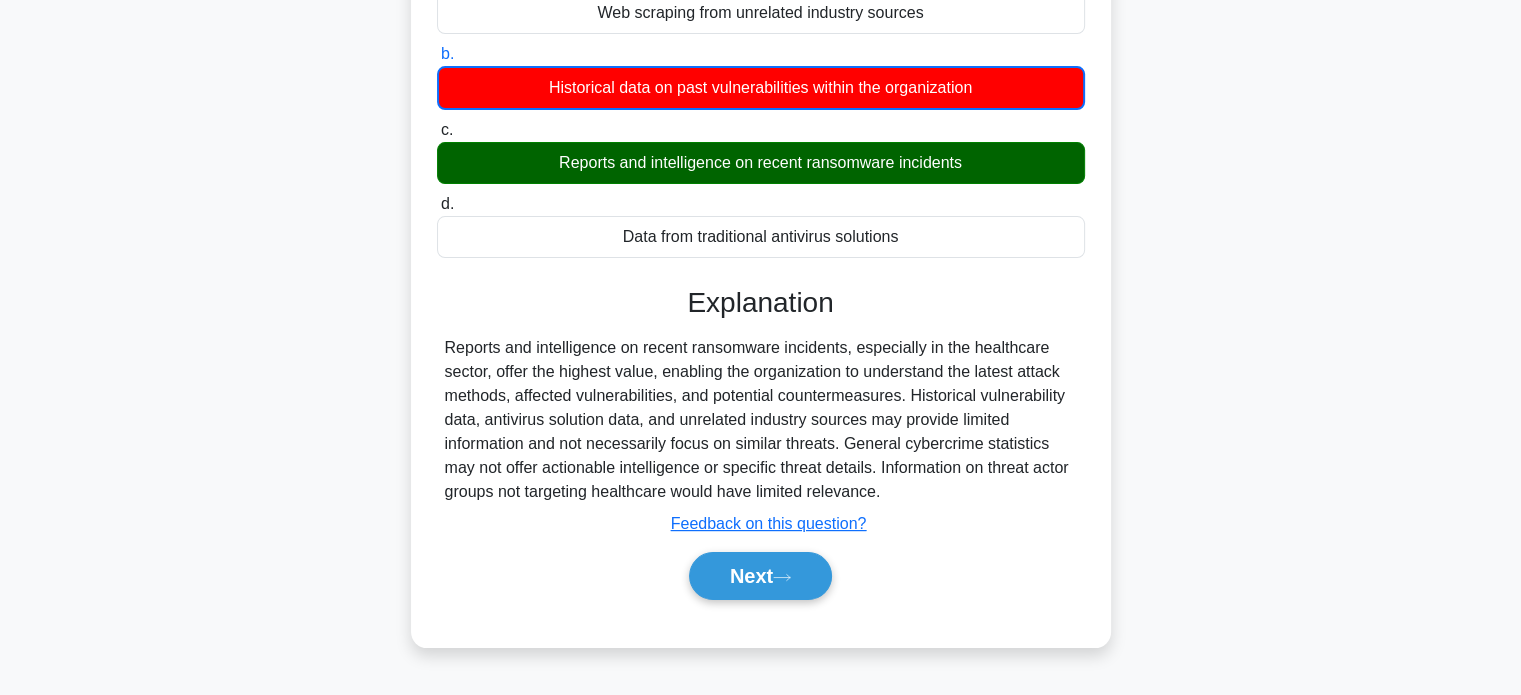 scroll, scrollTop: 300, scrollLeft: 0, axis: vertical 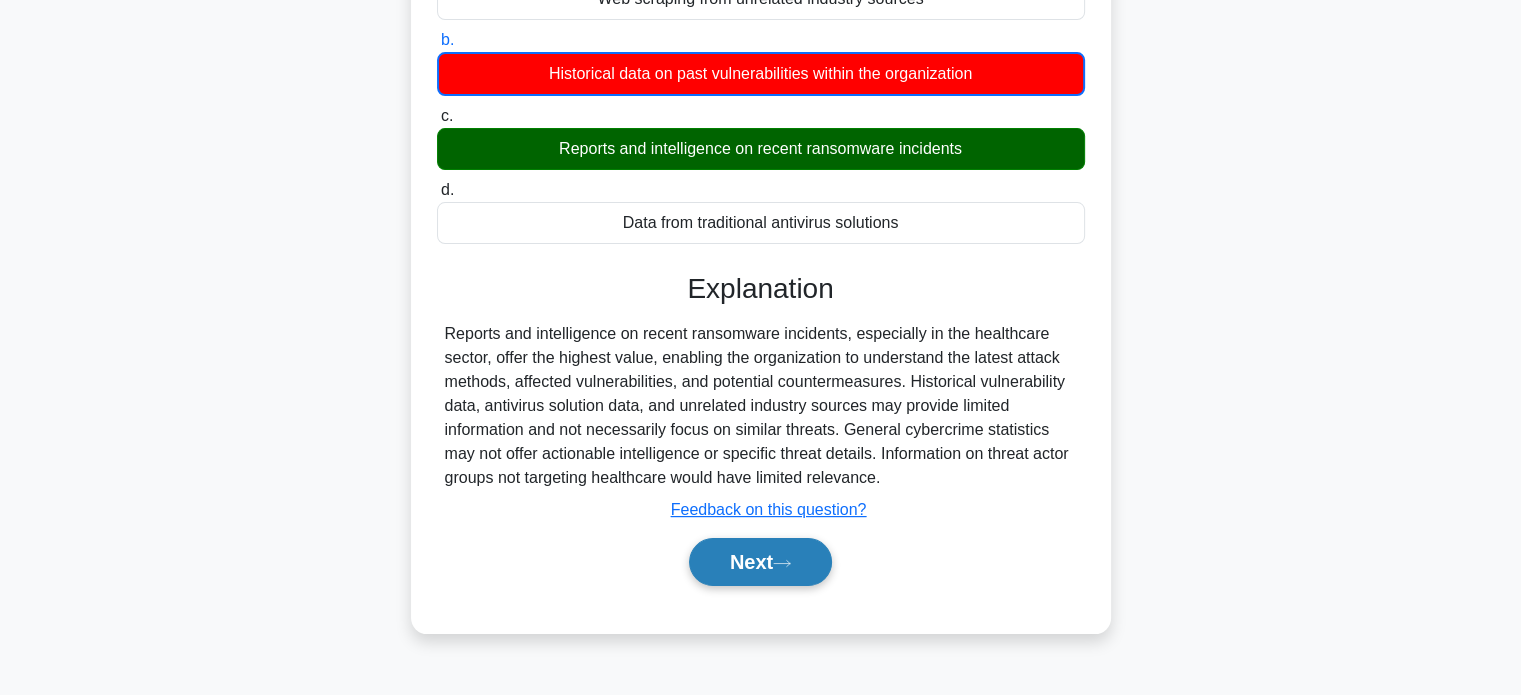 click on "Next" at bounding box center [760, 562] 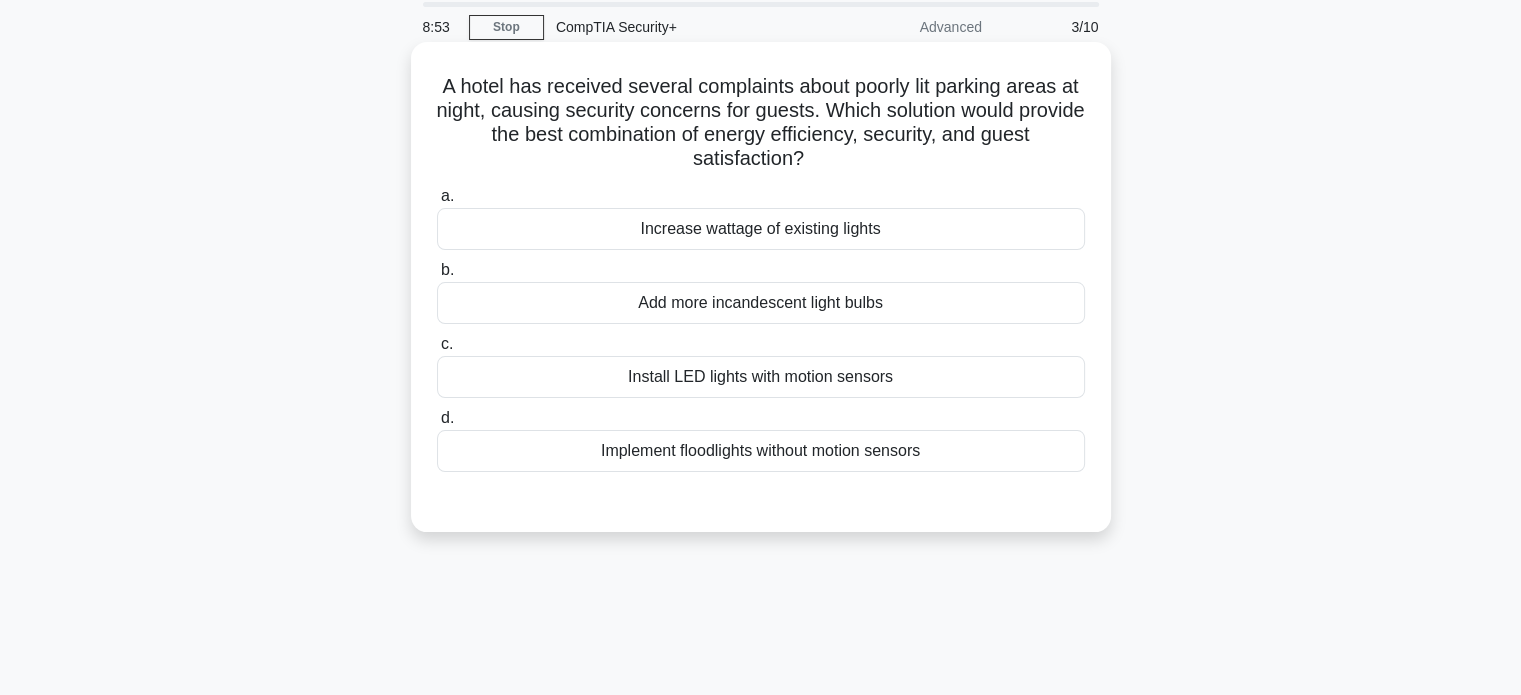 scroll, scrollTop: 0, scrollLeft: 0, axis: both 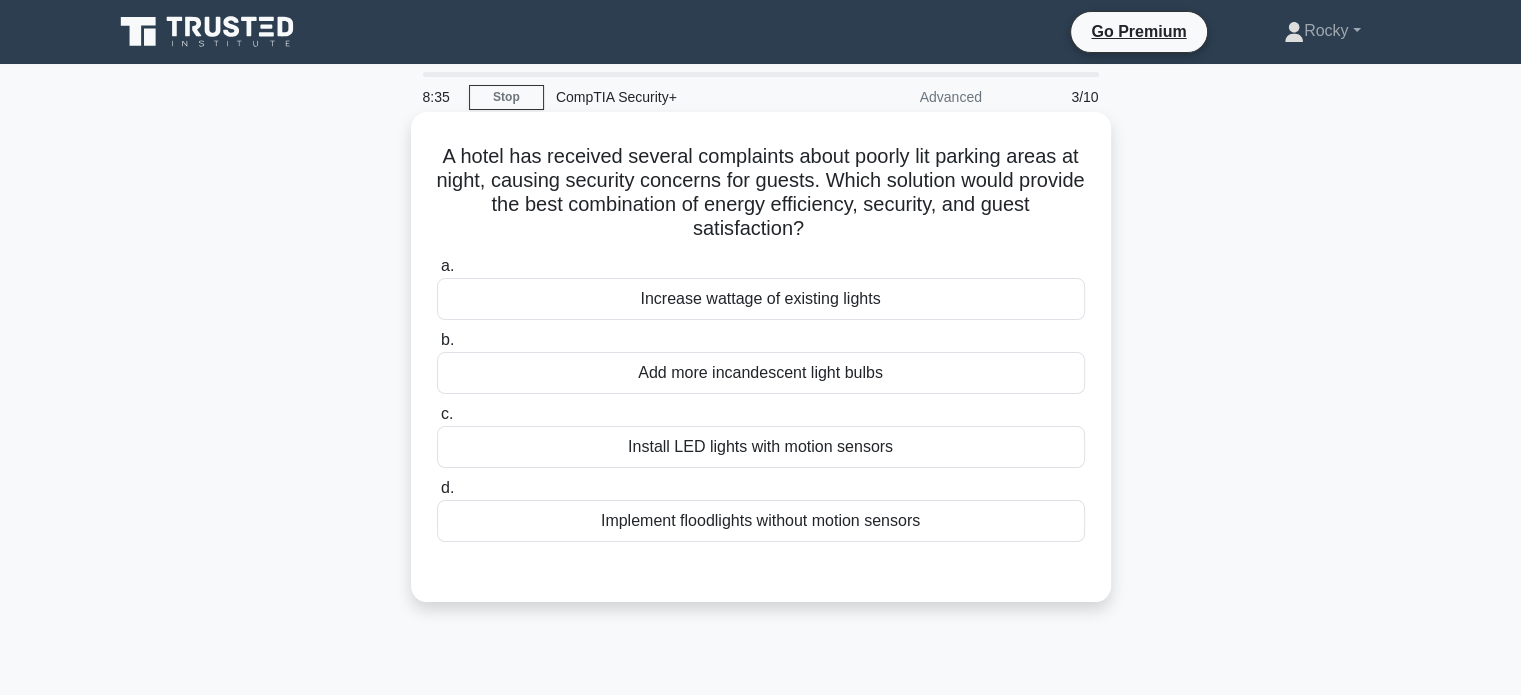 click on "Install LED lights with motion sensors" at bounding box center (761, 447) 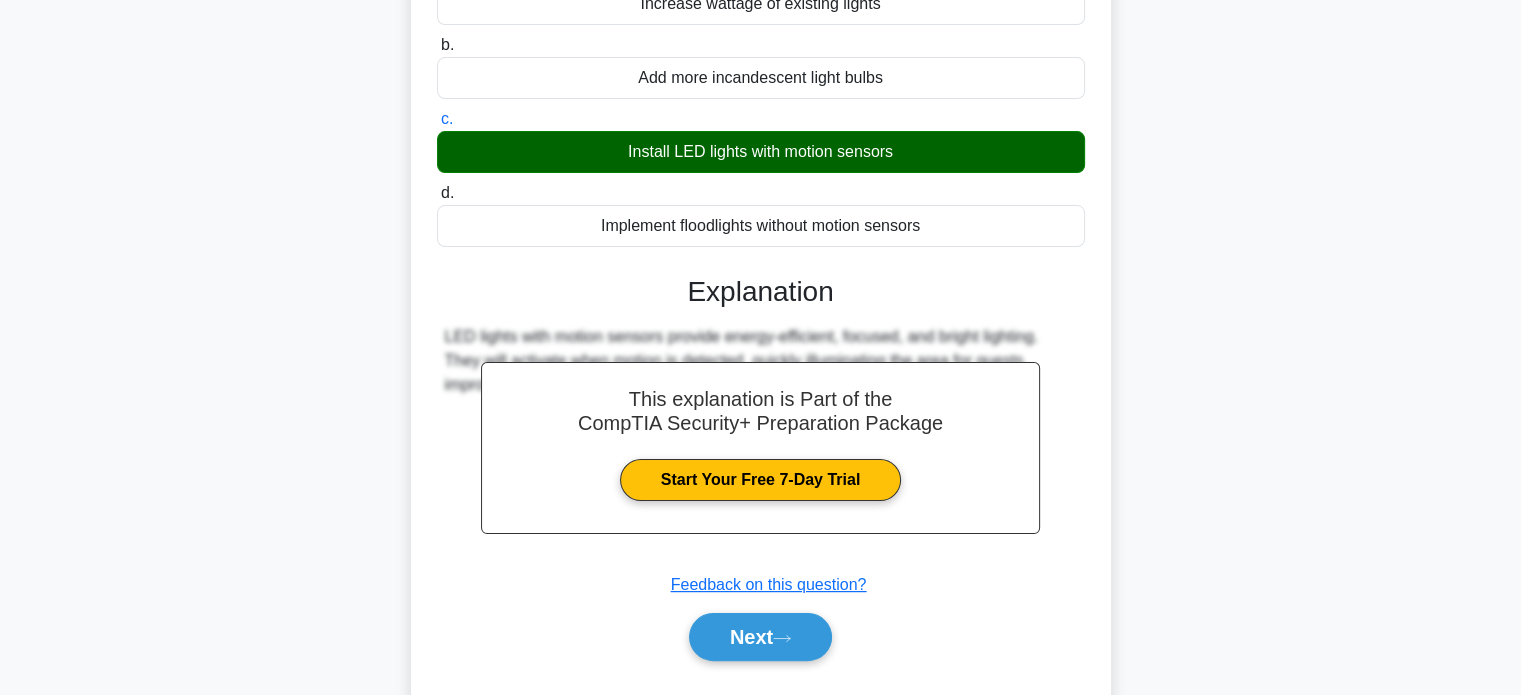 scroll, scrollTop: 385, scrollLeft: 0, axis: vertical 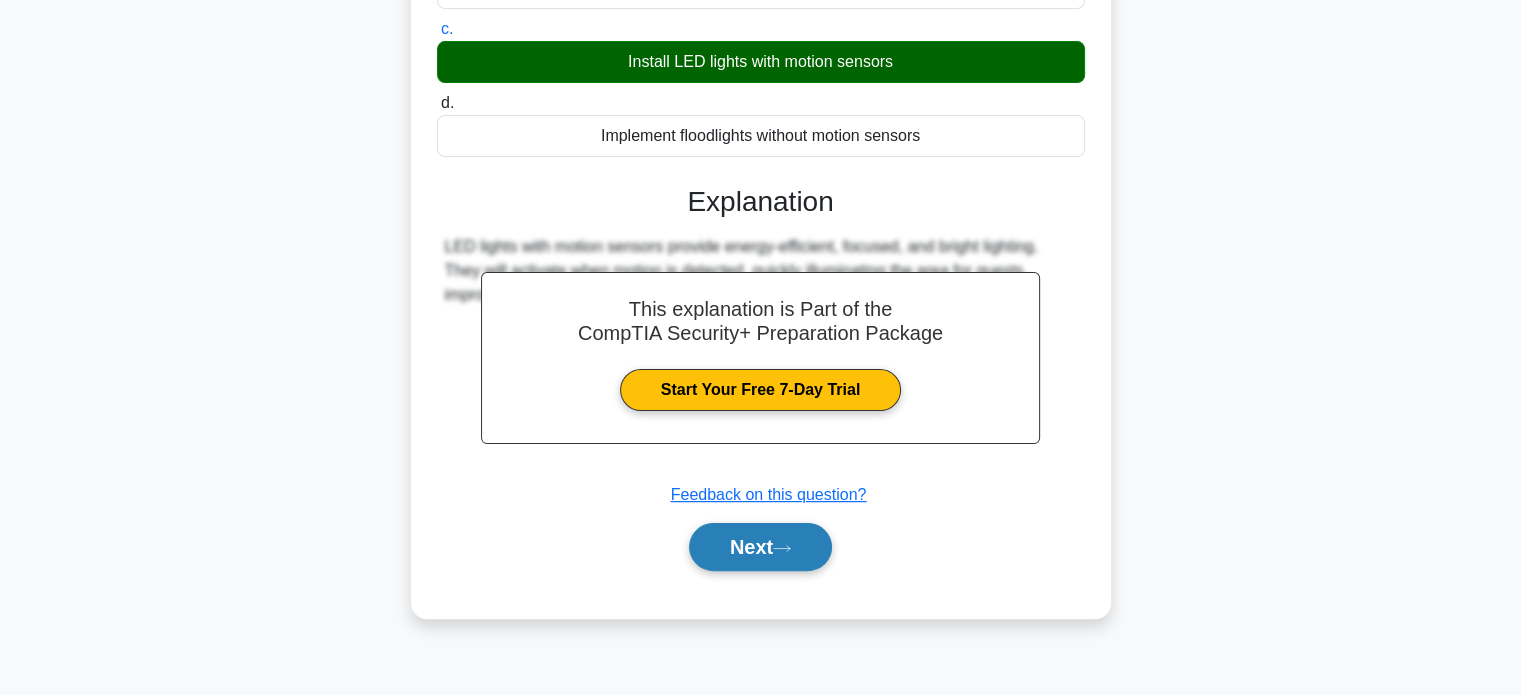 click on "Next" at bounding box center [760, 547] 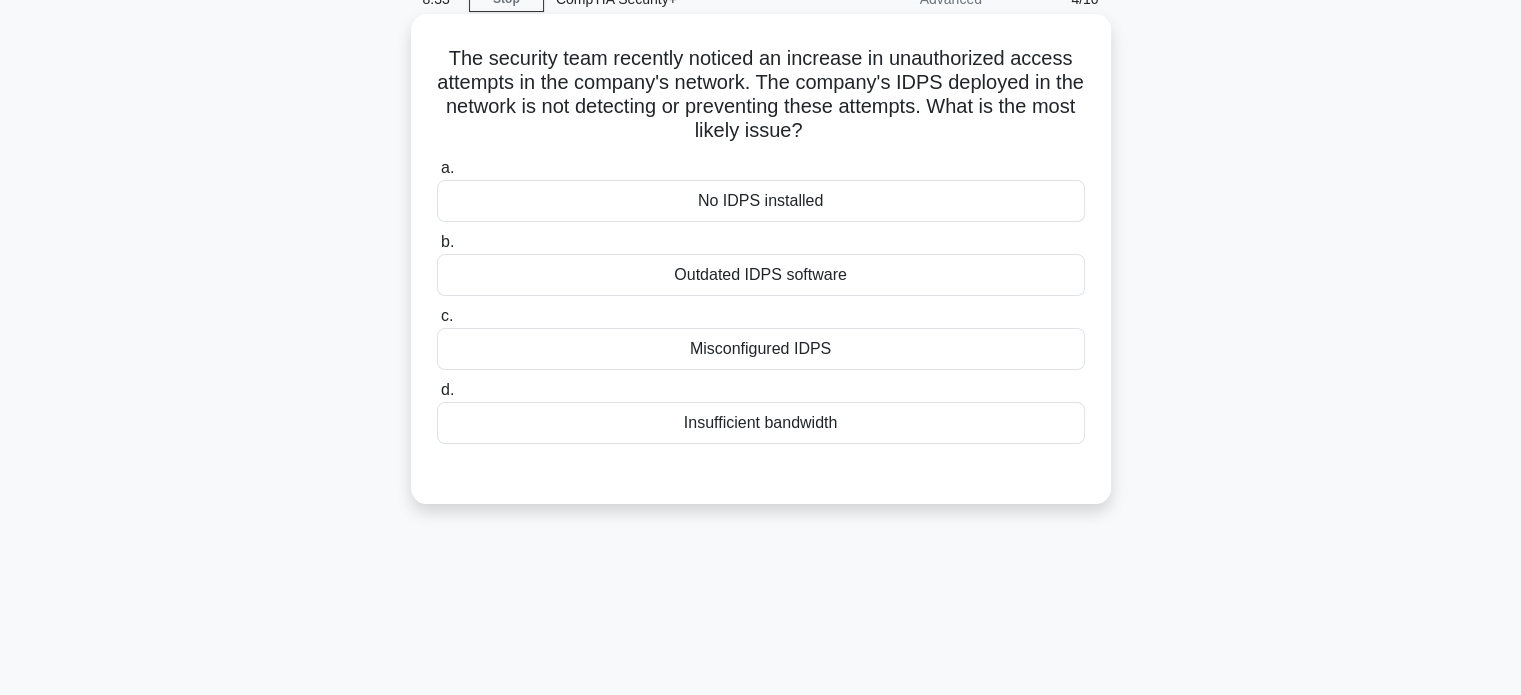 scroll, scrollTop: 0, scrollLeft: 0, axis: both 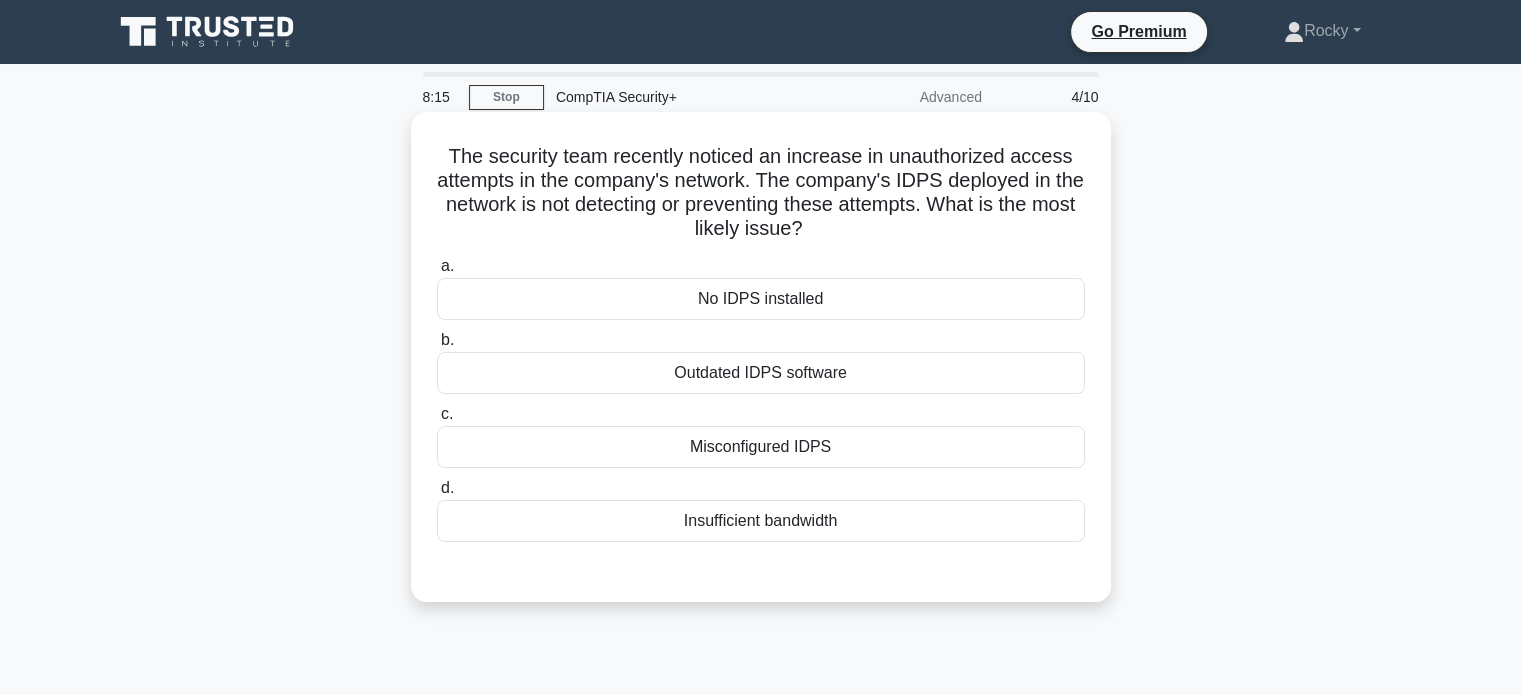 click on "Misconfigured IDPS" at bounding box center [761, 447] 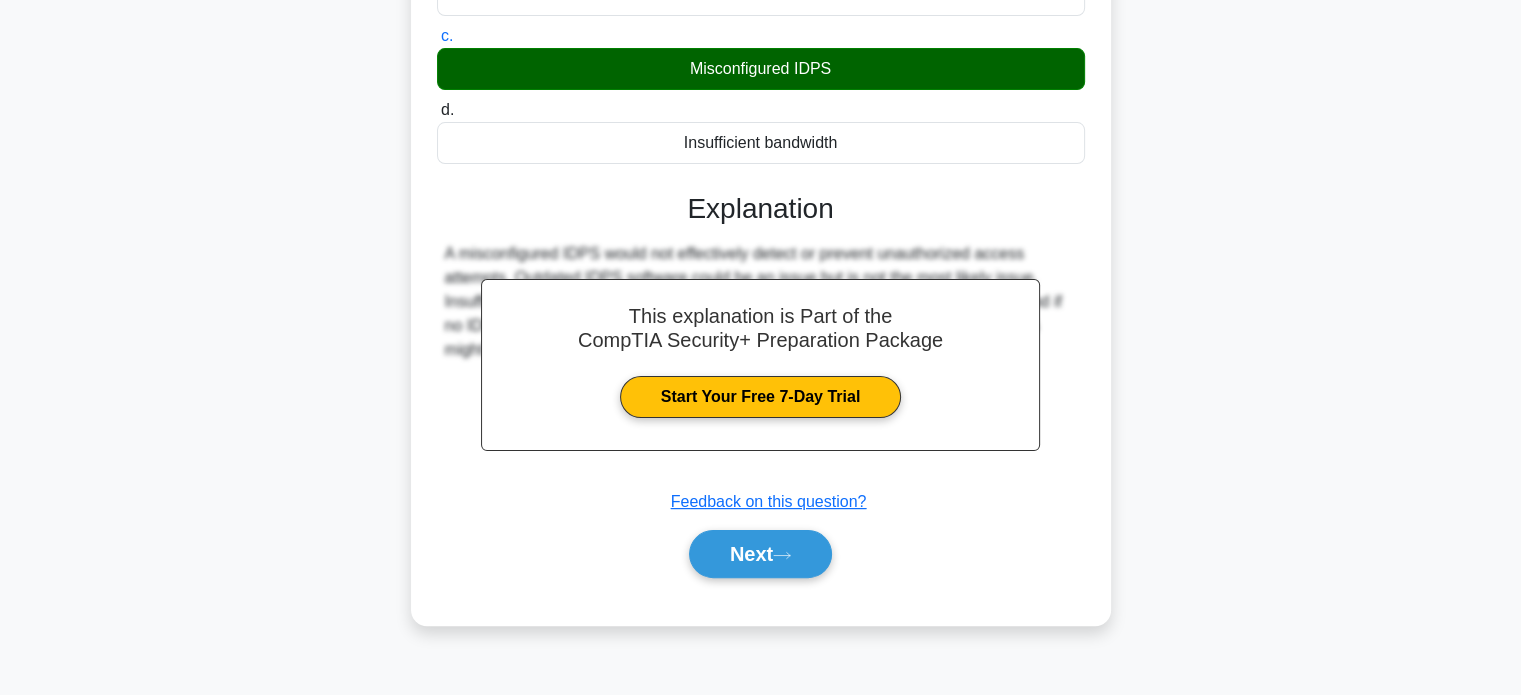 scroll, scrollTop: 385, scrollLeft: 0, axis: vertical 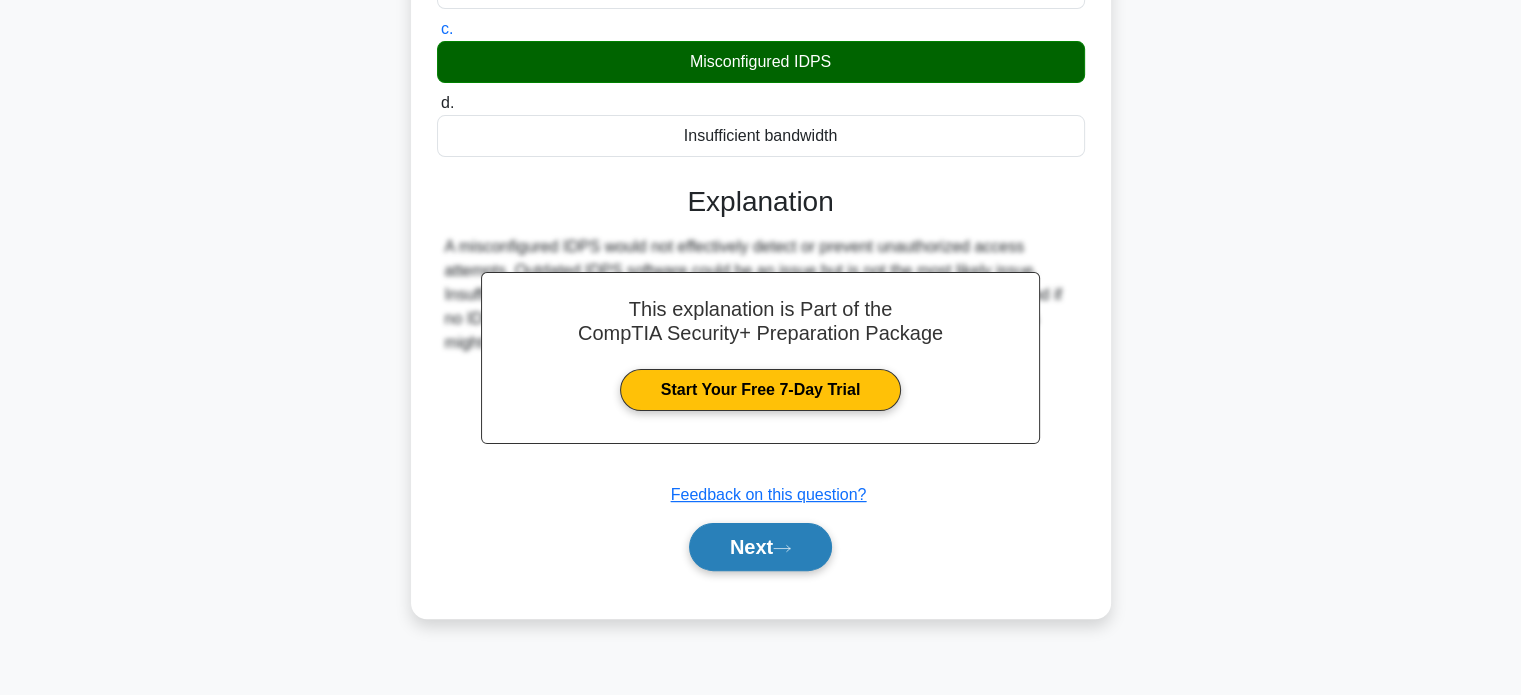 click on "Next" at bounding box center [760, 547] 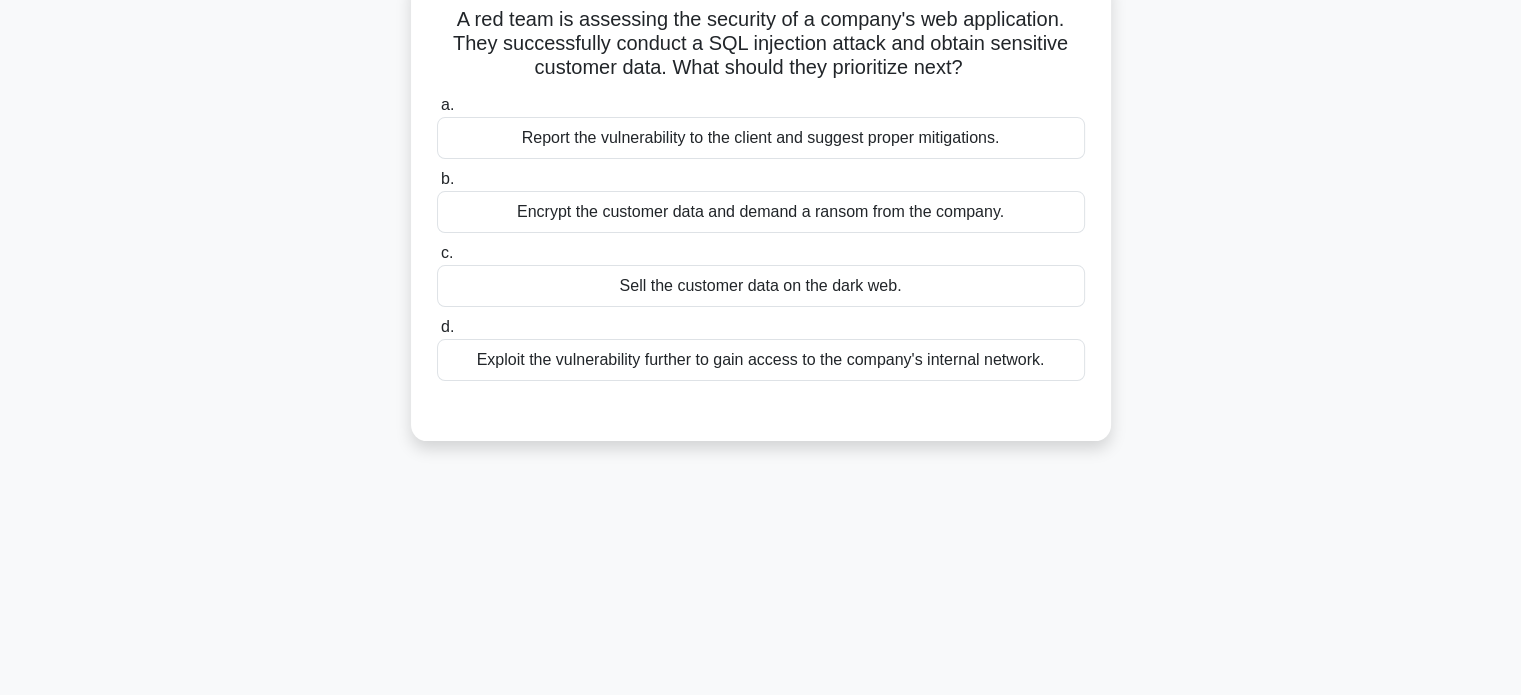 scroll, scrollTop: 0, scrollLeft: 0, axis: both 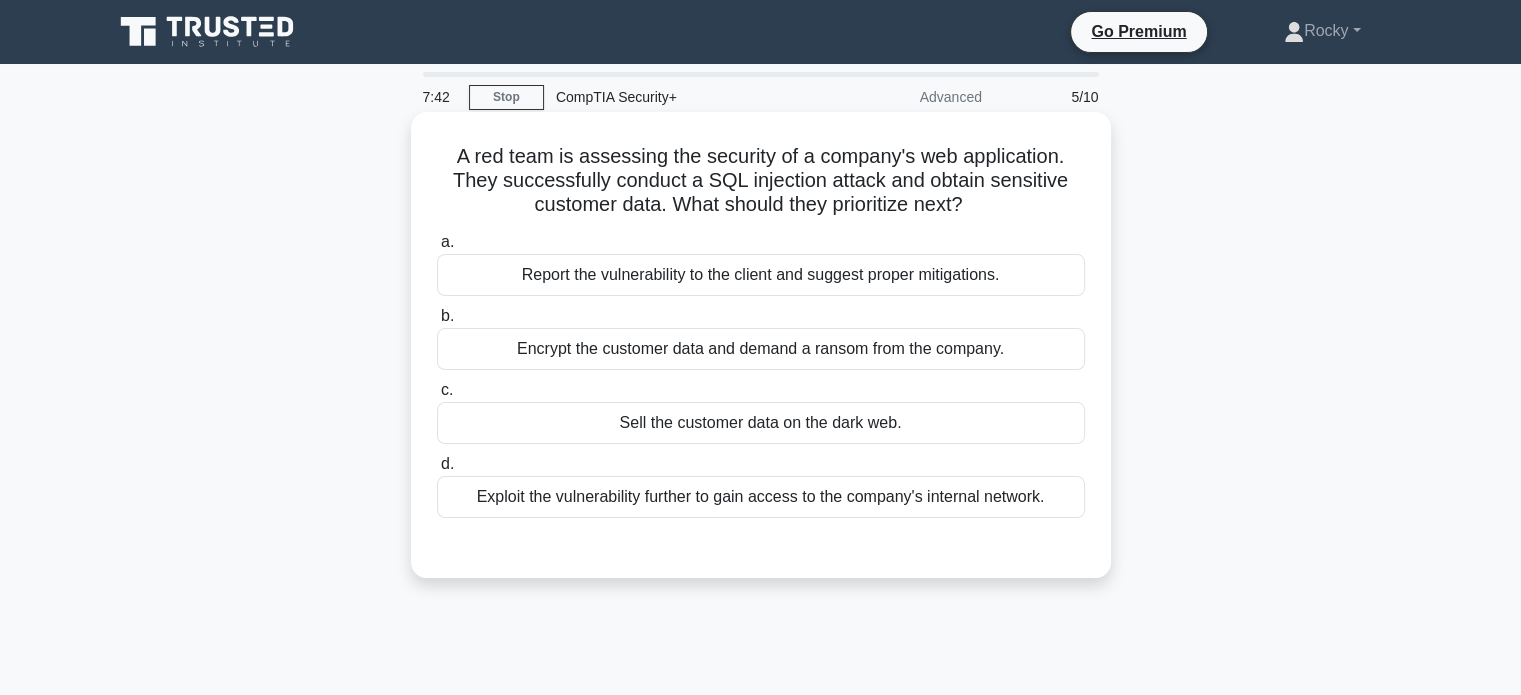click on "Report the vulnerability to the client and suggest proper mitigations." at bounding box center [761, 275] 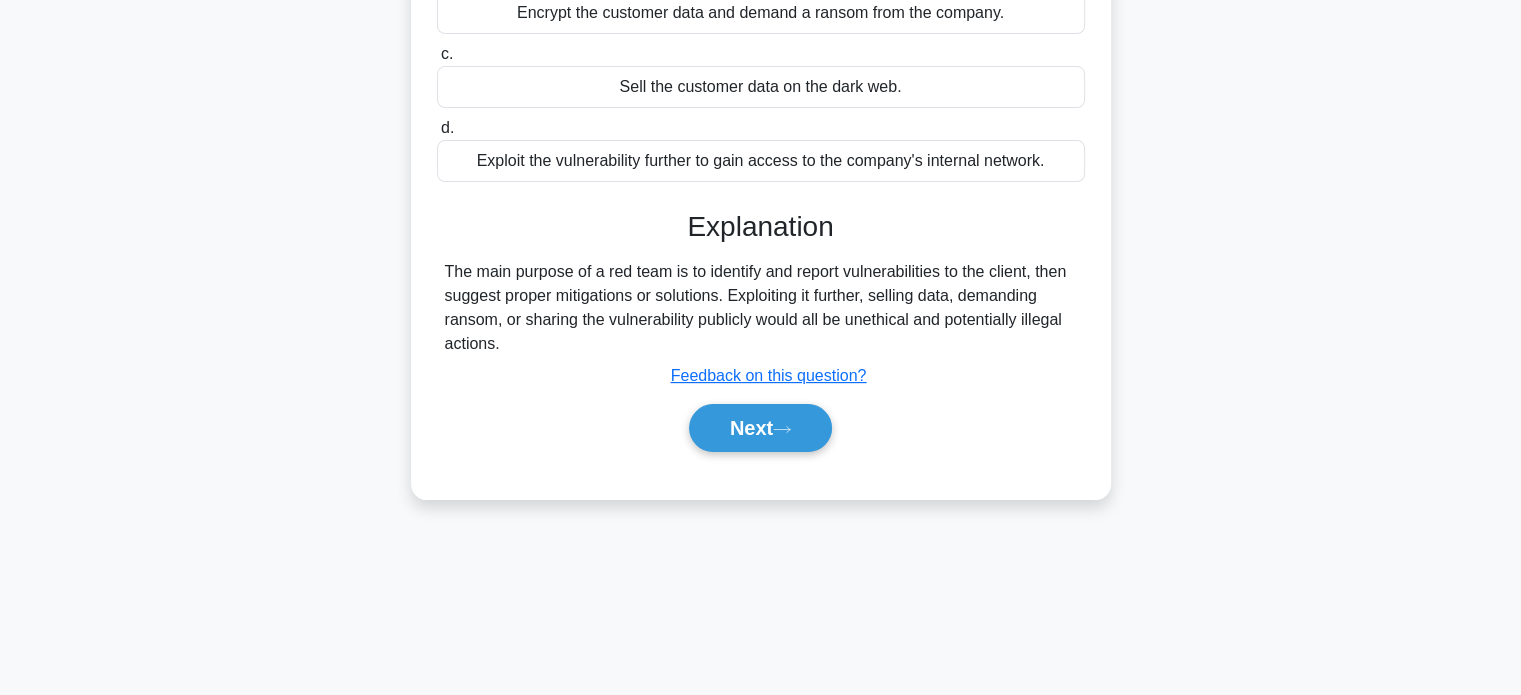 scroll, scrollTop: 385, scrollLeft: 0, axis: vertical 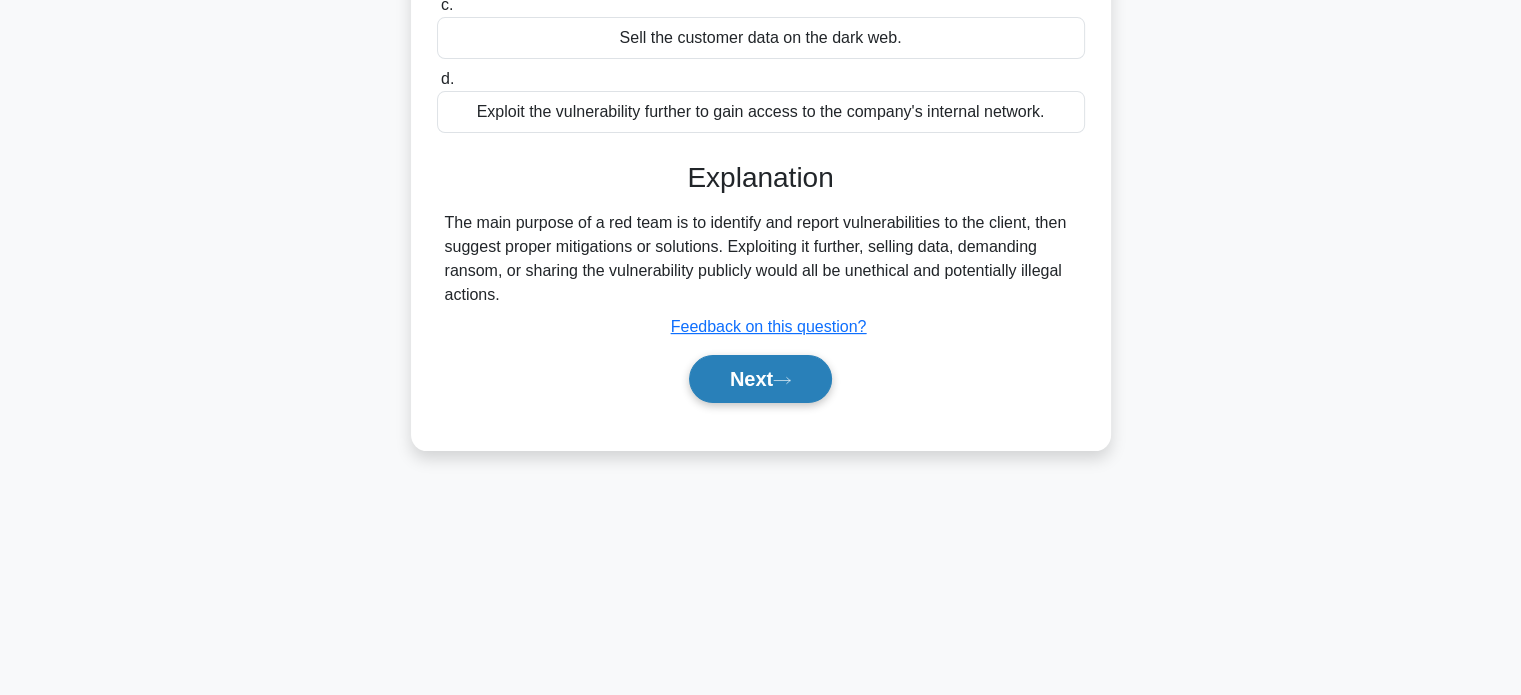 click on "Next" at bounding box center [760, 379] 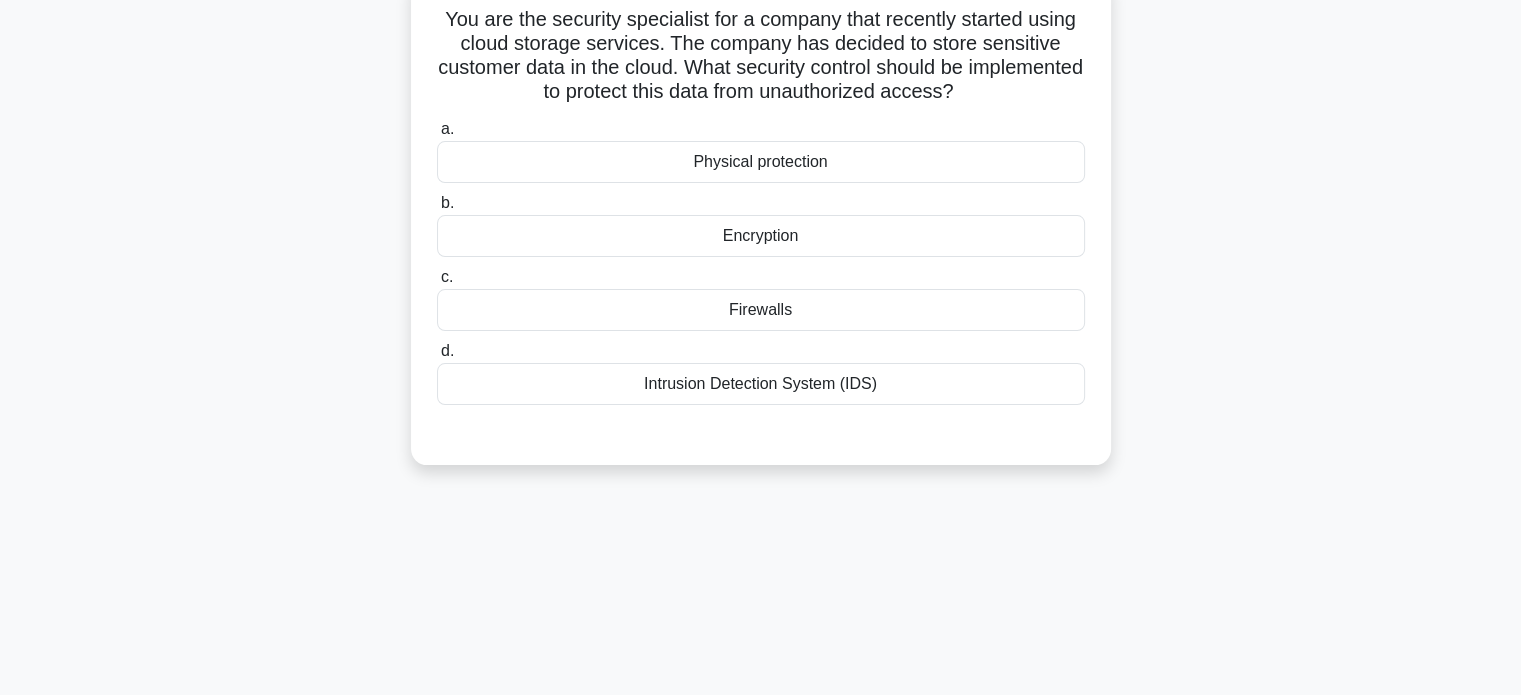 scroll, scrollTop: 0, scrollLeft: 0, axis: both 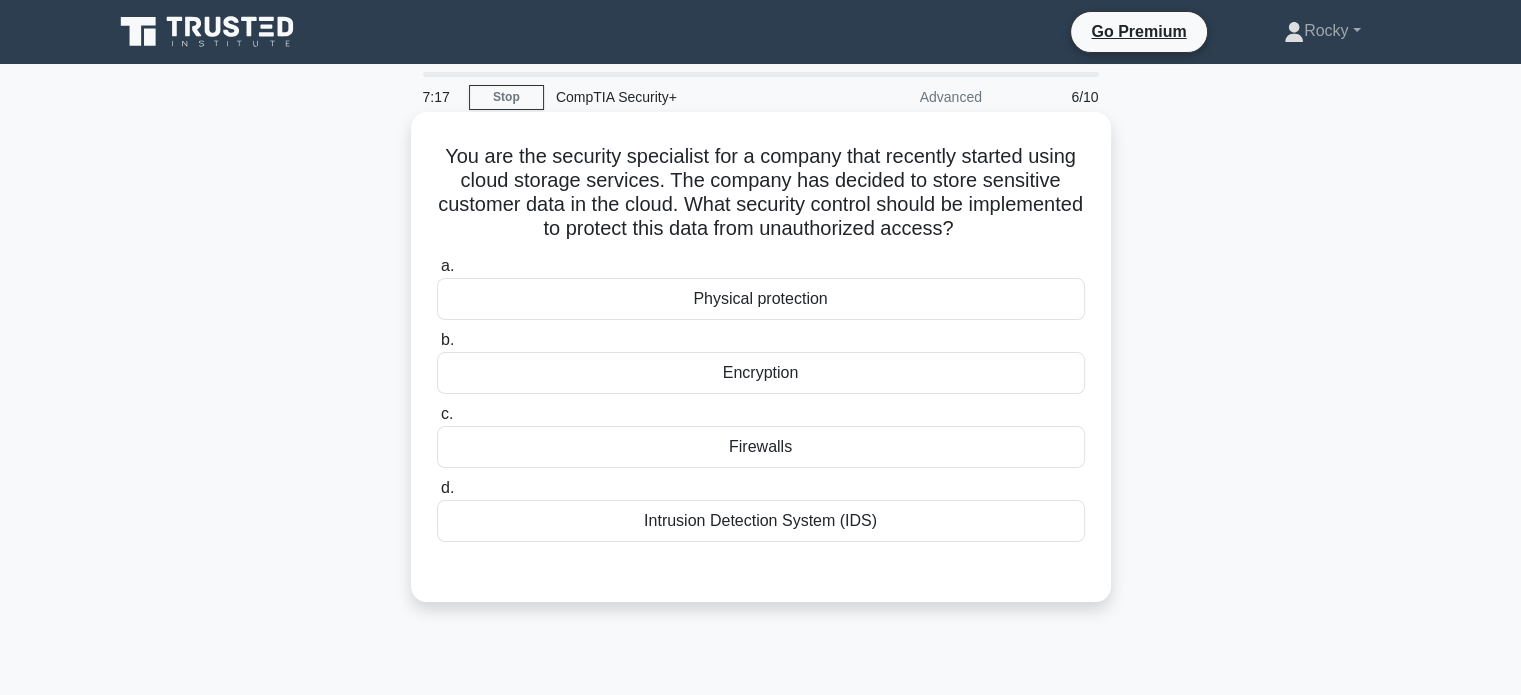 click on "Encryption" at bounding box center [761, 373] 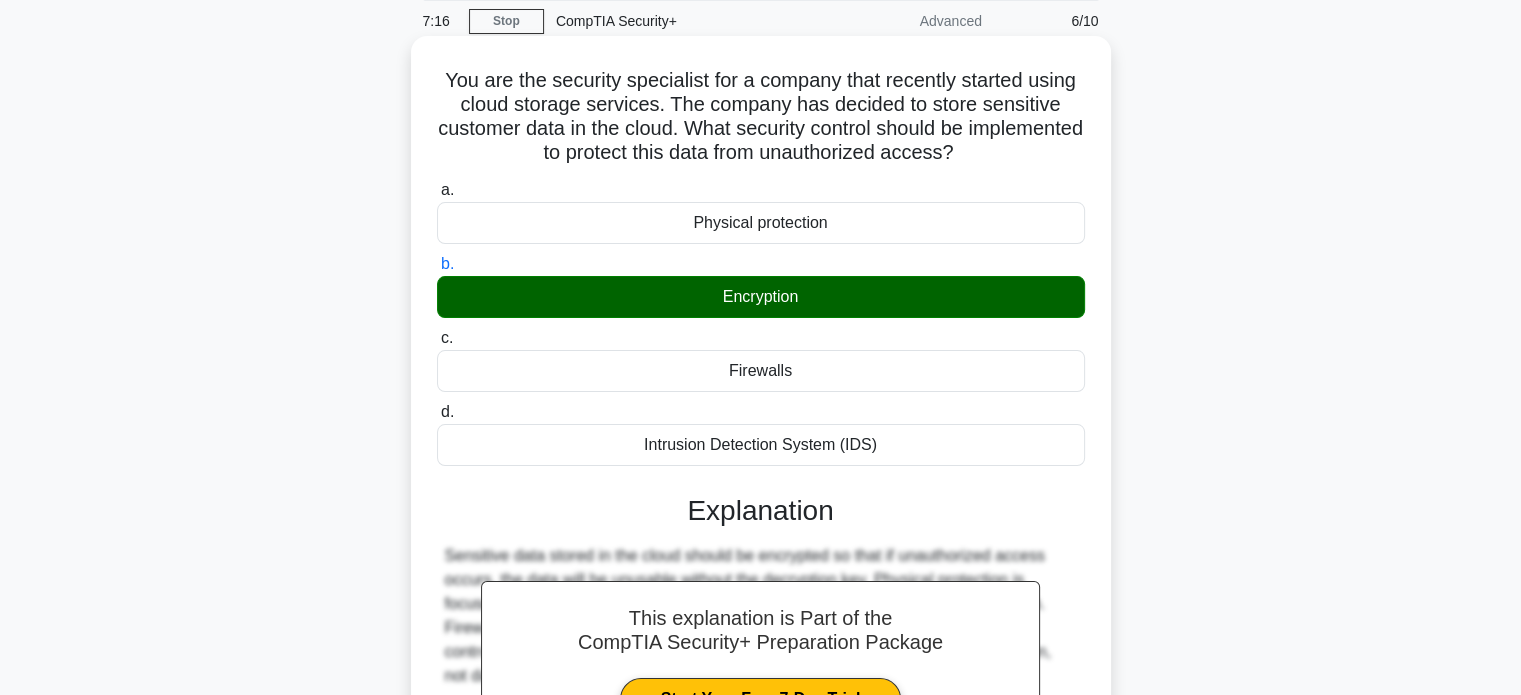 scroll, scrollTop: 385, scrollLeft: 0, axis: vertical 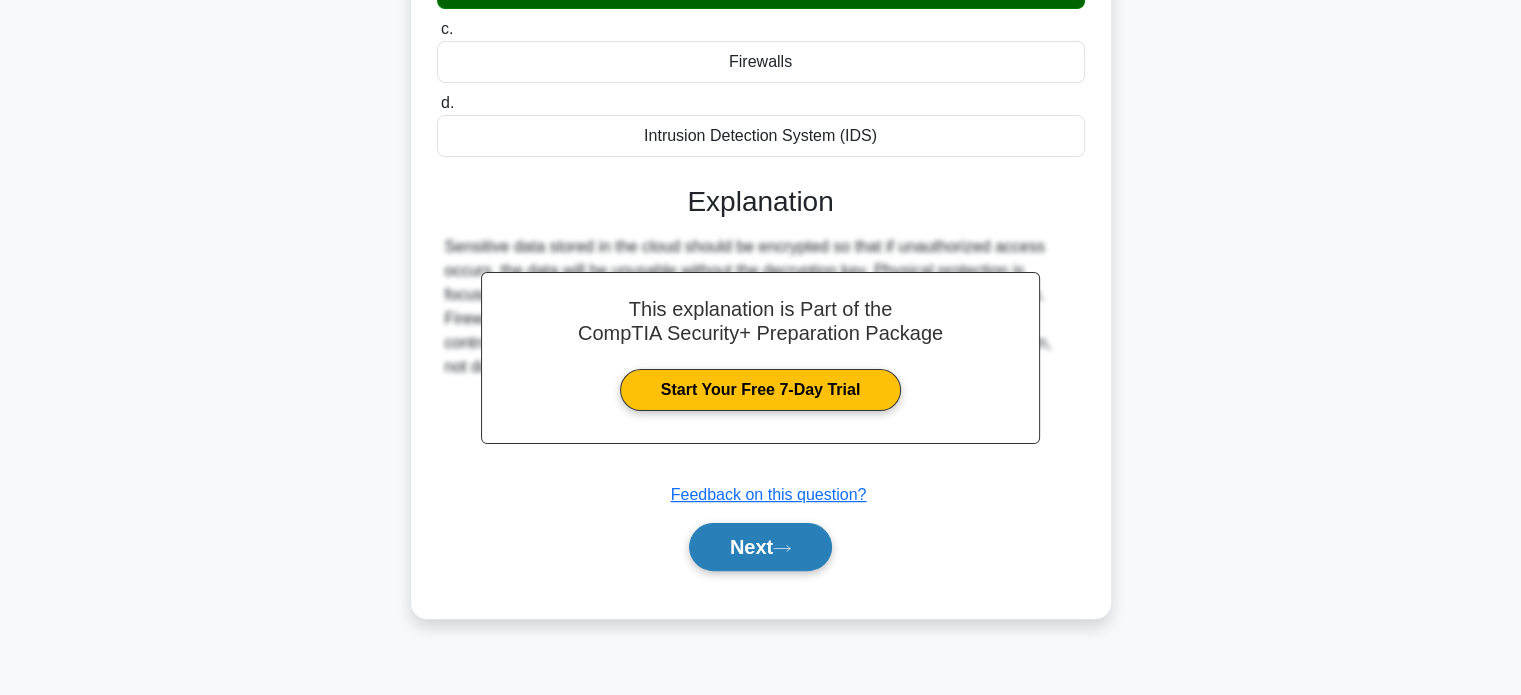click on "Next" at bounding box center (760, 547) 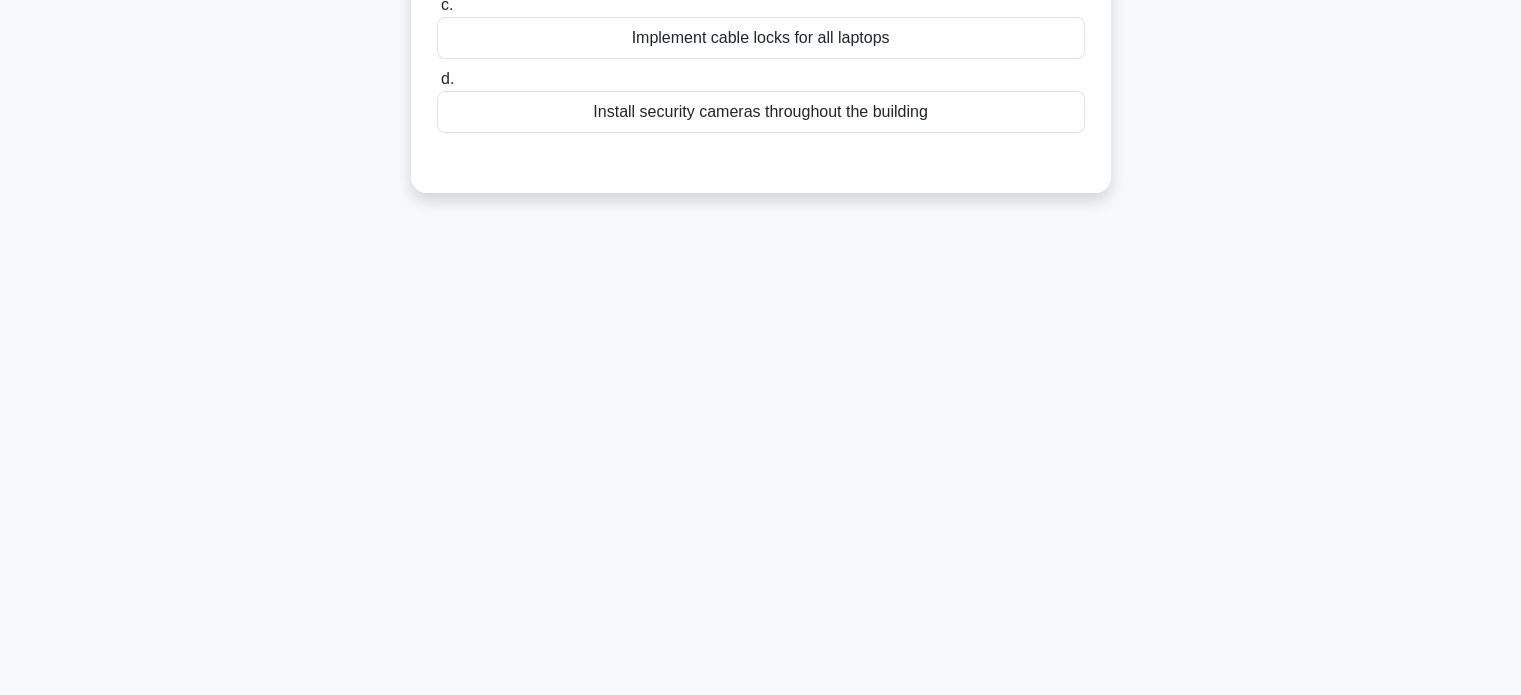 scroll, scrollTop: 0, scrollLeft: 0, axis: both 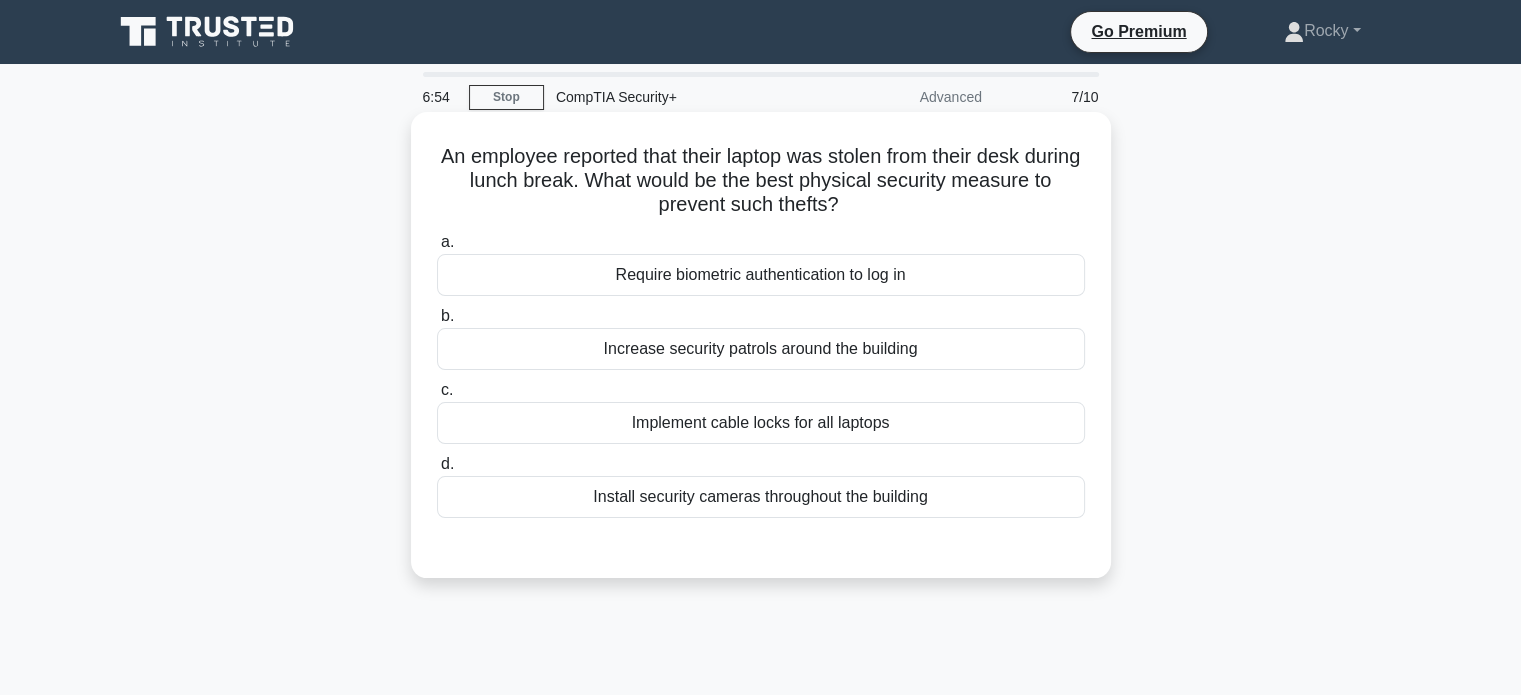click on "Install security cameras throughout the building" at bounding box center [761, 497] 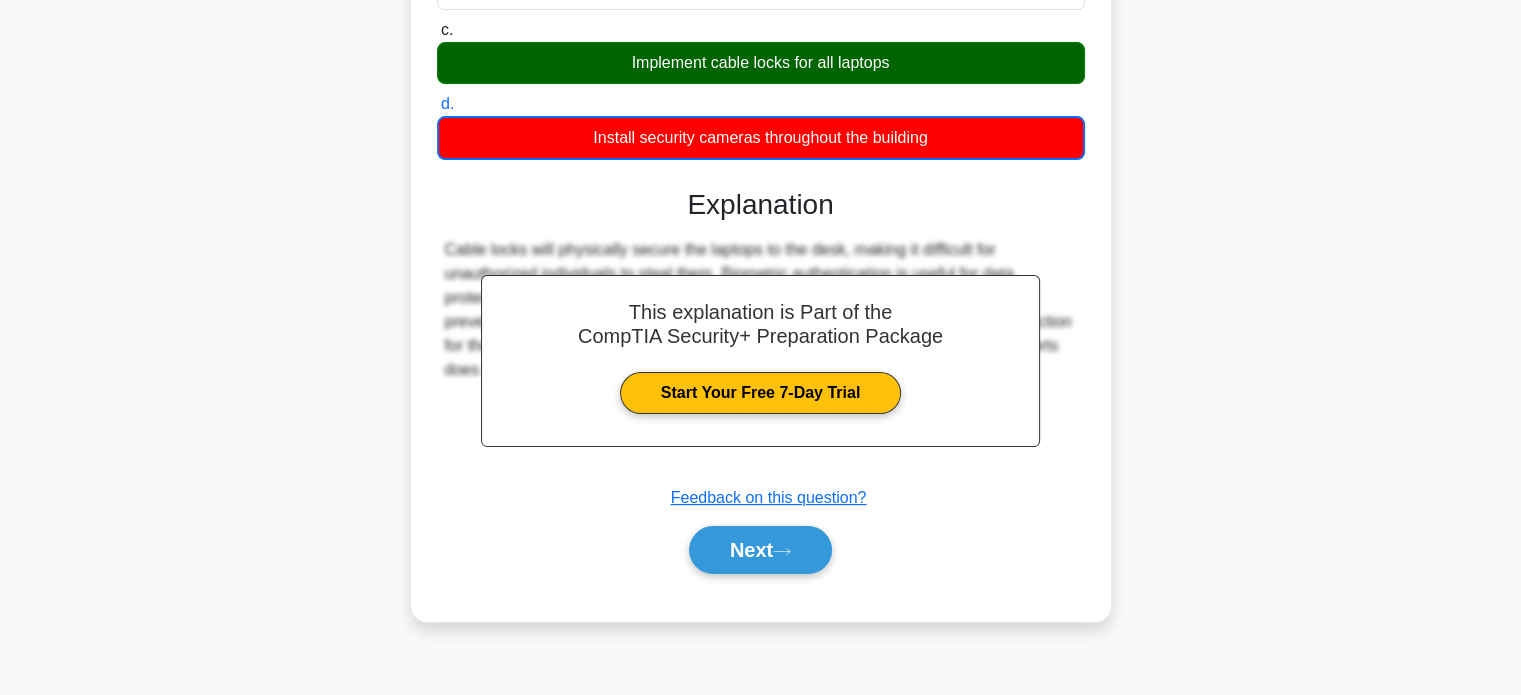 scroll, scrollTop: 385, scrollLeft: 0, axis: vertical 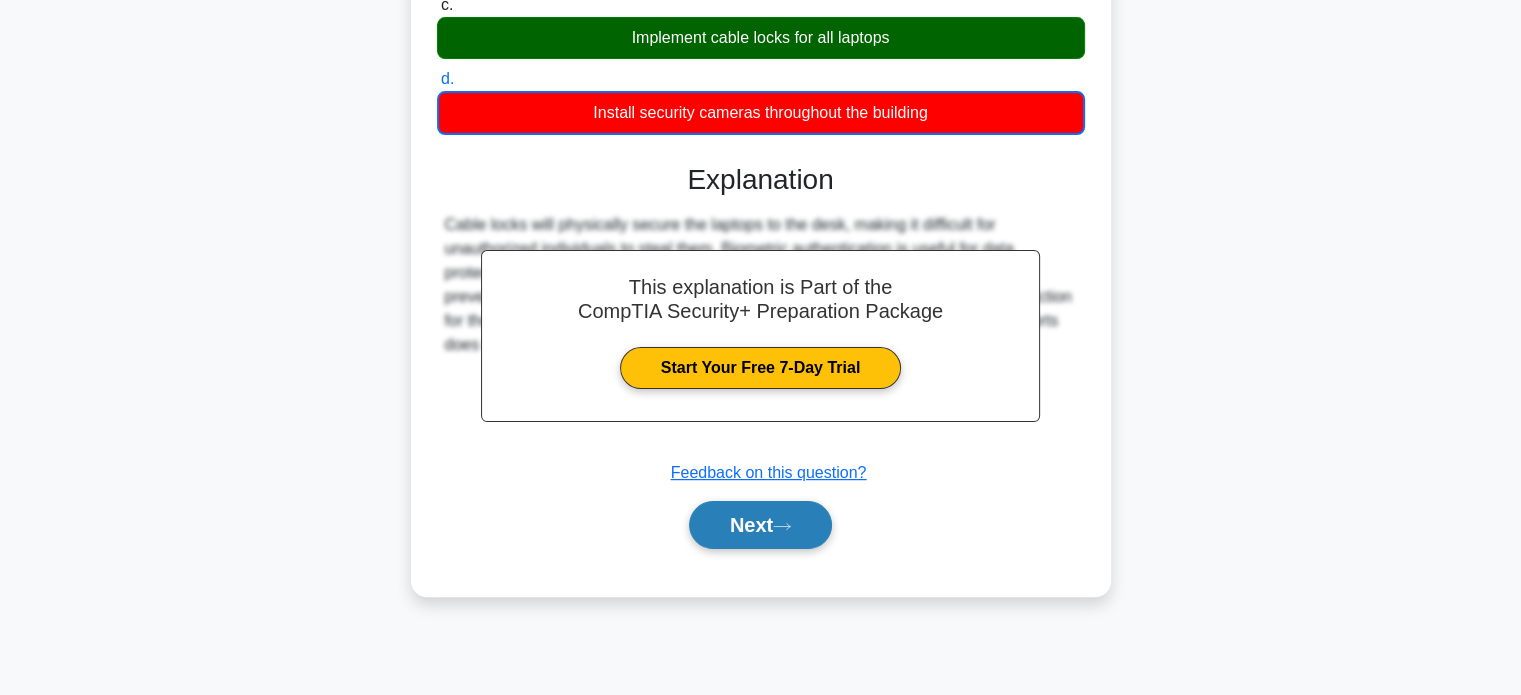 click on "Next" at bounding box center (760, 525) 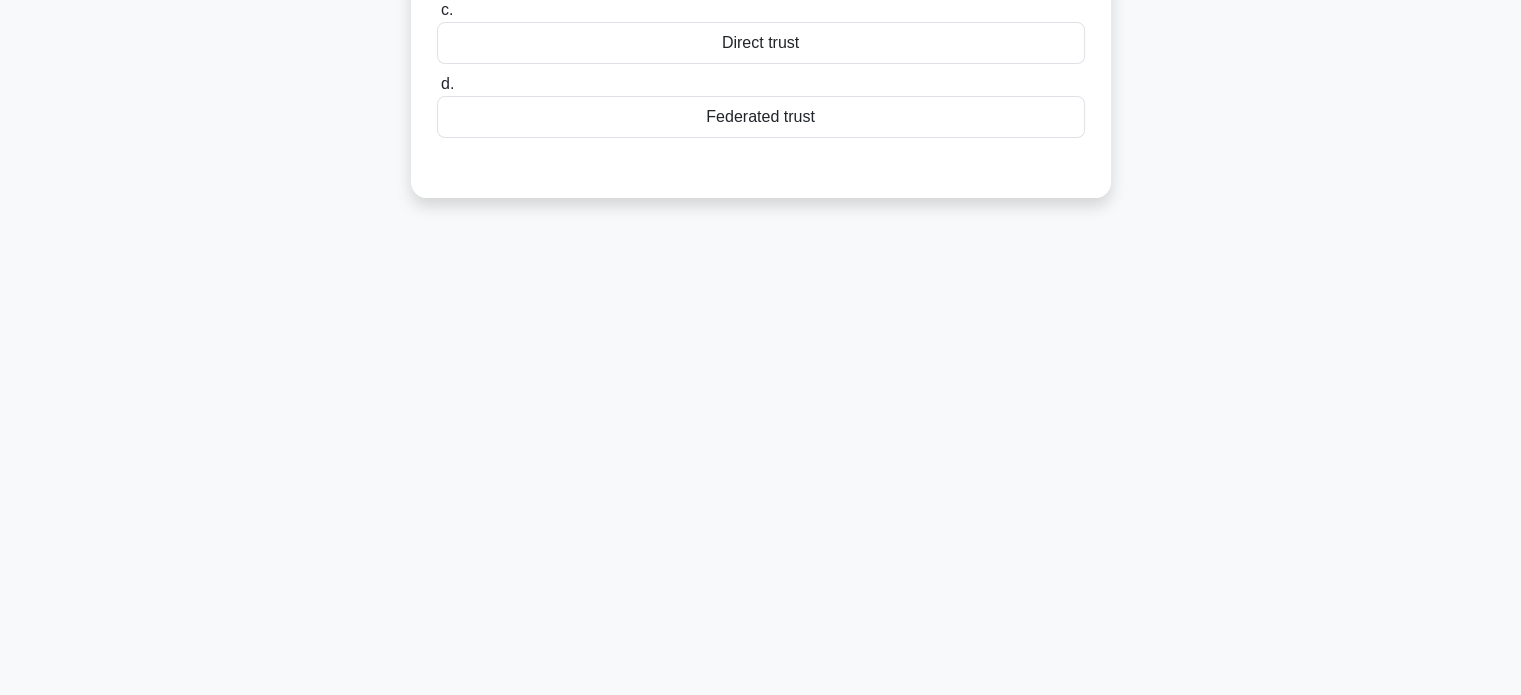 scroll, scrollTop: 0, scrollLeft: 0, axis: both 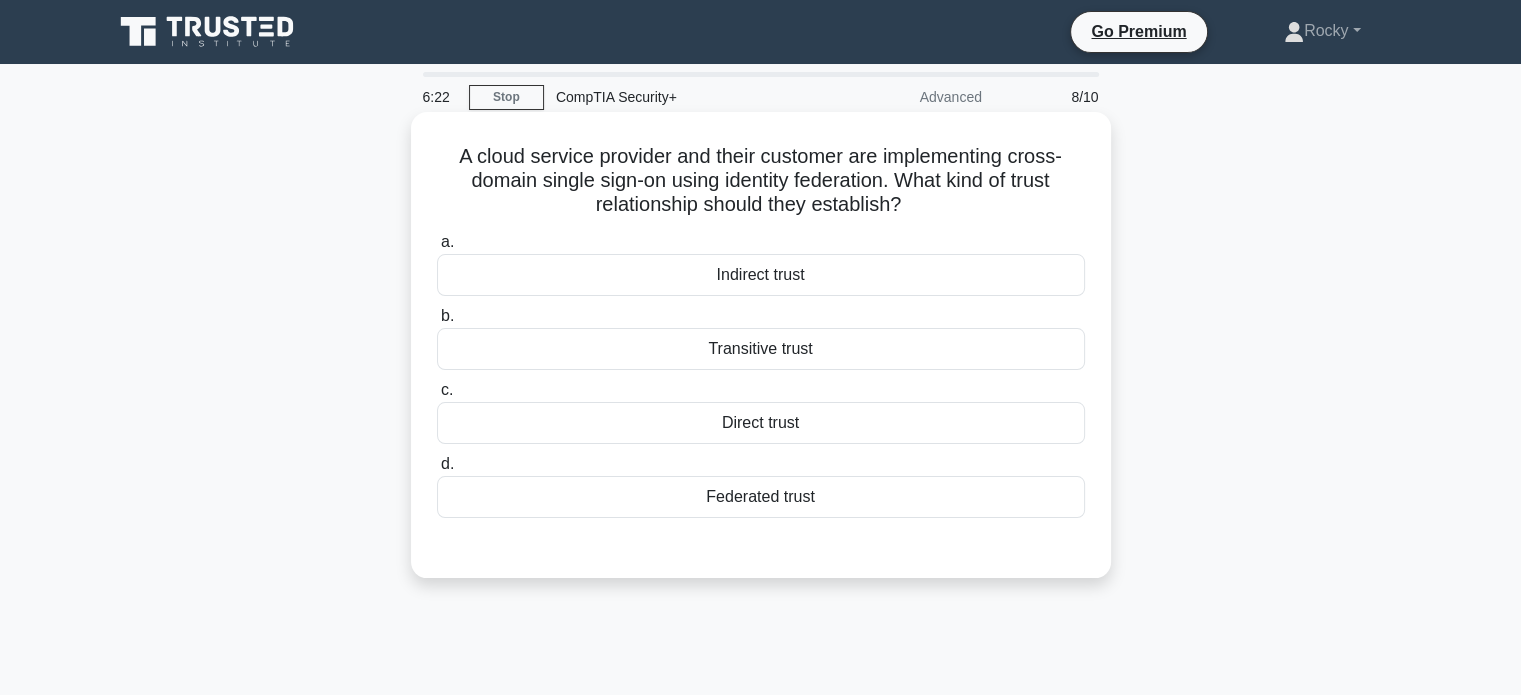 click on "Transitive trust" at bounding box center [761, 349] 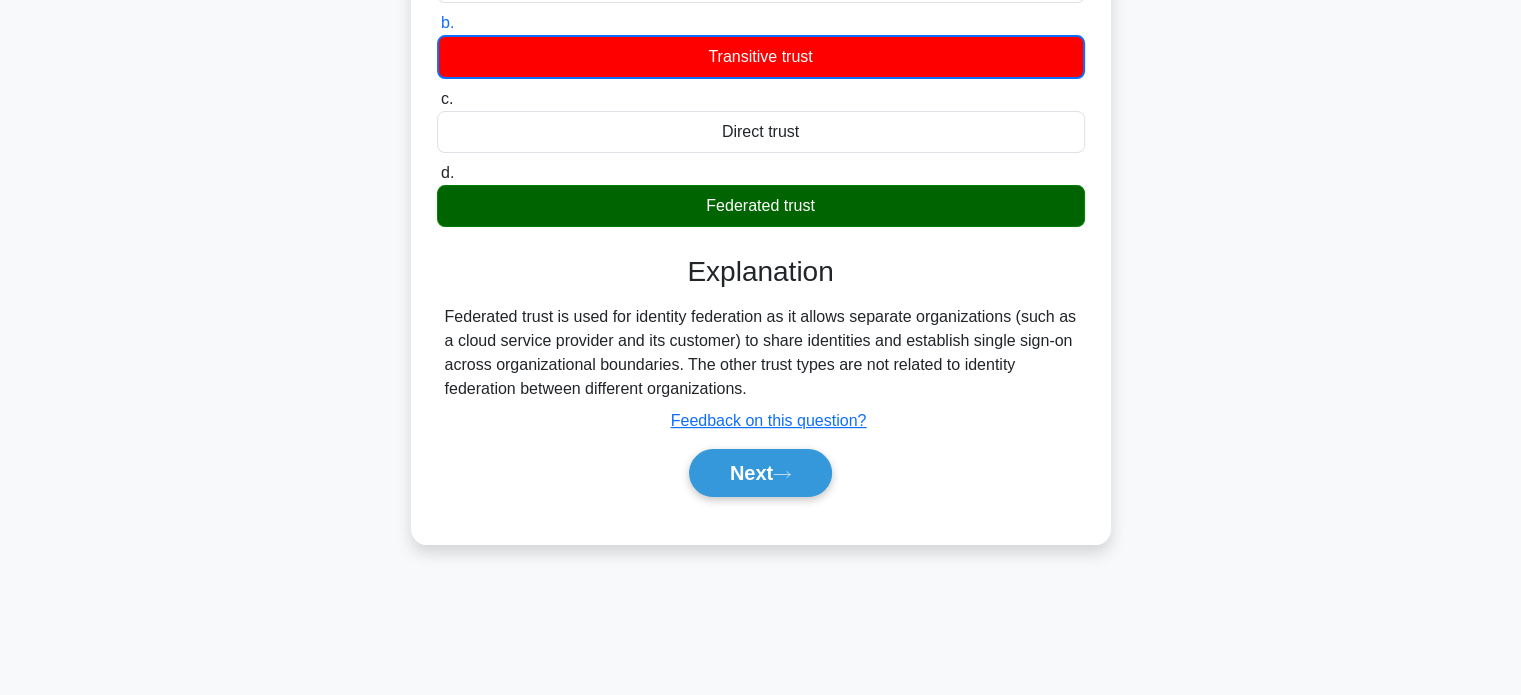 scroll, scrollTop: 300, scrollLeft: 0, axis: vertical 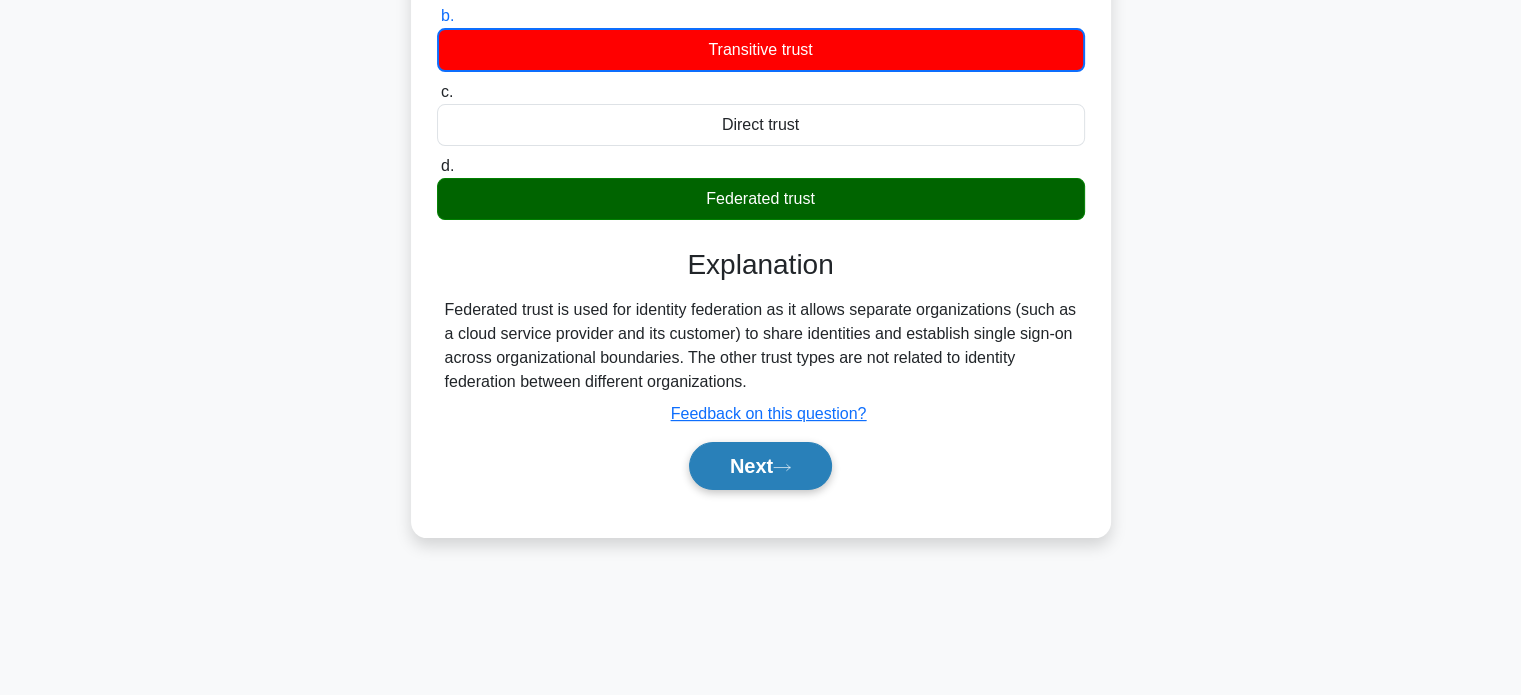 click on "Next" at bounding box center (760, 466) 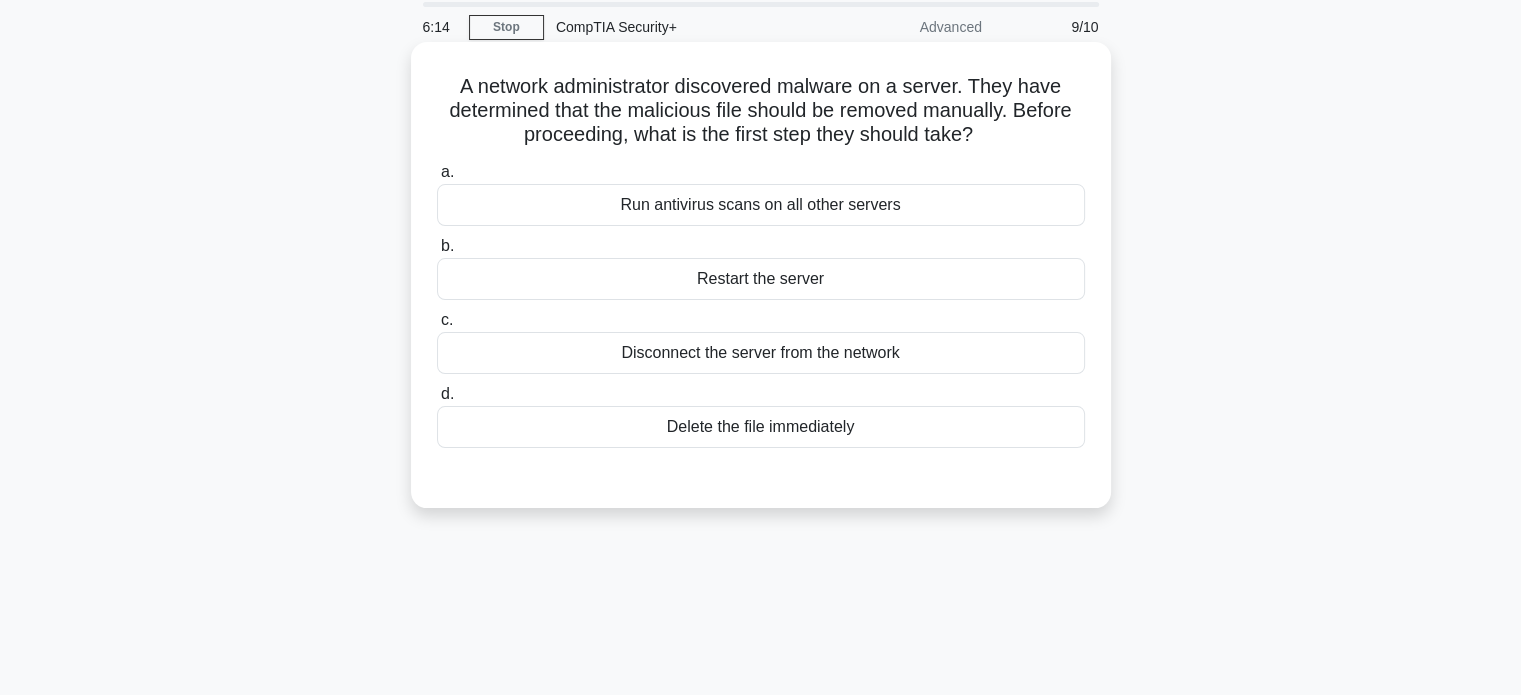 scroll, scrollTop: 0, scrollLeft: 0, axis: both 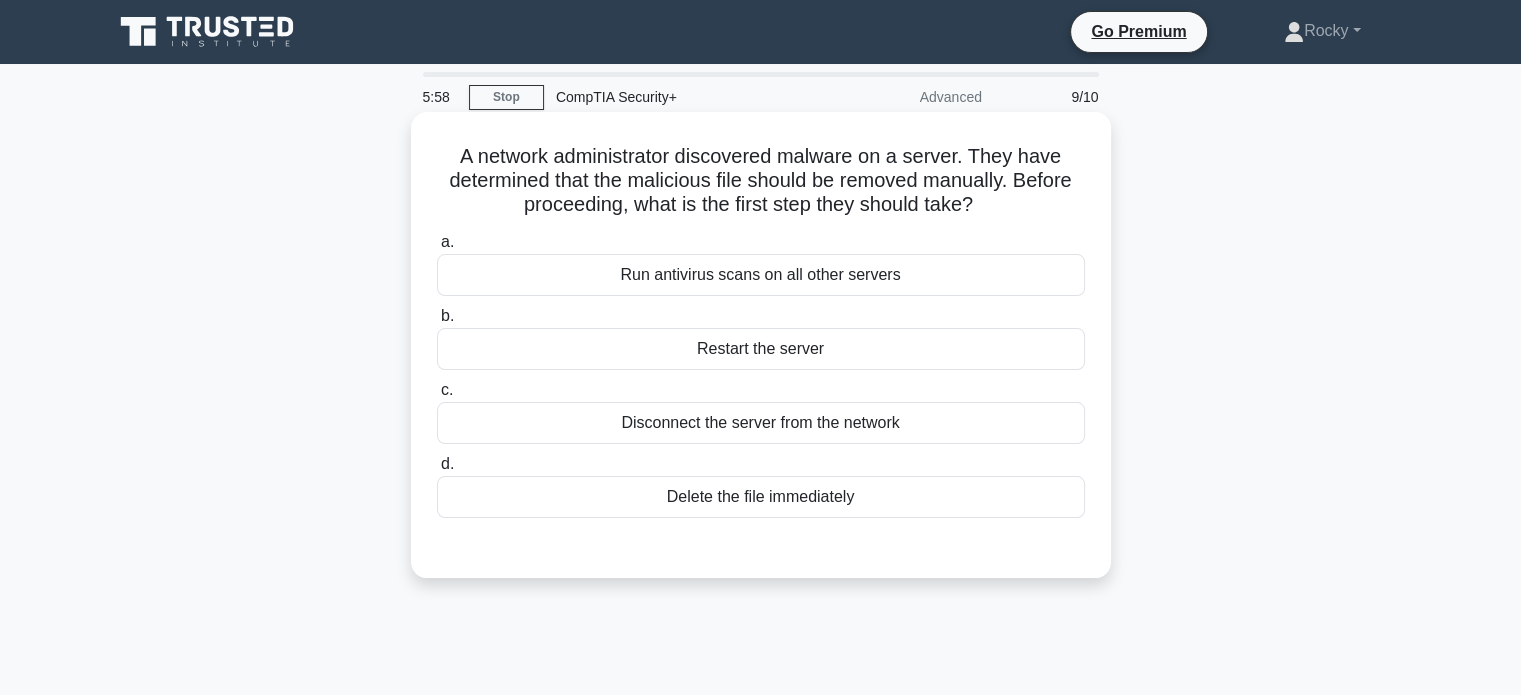 click on "Disconnect the server from the network" at bounding box center (761, 423) 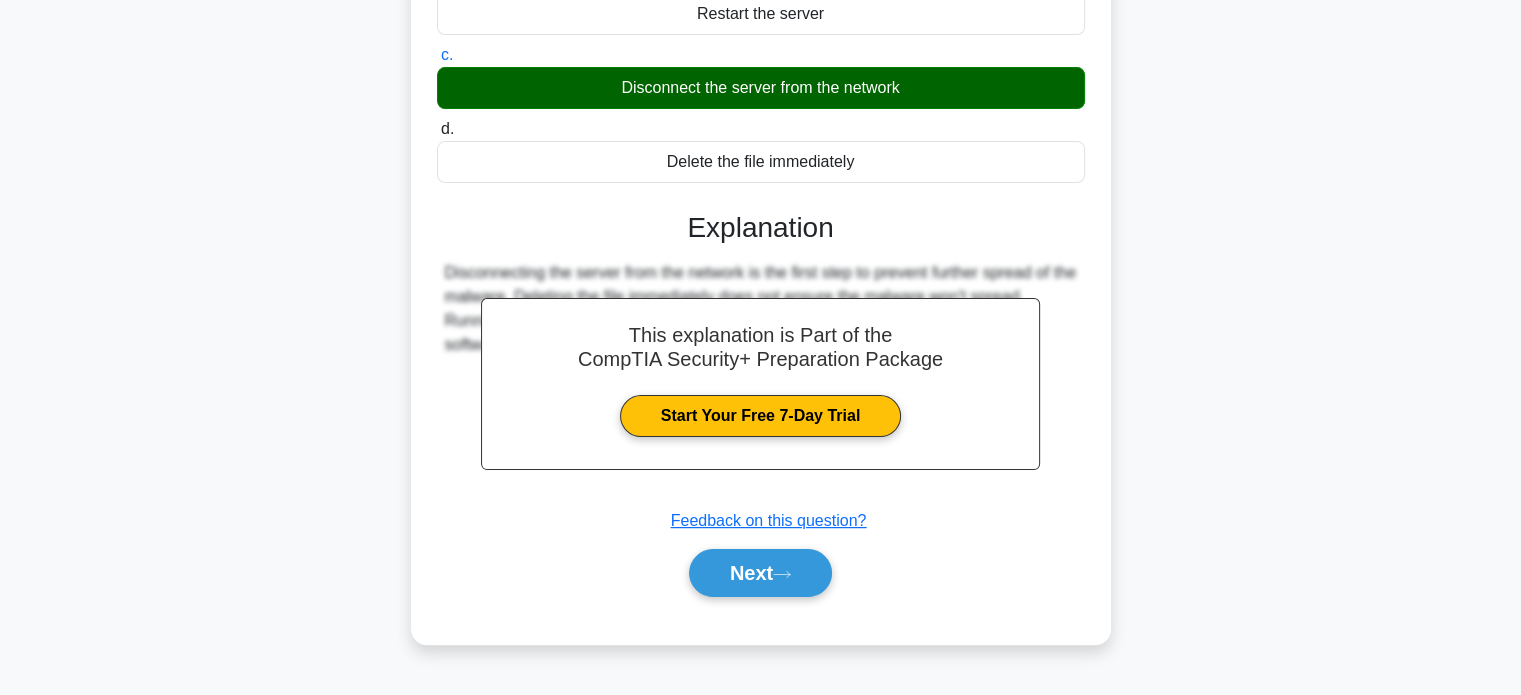 scroll, scrollTop: 385, scrollLeft: 0, axis: vertical 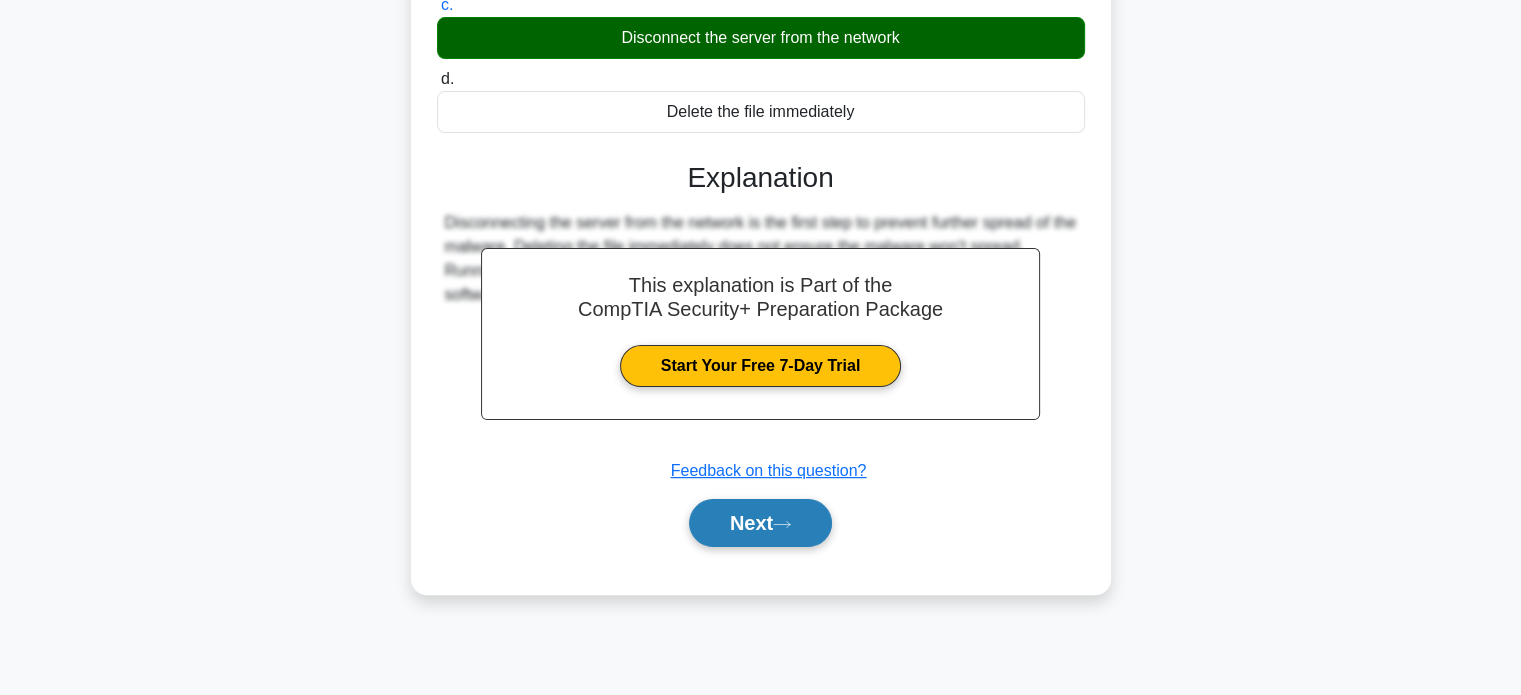 click on "Next" at bounding box center [760, 523] 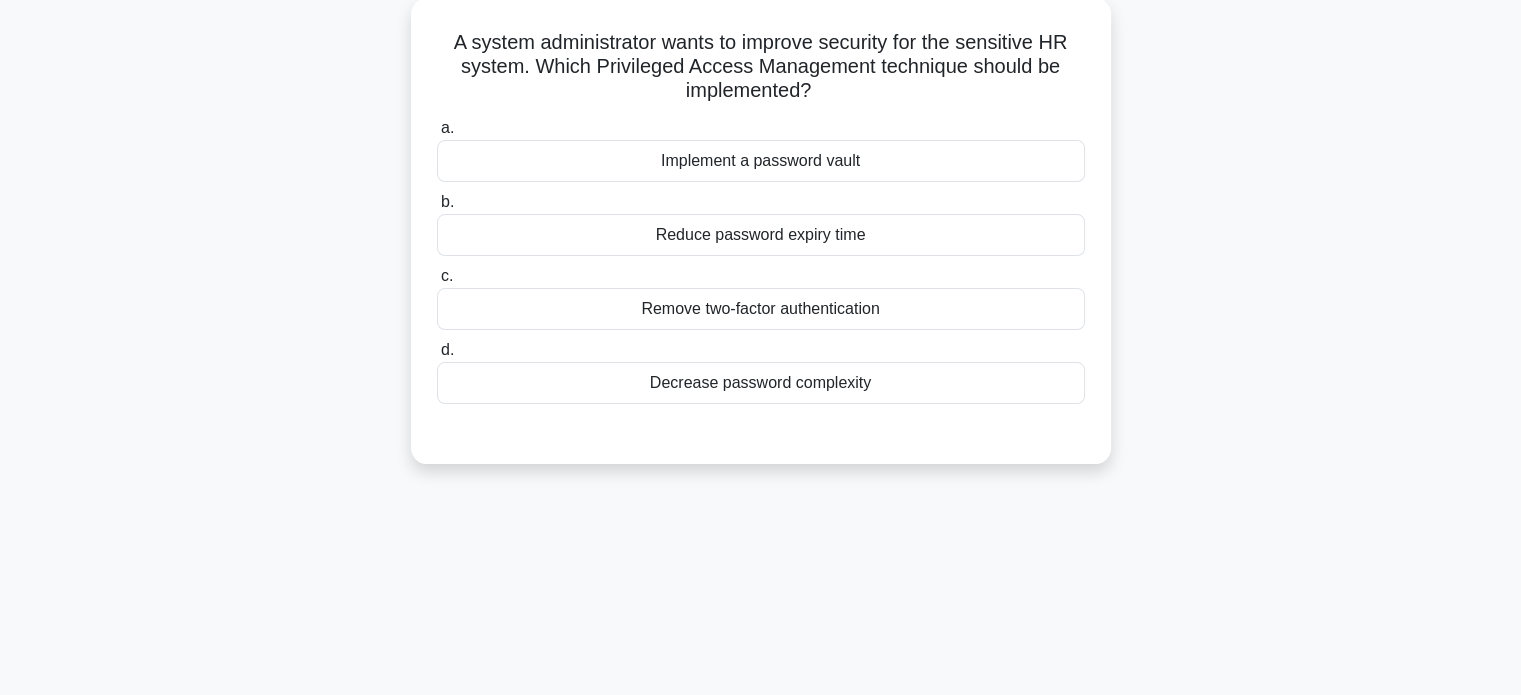 scroll, scrollTop: 0, scrollLeft: 0, axis: both 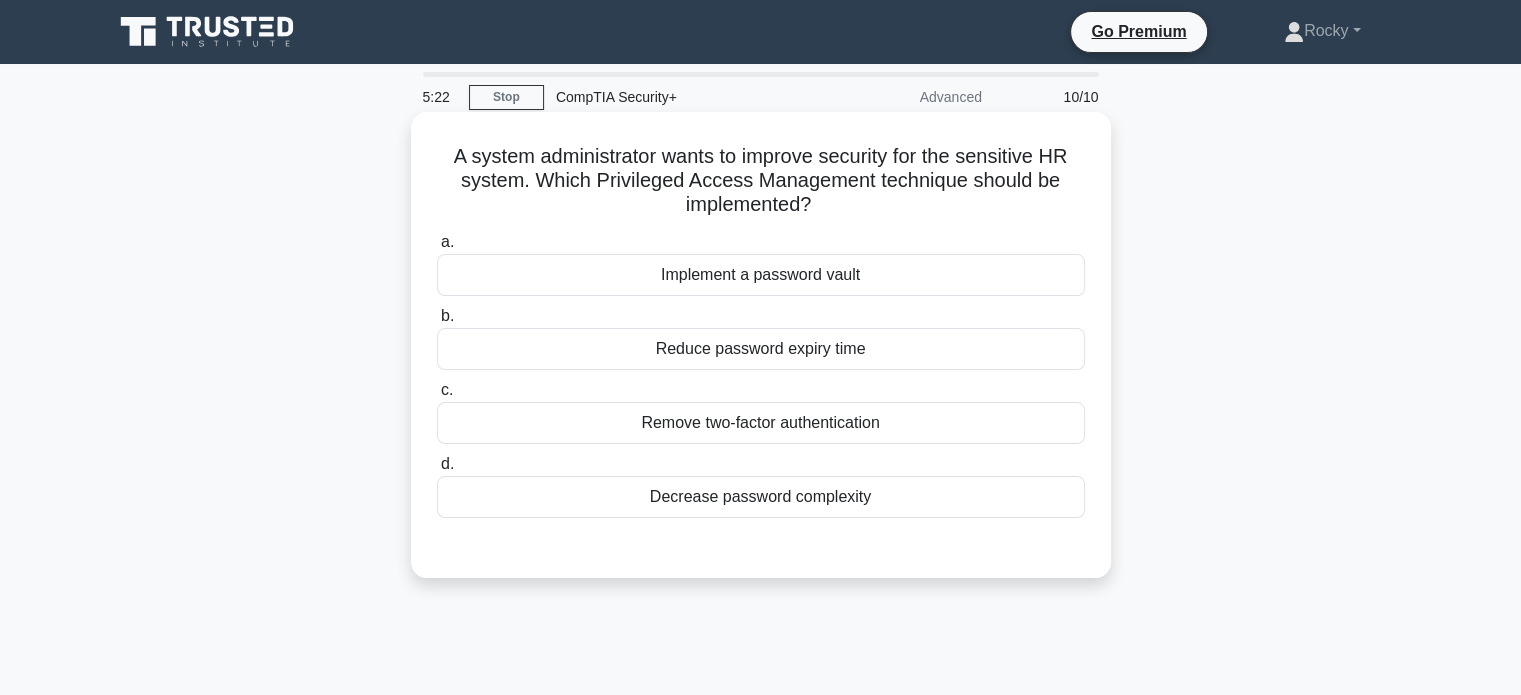 click on "Implement a password vault" at bounding box center [761, 275] 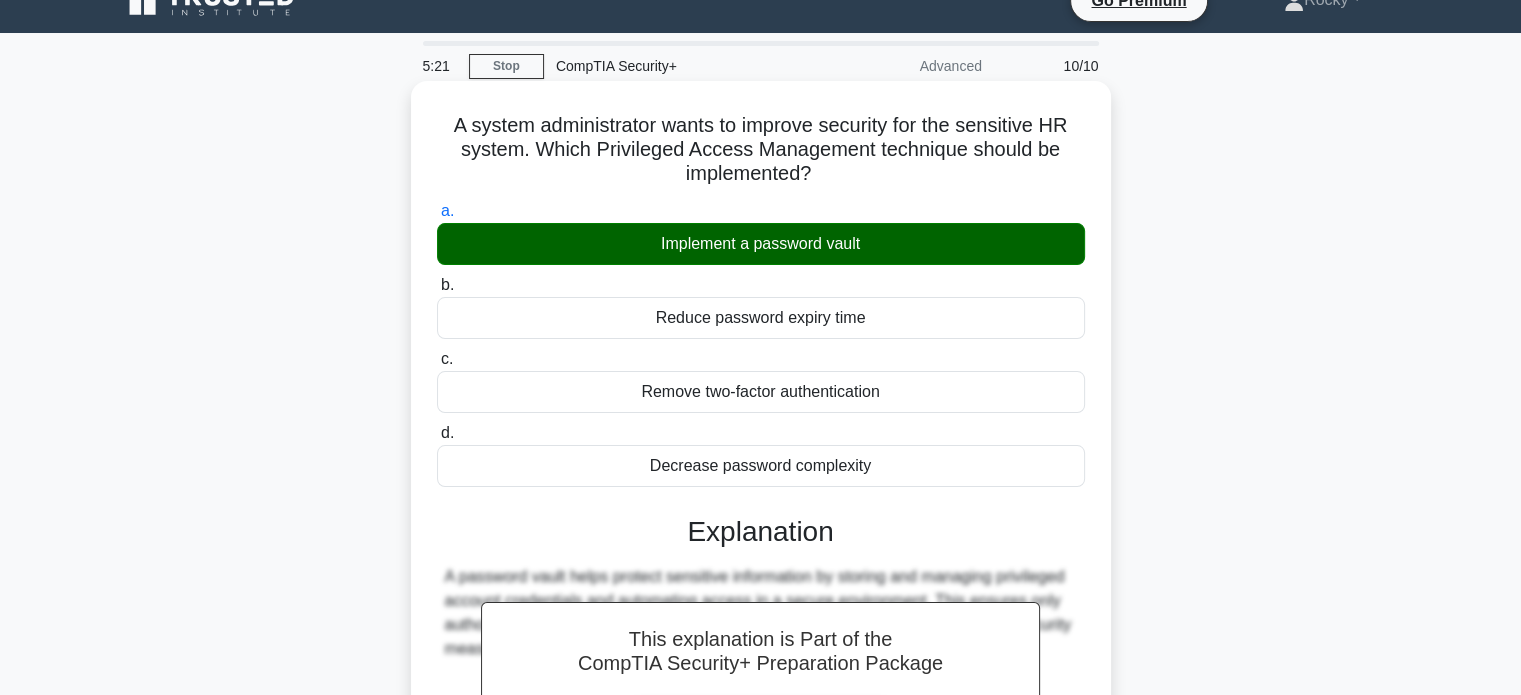 scroll, scrollTop: 385, scrollLeft: 0, axis: vertical 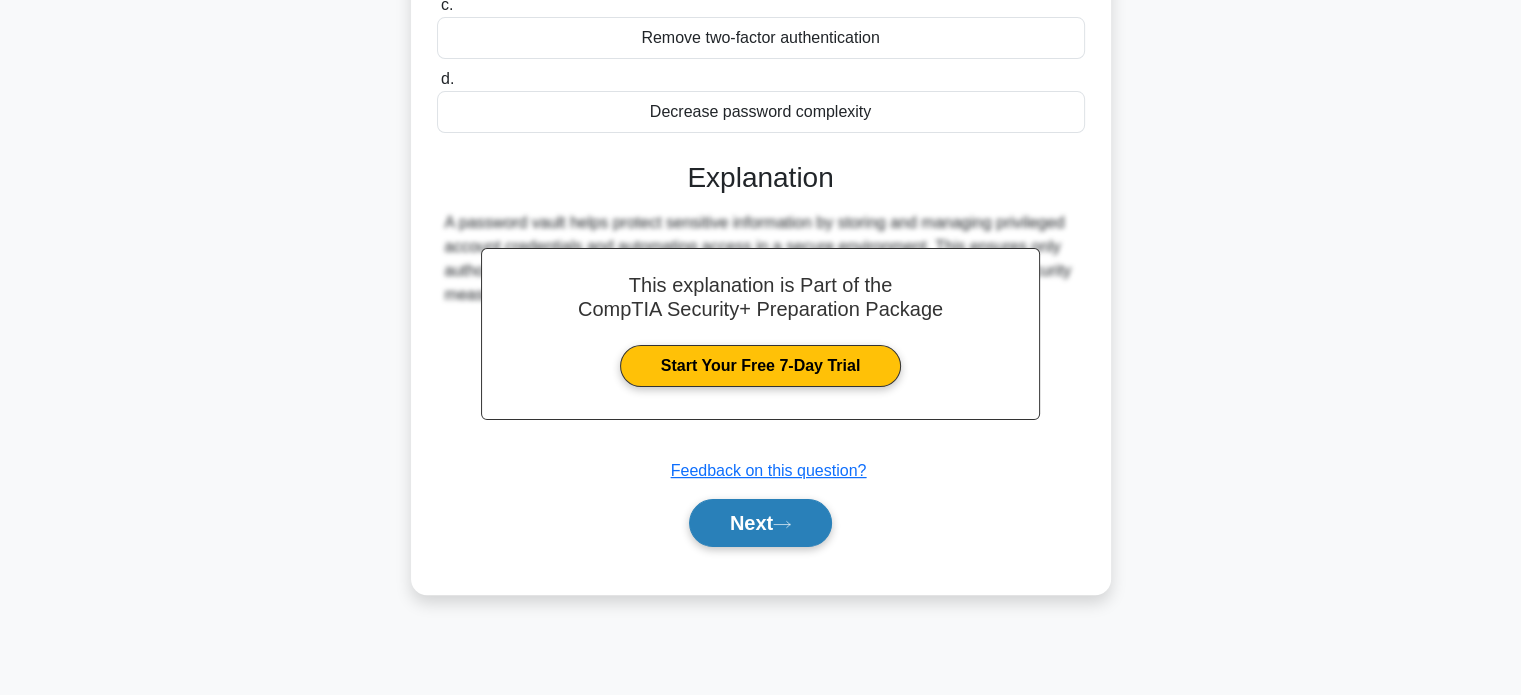 click 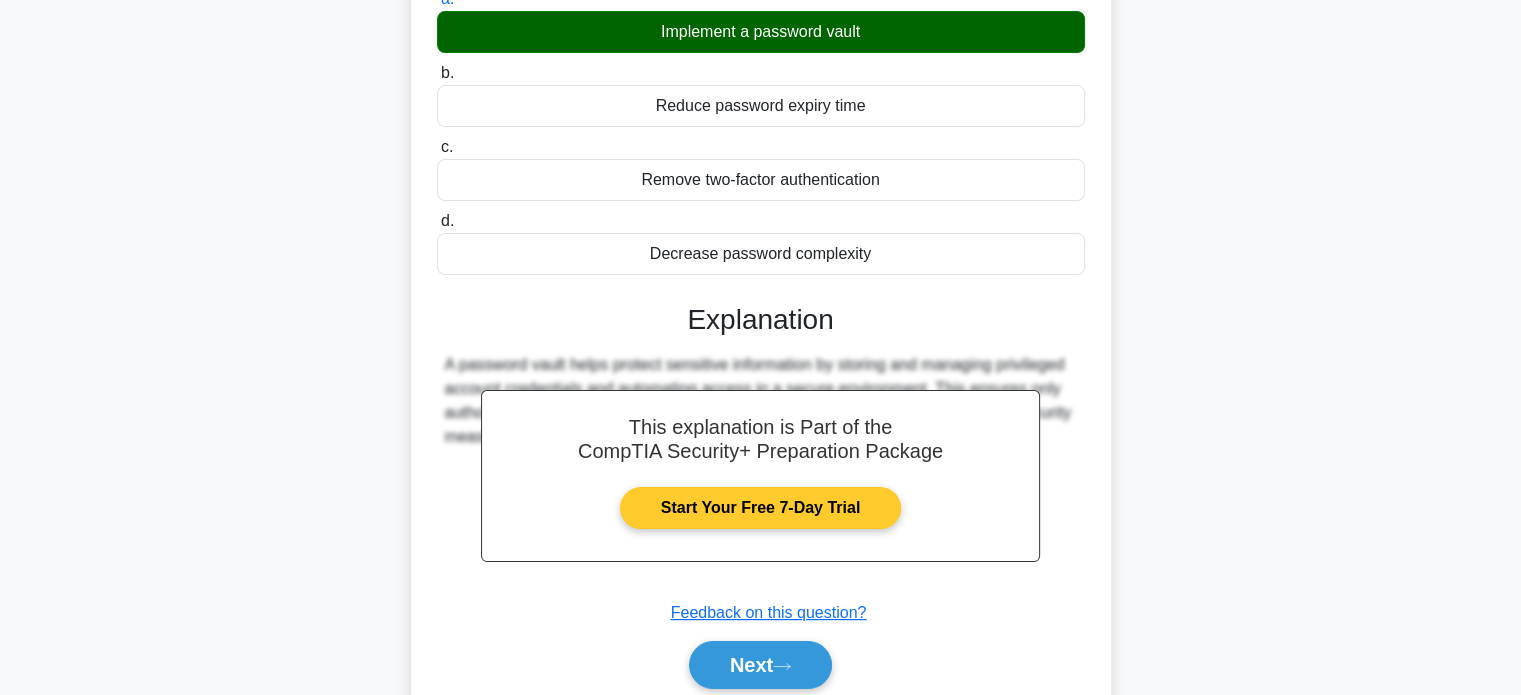 scroll, scrollTop: 0, scrollLeft: 0, axis: both 